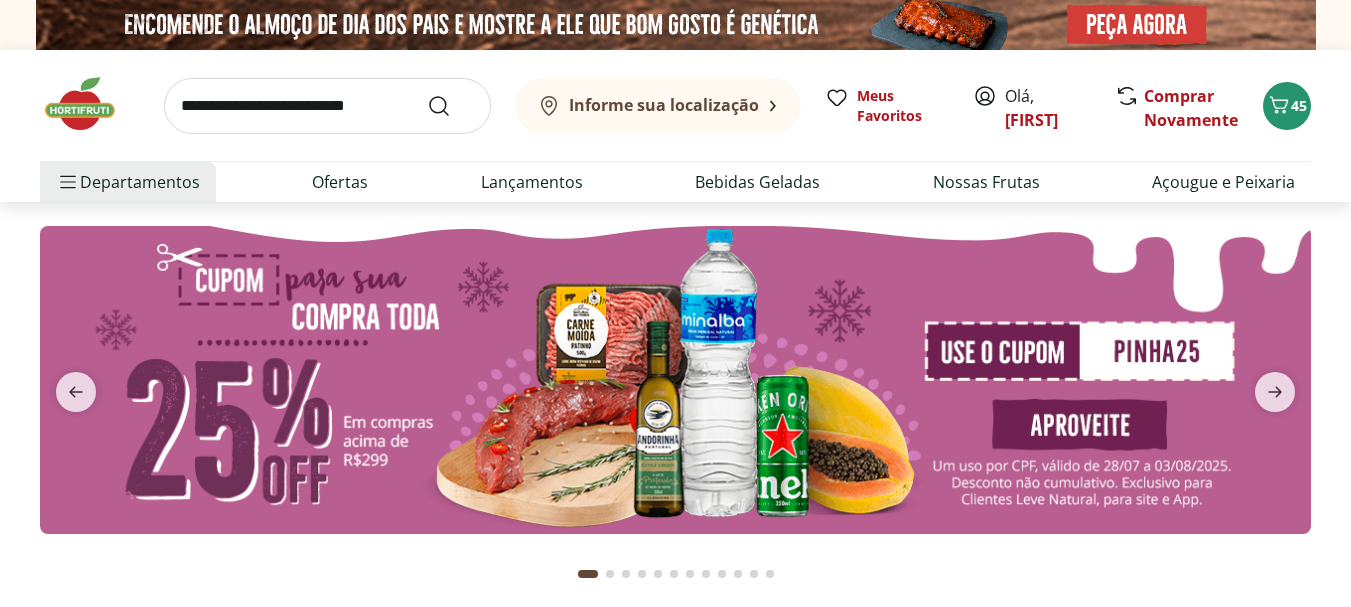 scroll, scrollTop: 0, scrollLeft: 0, axis: both 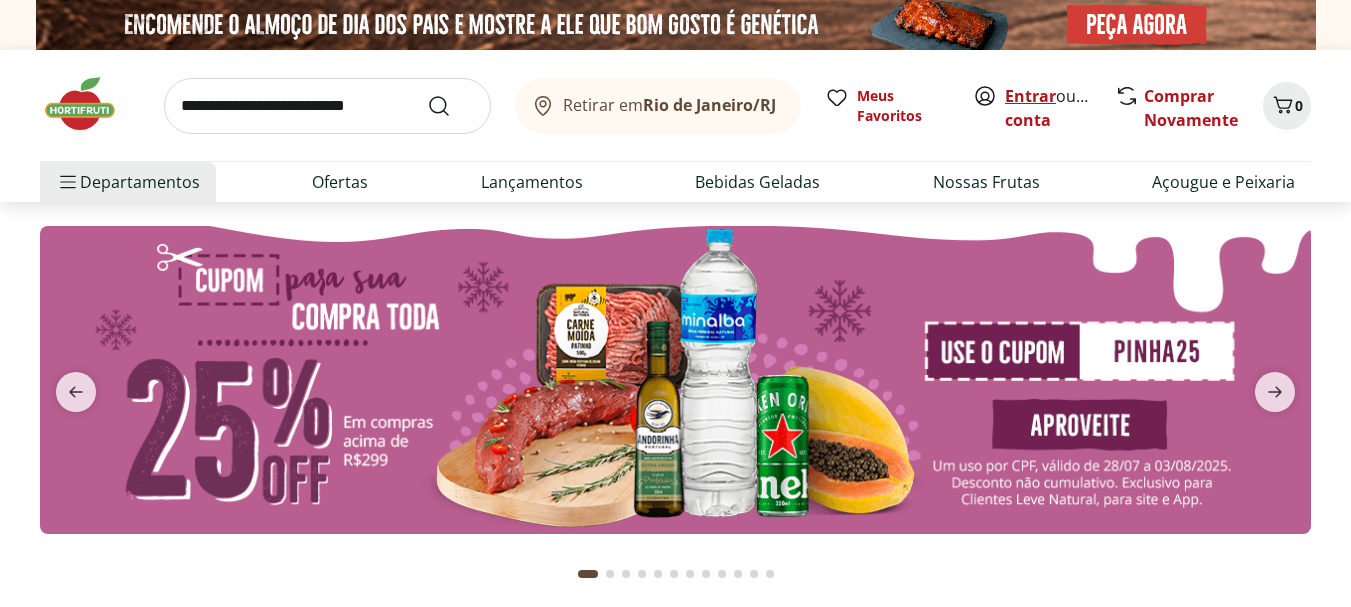 click on "Entrar" at bounding box center (1030, 96) 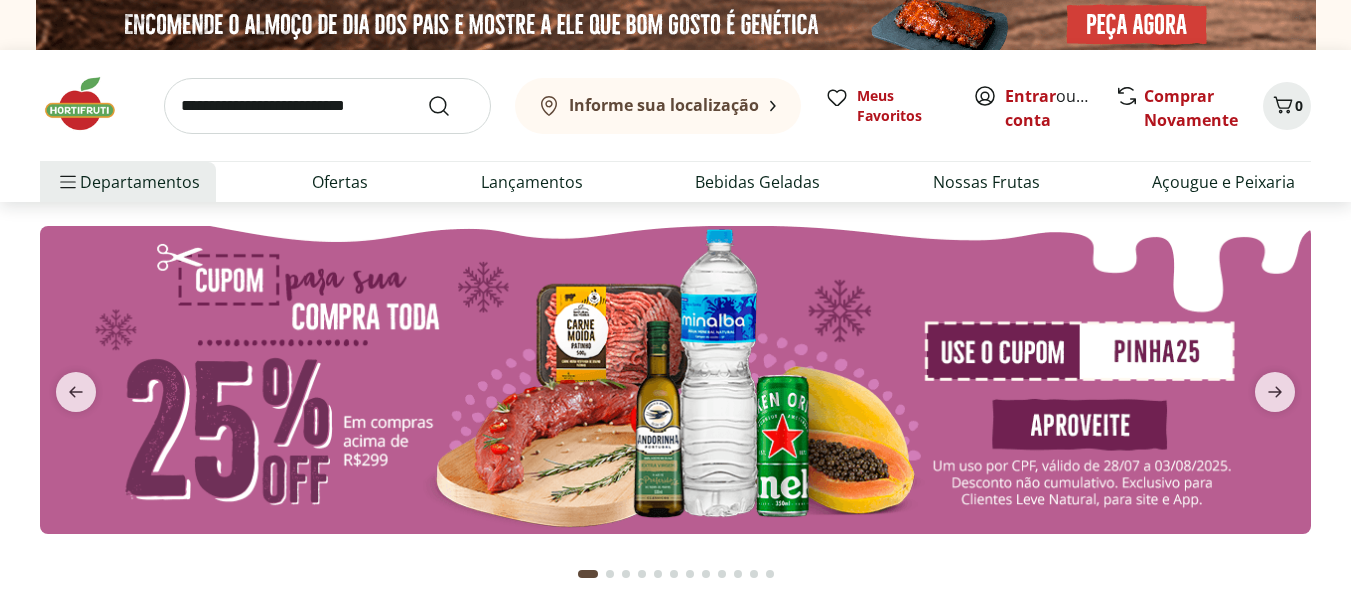 scroll, scrollTop: 0, scrollLeft: 0, axis: both 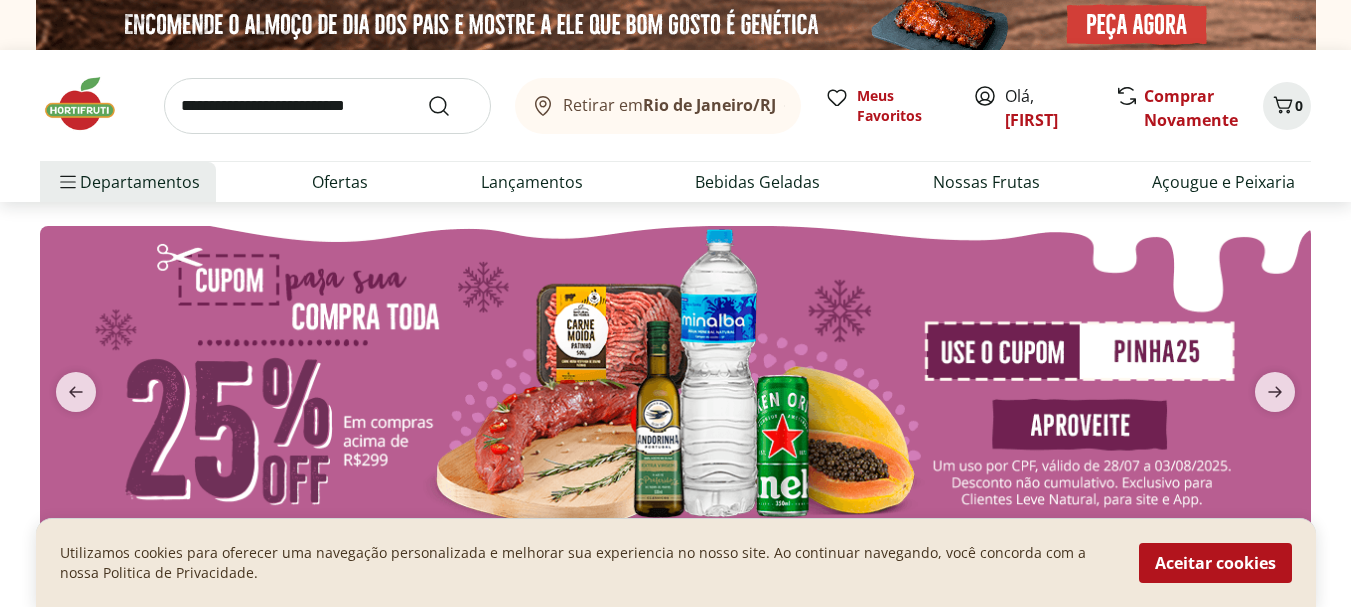click on "Rio de Janeiro/RJ" at bounding box center [709, 105] 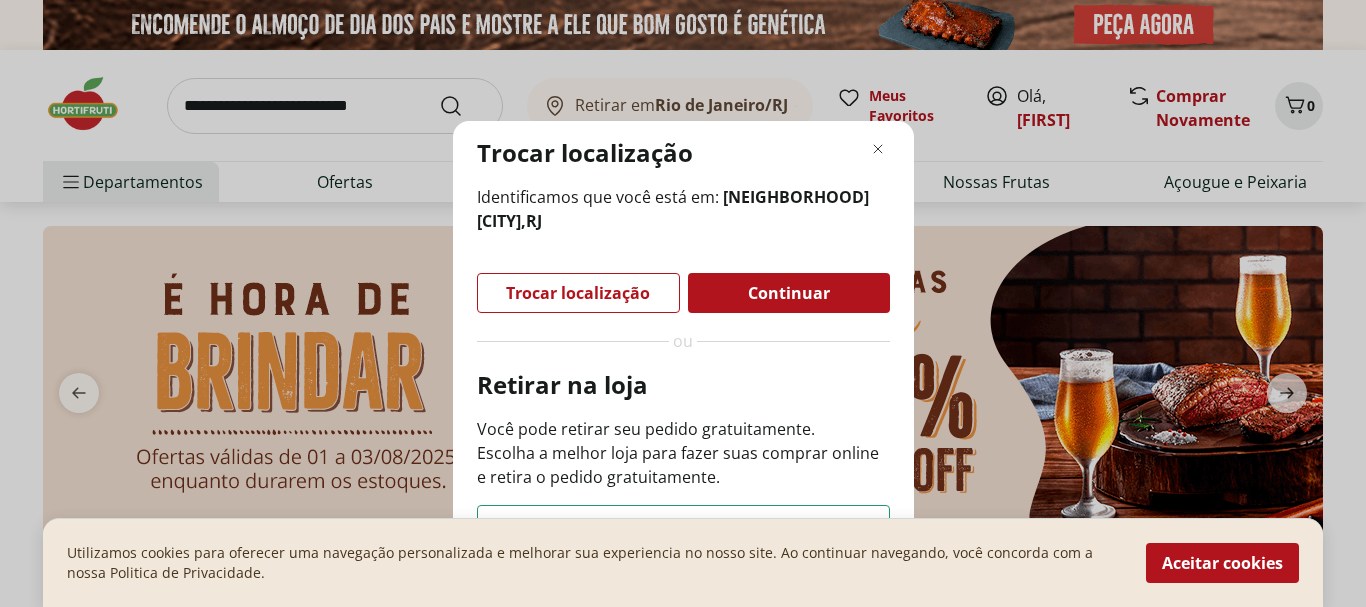 click 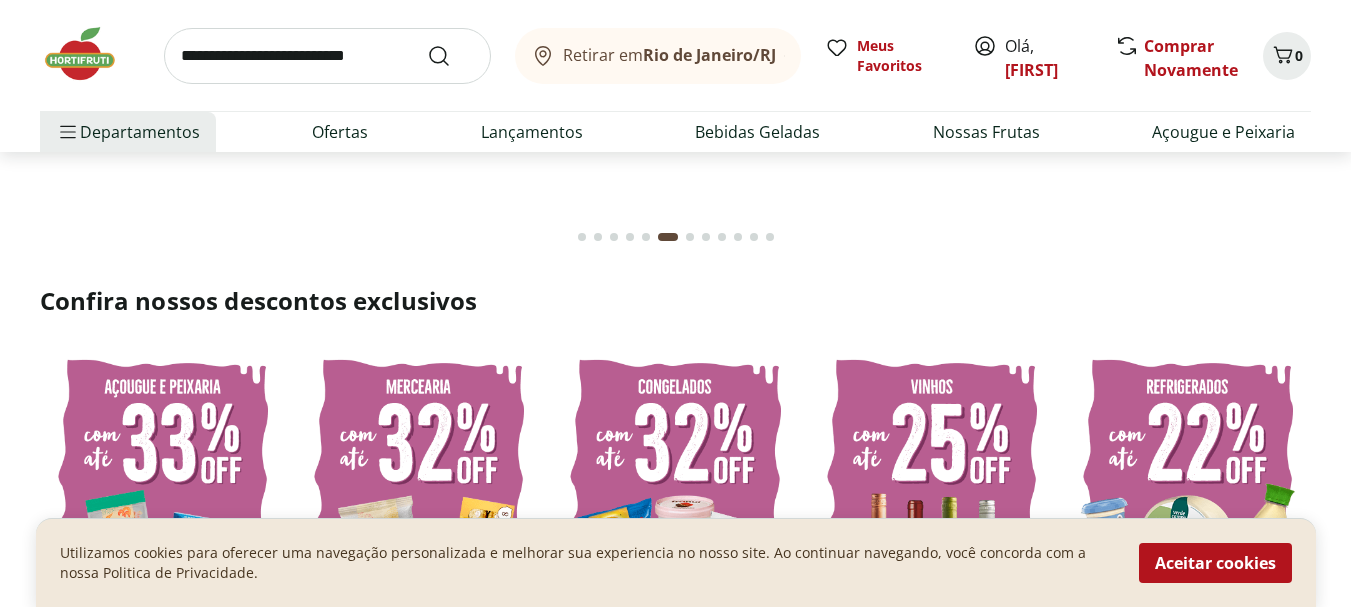 scroll, scrollTop: 0, scrollLeft: 0, axis: both 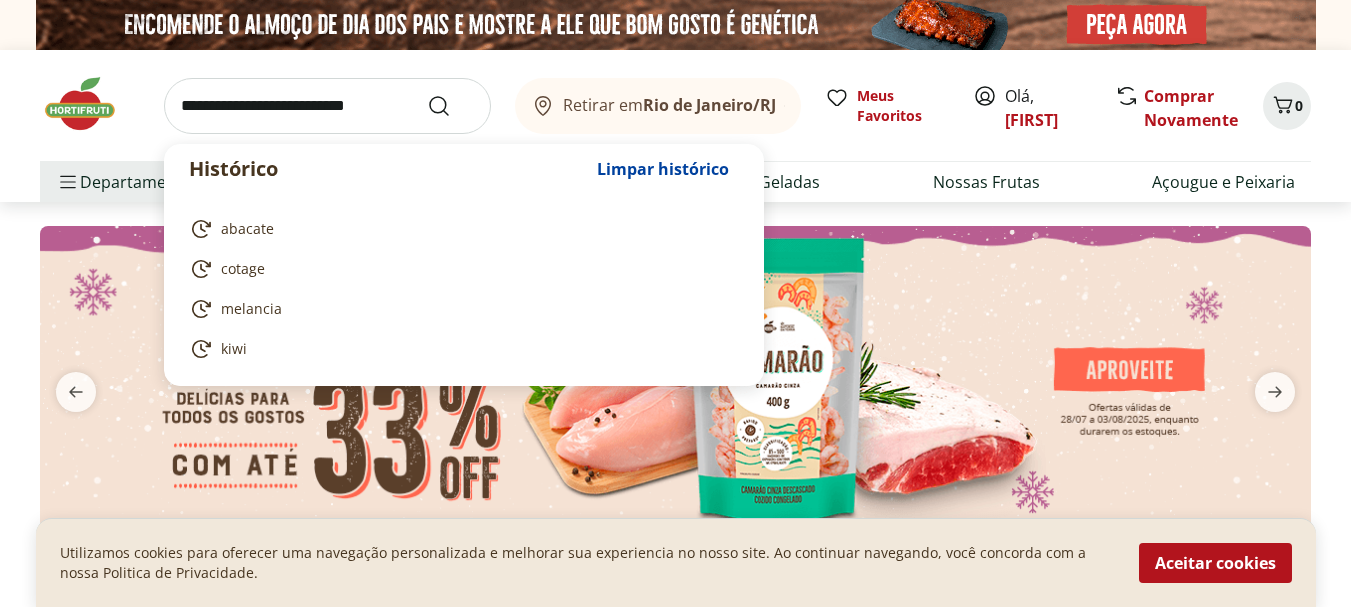 click at bounding box center (327, 106) 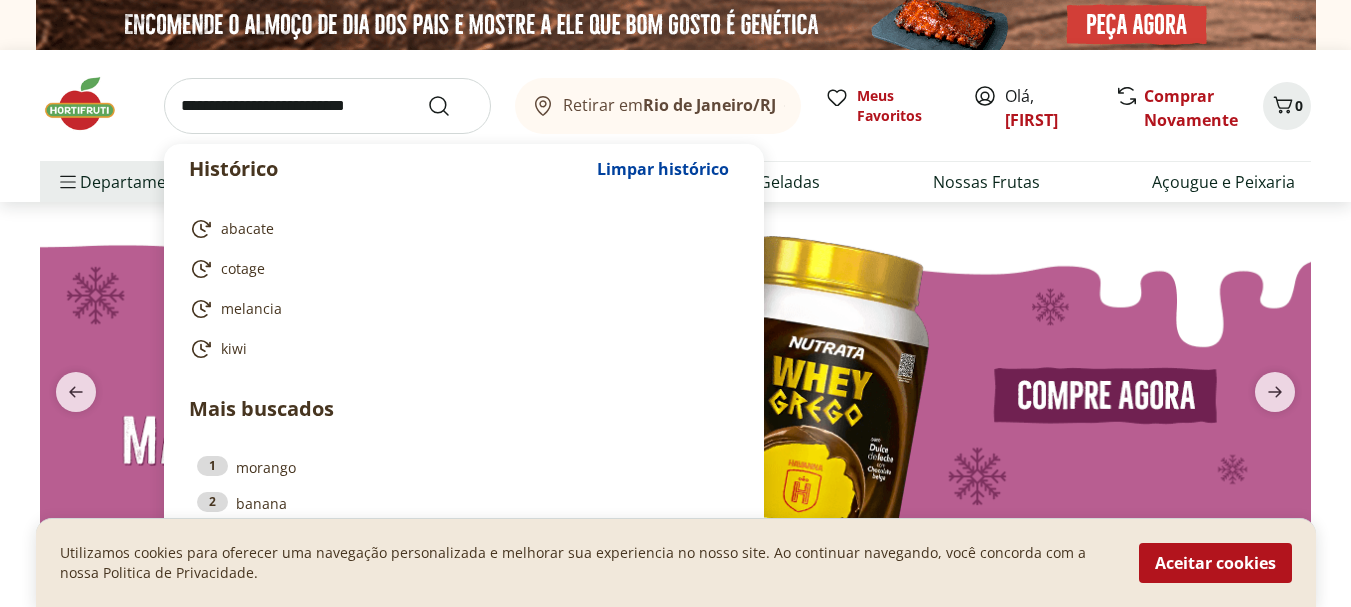 click on "abacate" at bounding box center (247, 229) 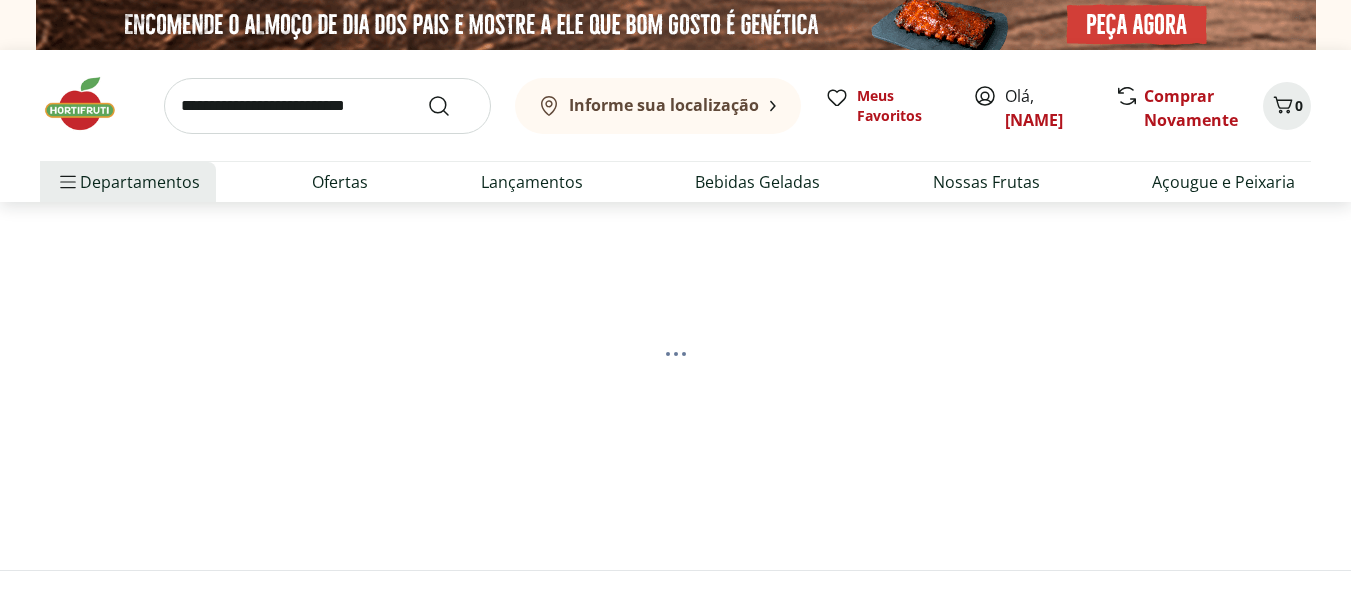 scroll, scrollTop: 0, scrollLeft: 0, axis: both 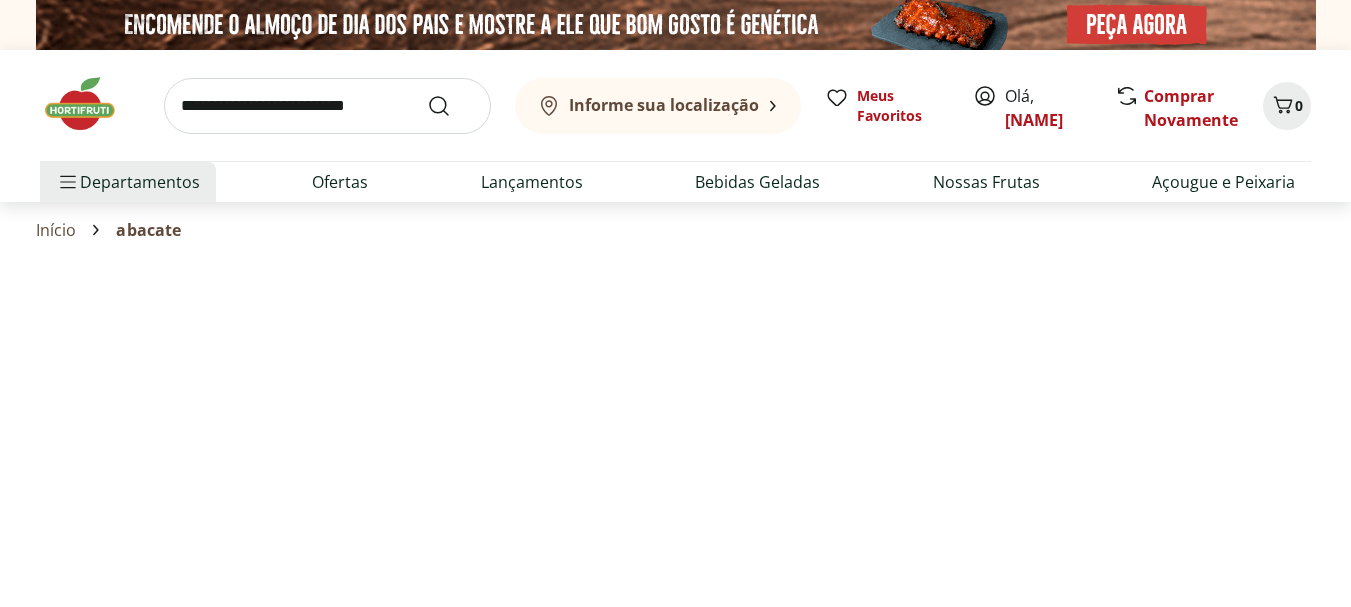 select on "**********" 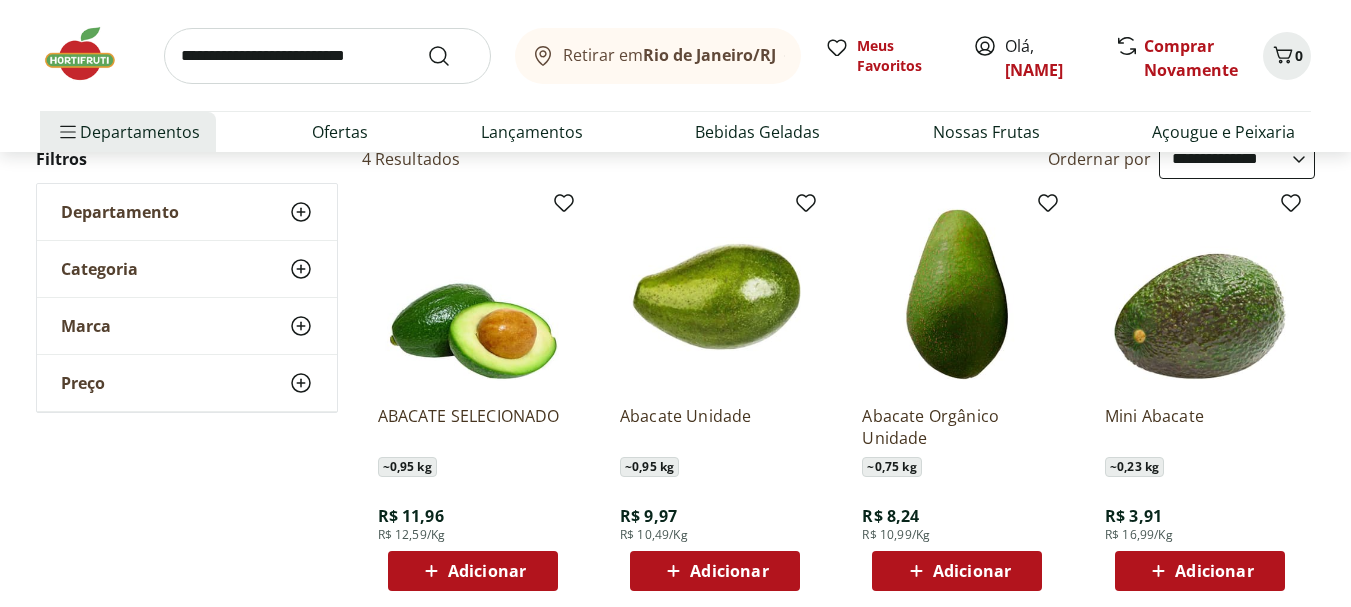 scroll, scrollTop: 230, scrollLeft: 0, axis: vertical 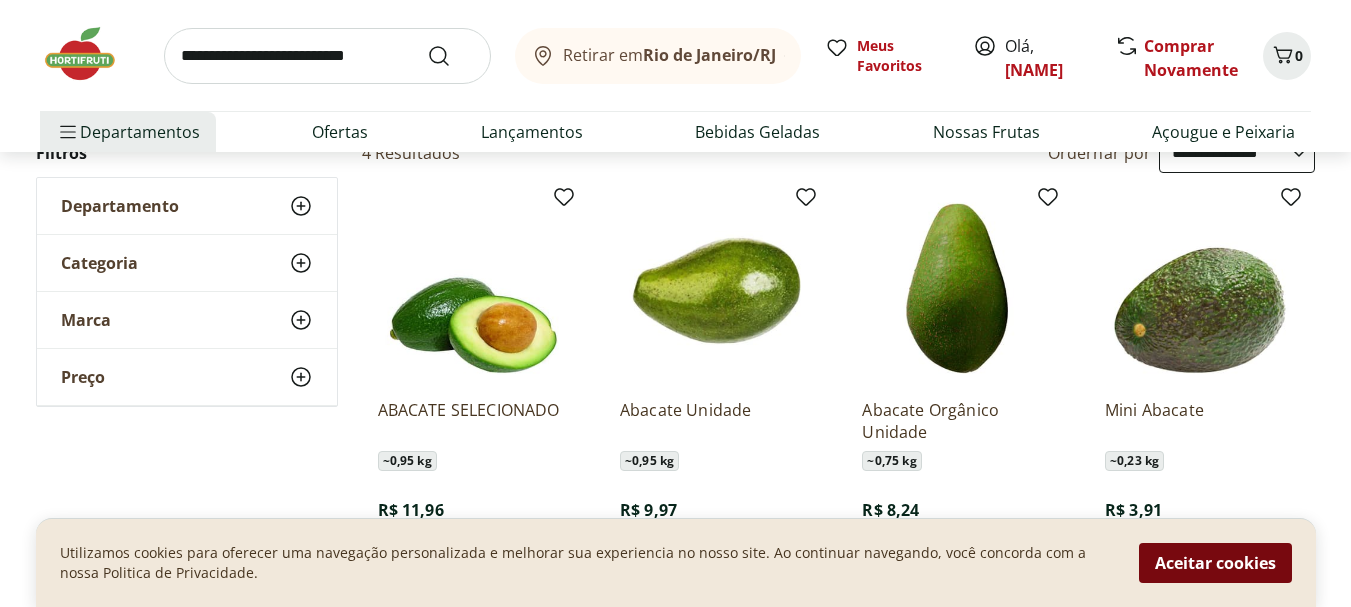click on "Aceitar cookies" at bounding box center [1215, 563] 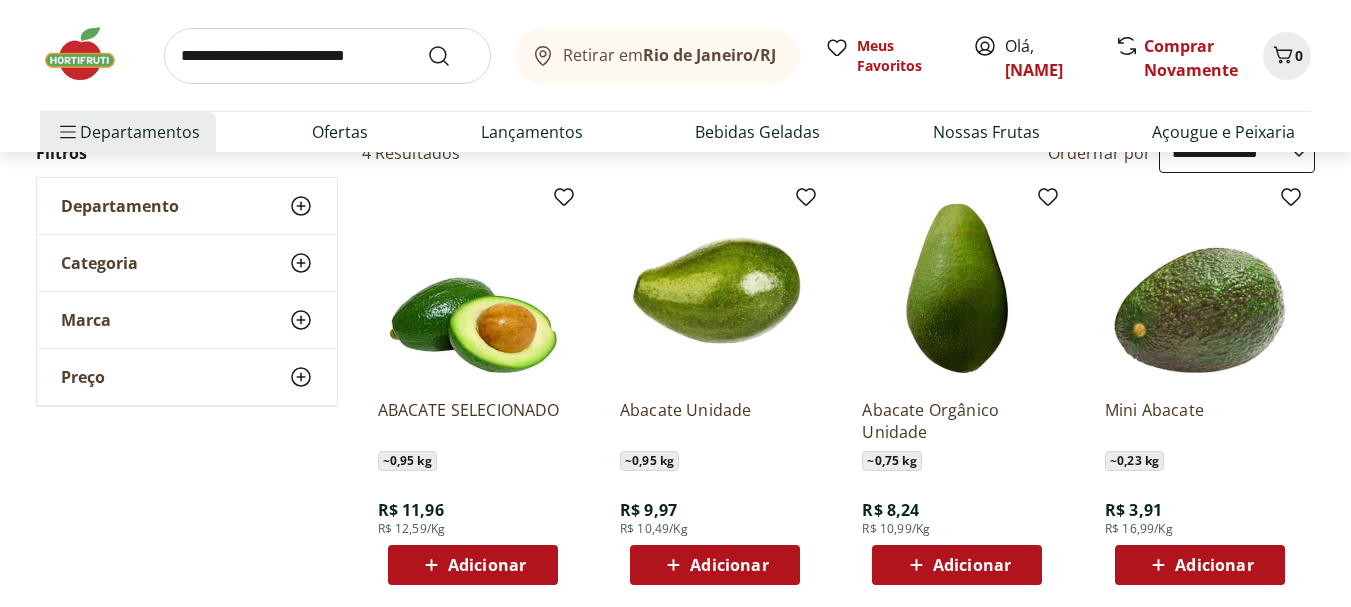 click on "Adicionar" at bounding box center (729, 565) 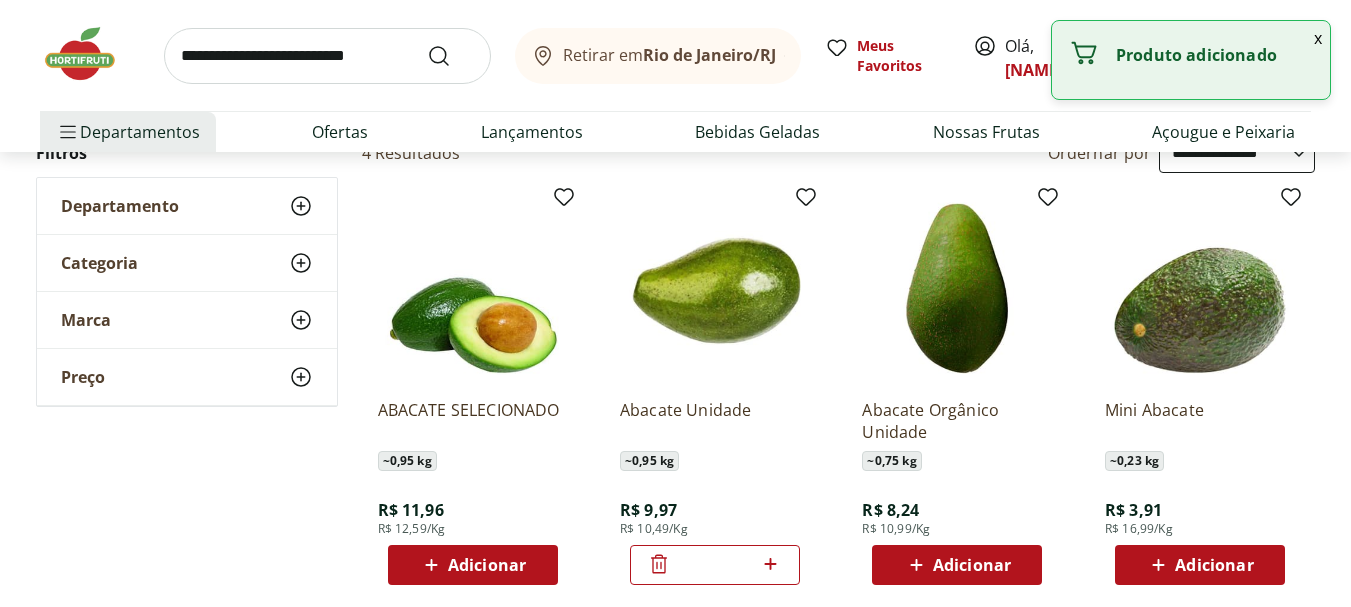 click 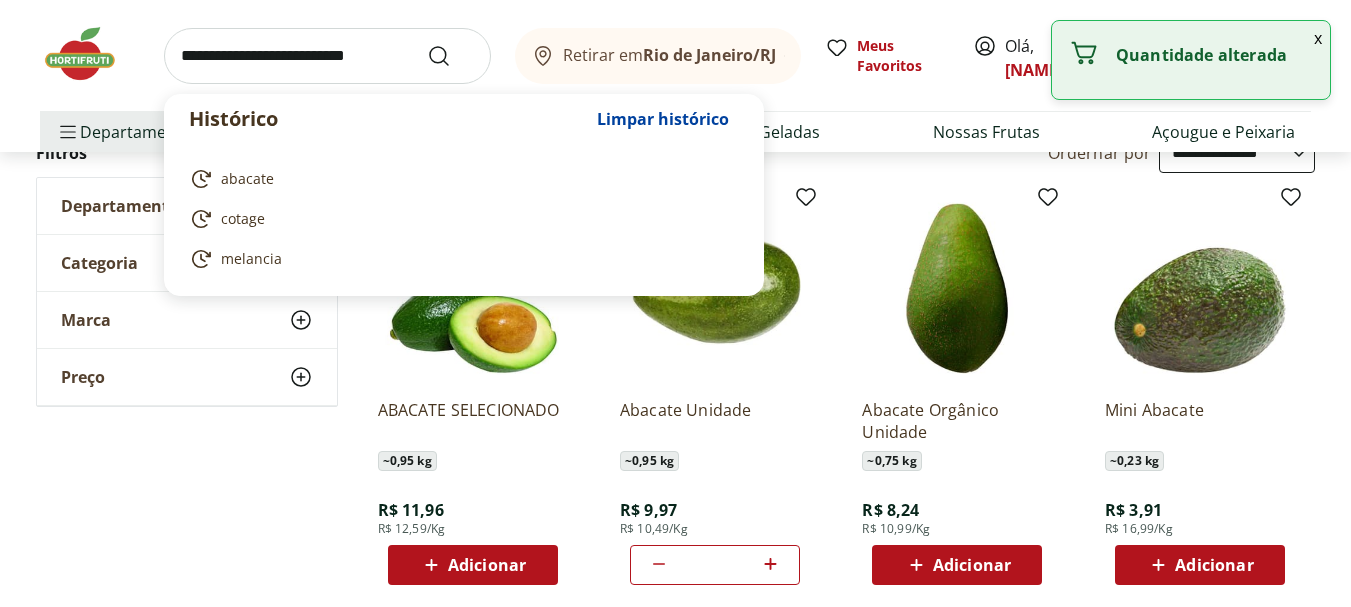 click at bounding box center [327, 56] 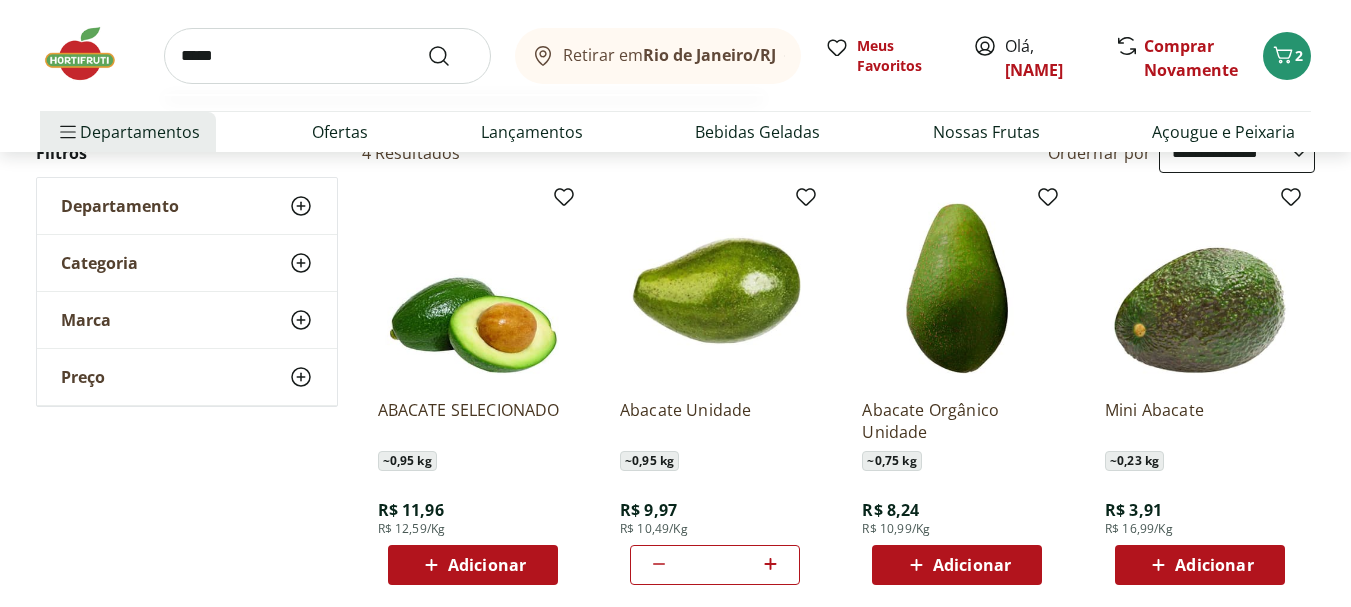 type on "*****" 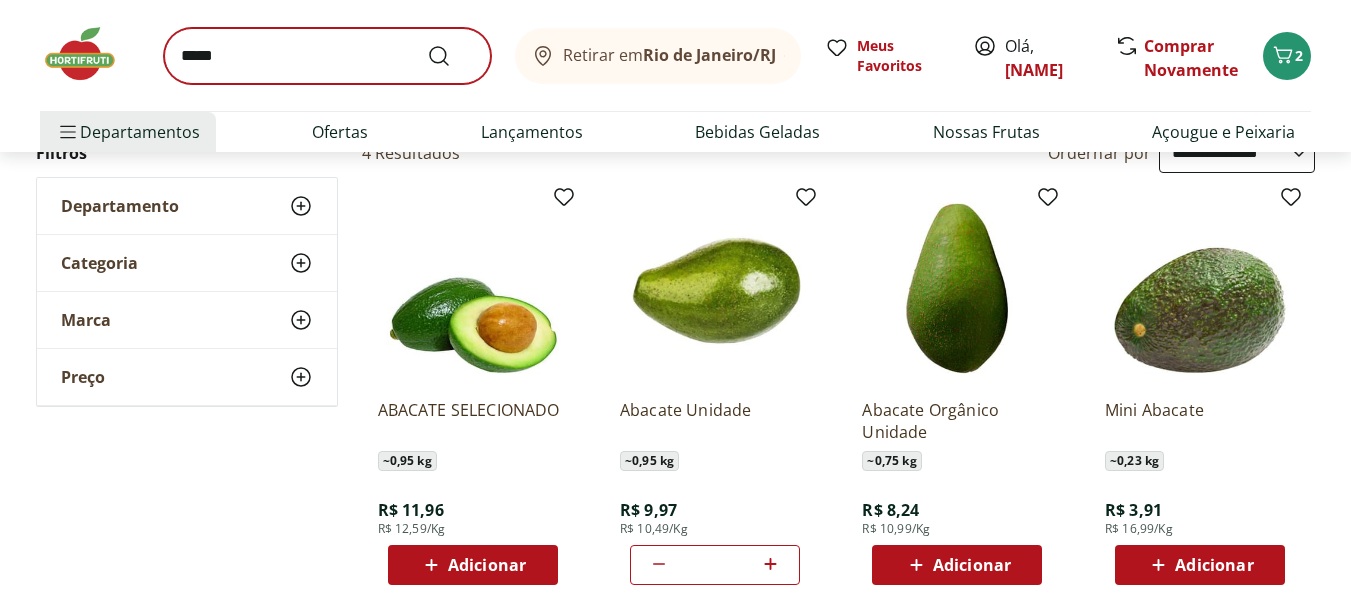 scroll, scrollTop: 0, scrollLeft: 0, axis: both 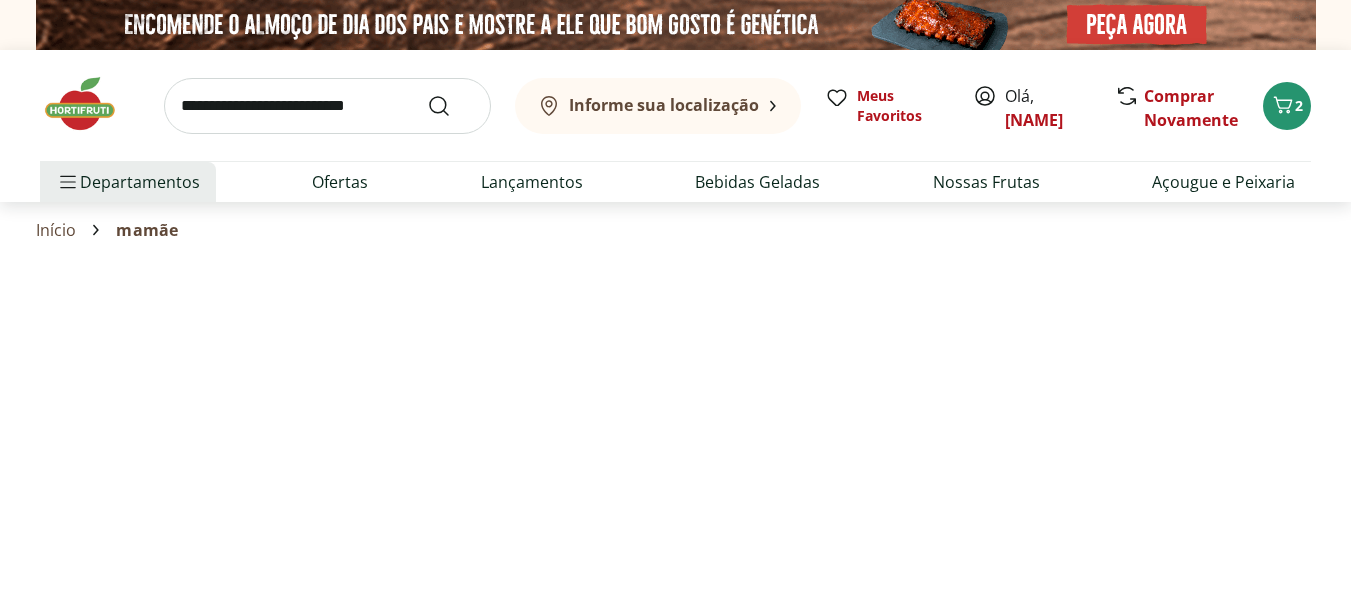 select on "**********" 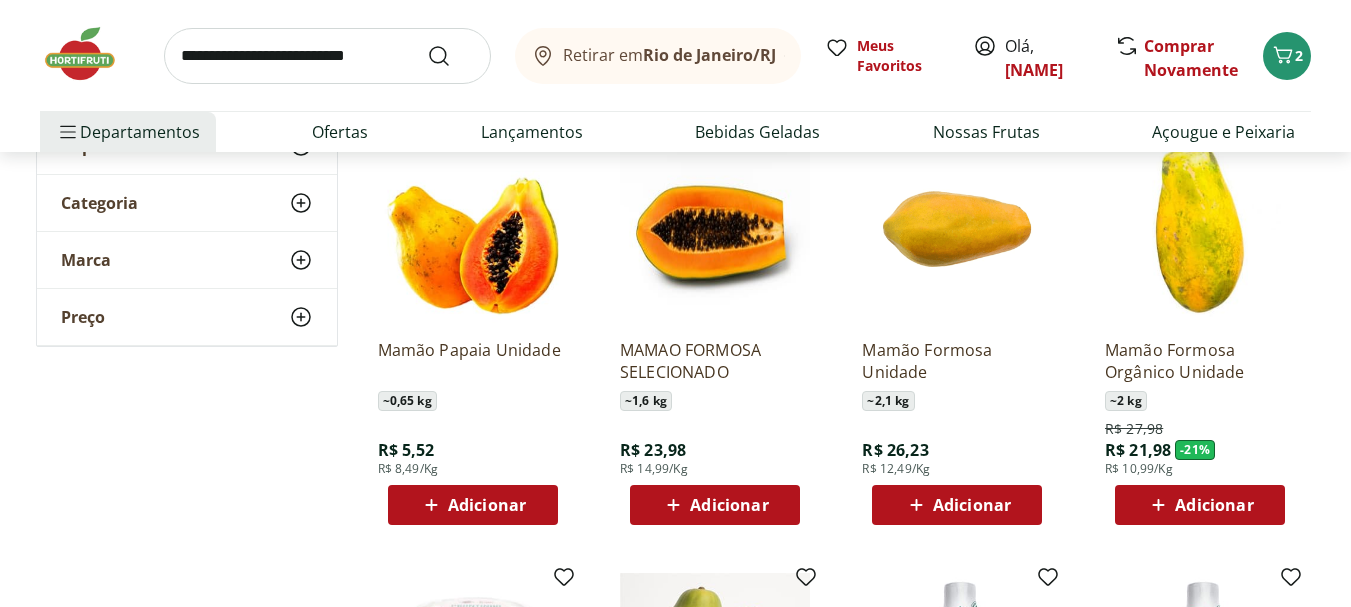 scroll, scrollTop: 299, scrollLeft: 0, axis: vertical 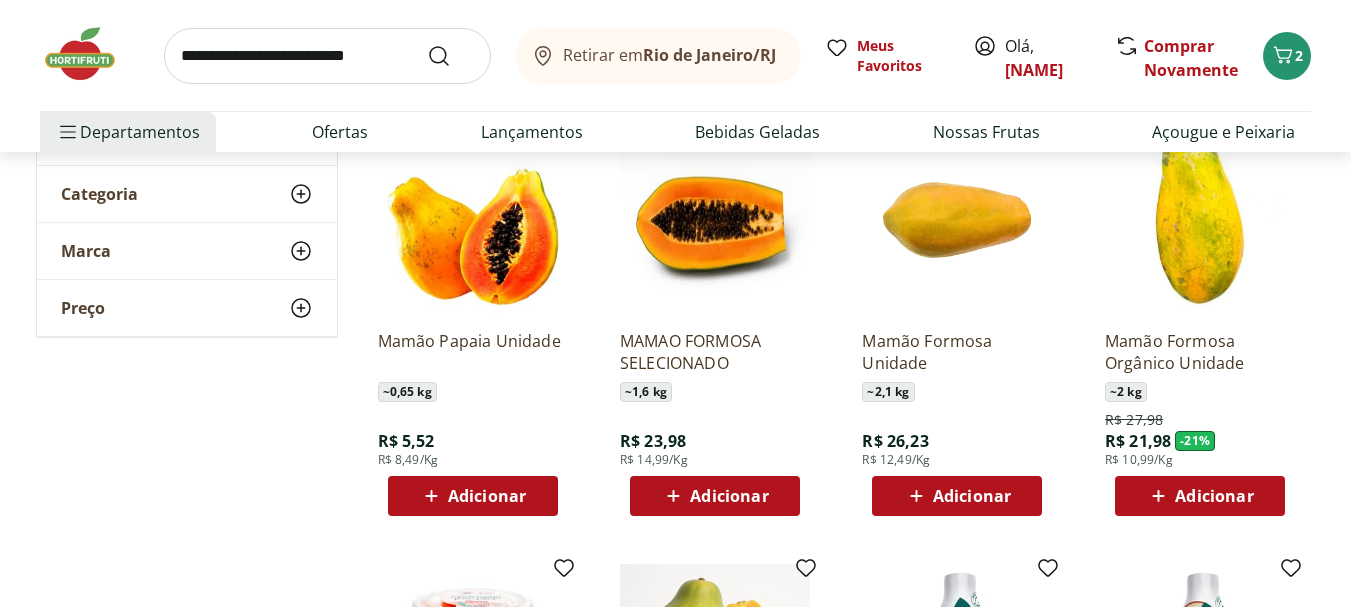 click on "Adicionar" at bounding box center (1214, 496) 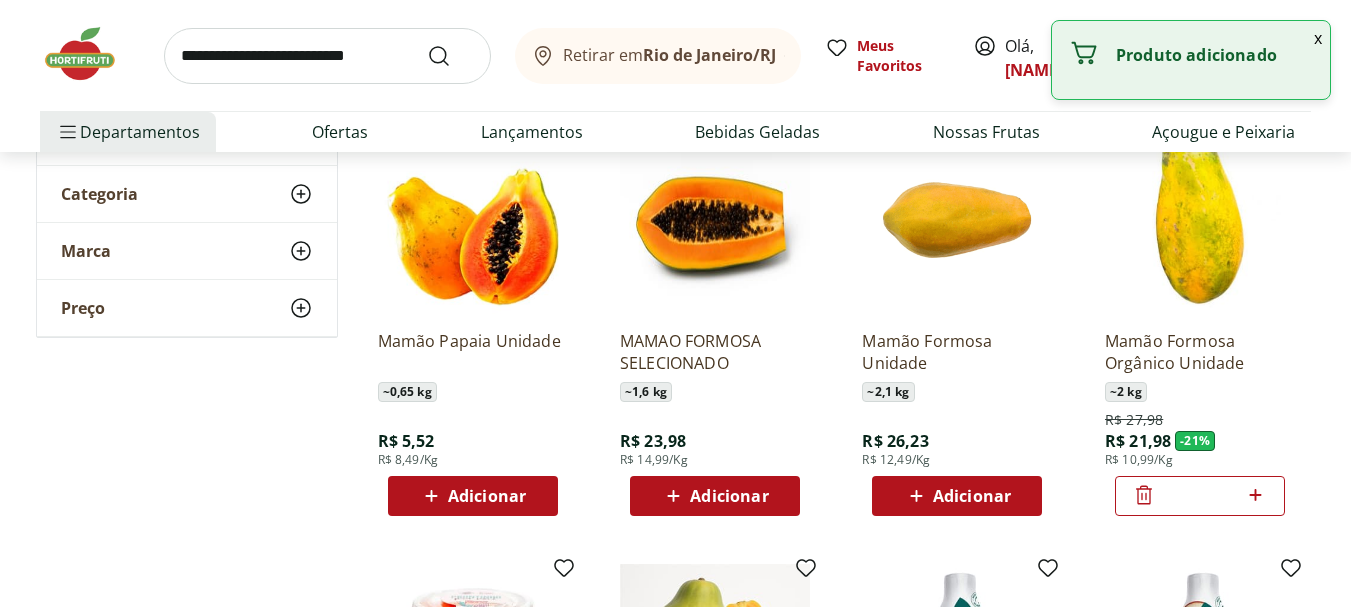 click at bounding box center [327, 56] 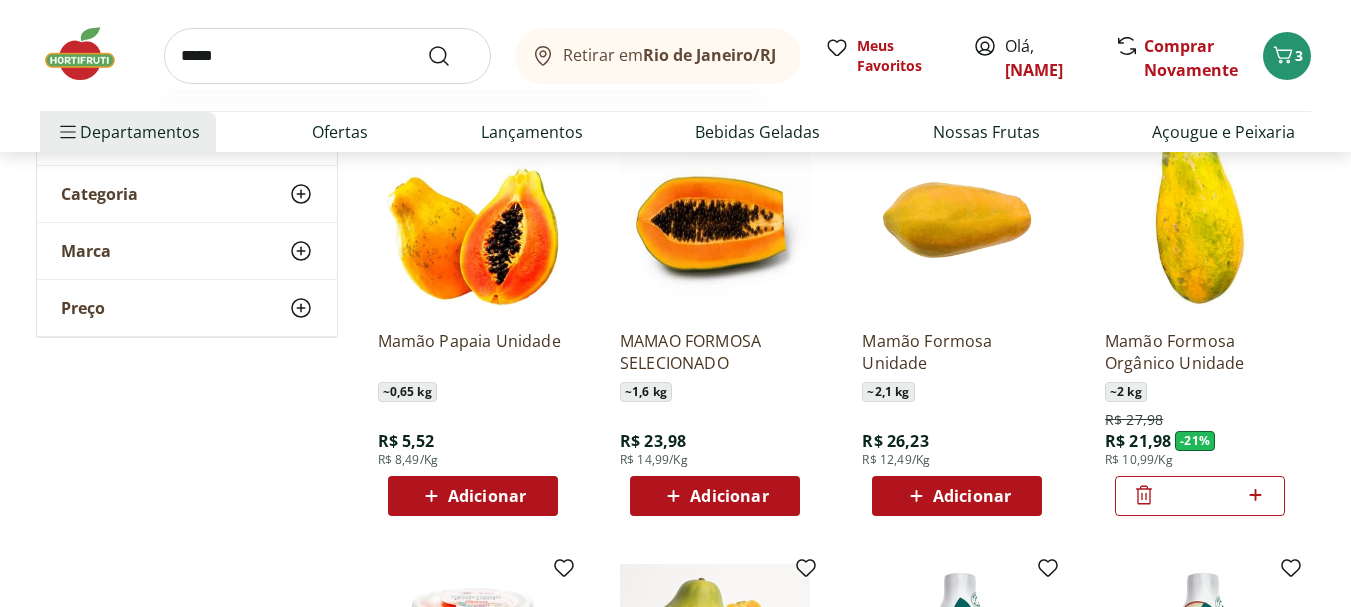 type on "*****" 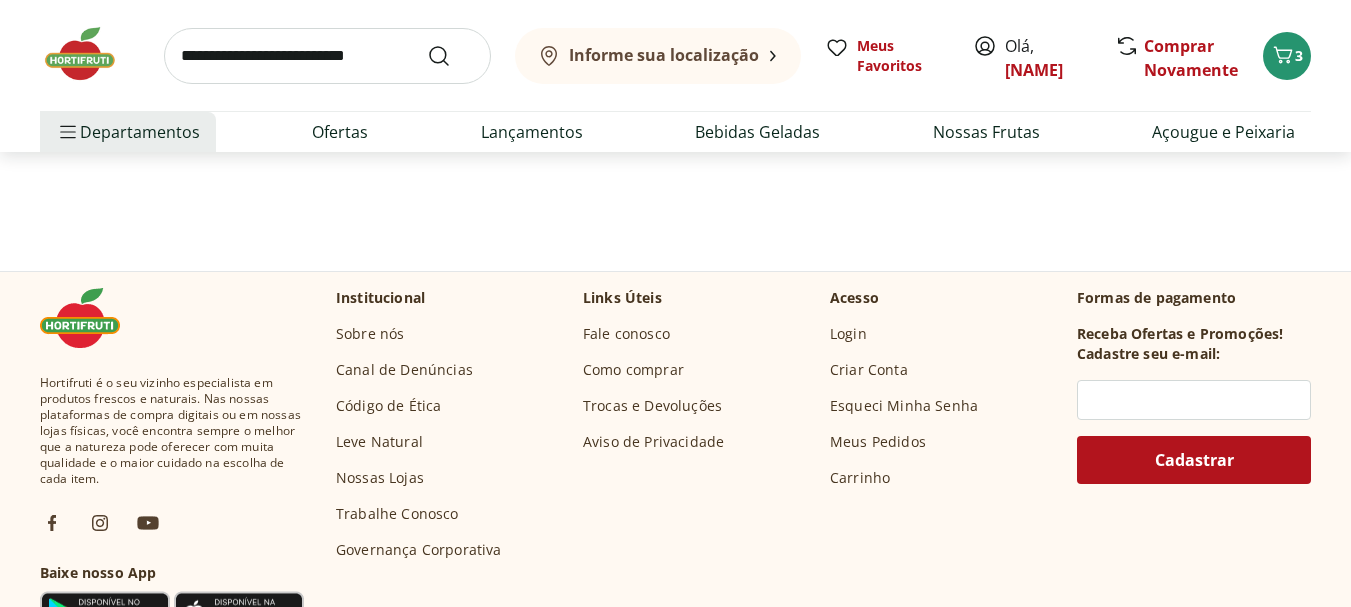 scroll, scrollTop: 0, scrollLeft: 0, axis: both 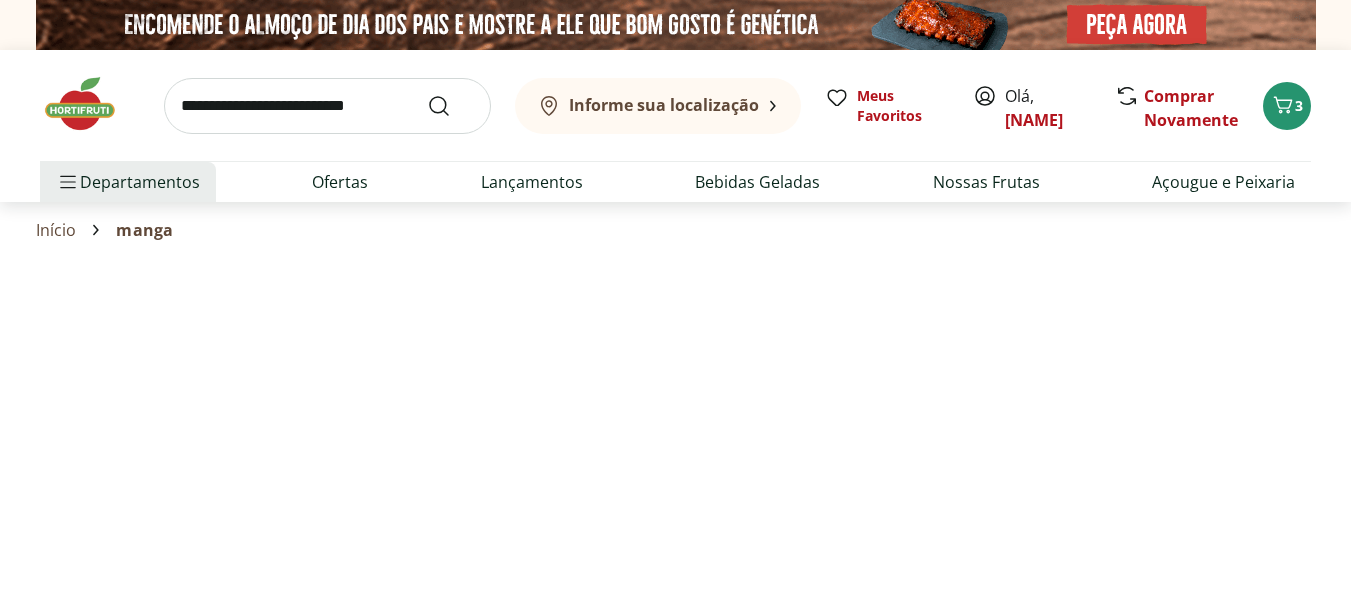 select on "**********" 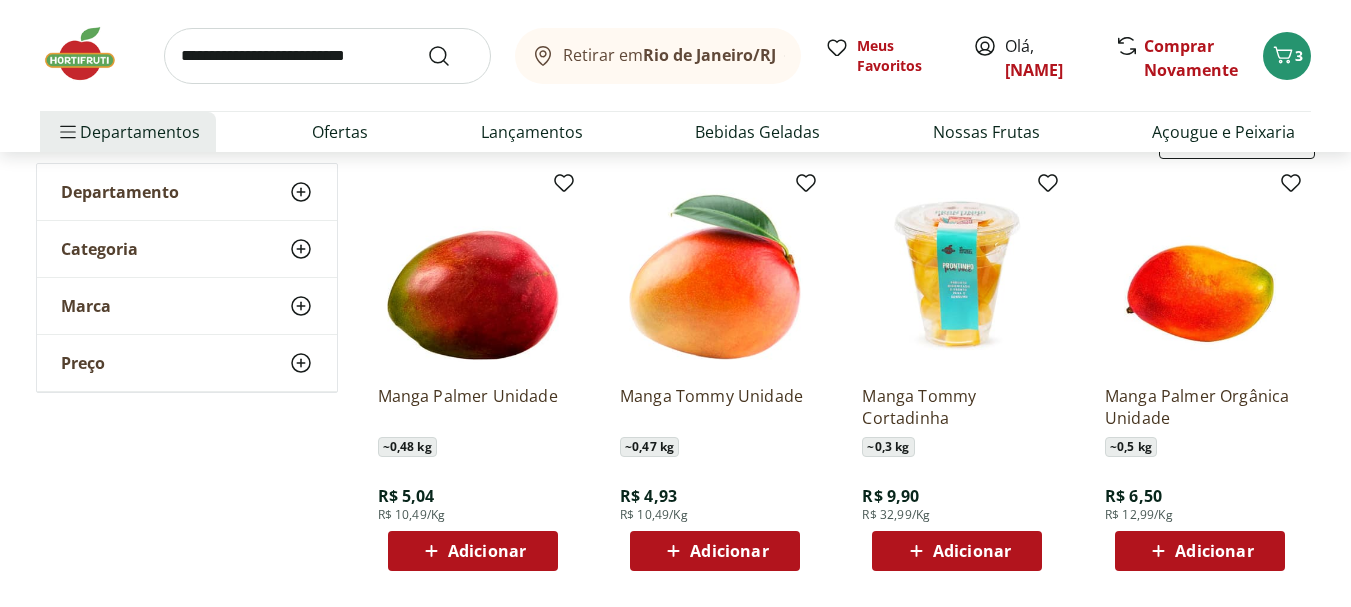 scroll, scrollTop: 290, scrollLeft: 0, axis: vertical 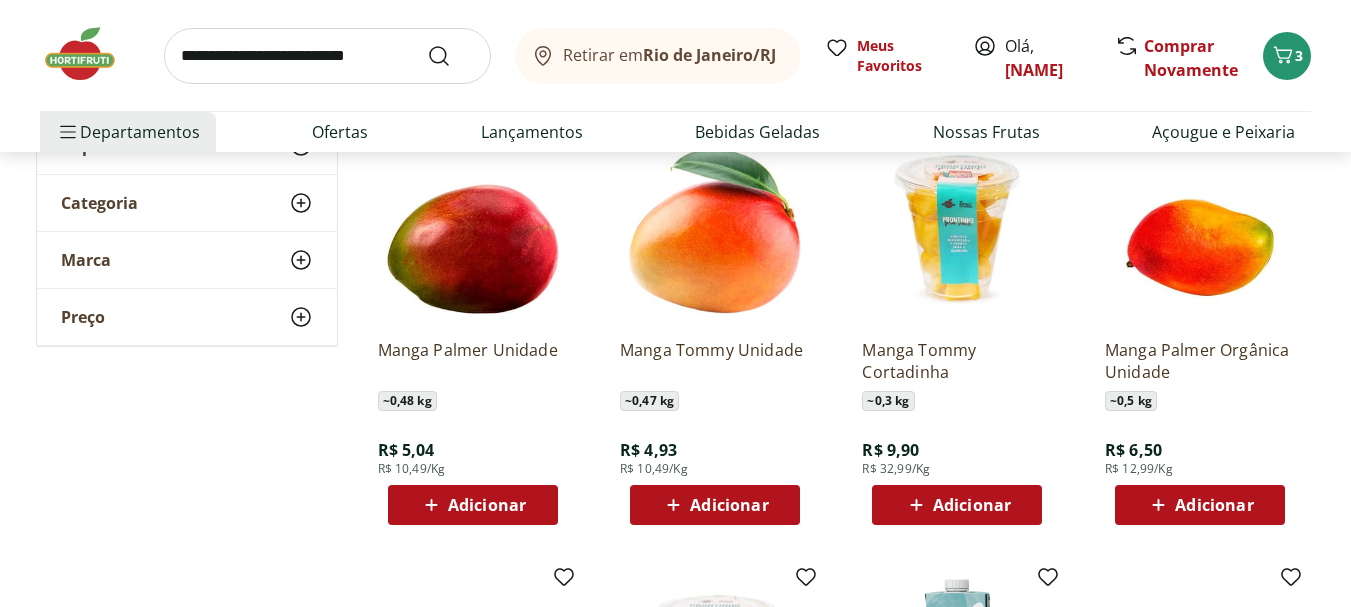 click on "Adicionar" at bounding box center [473, 505] 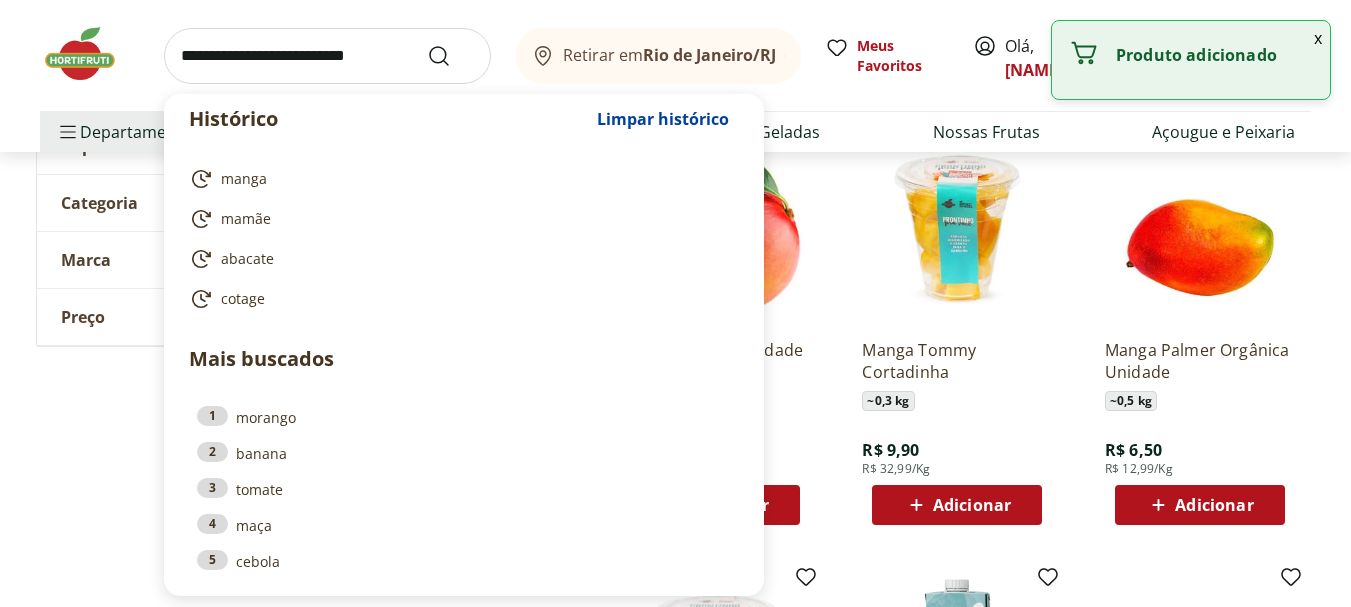 click at bounding box center [327, 56] 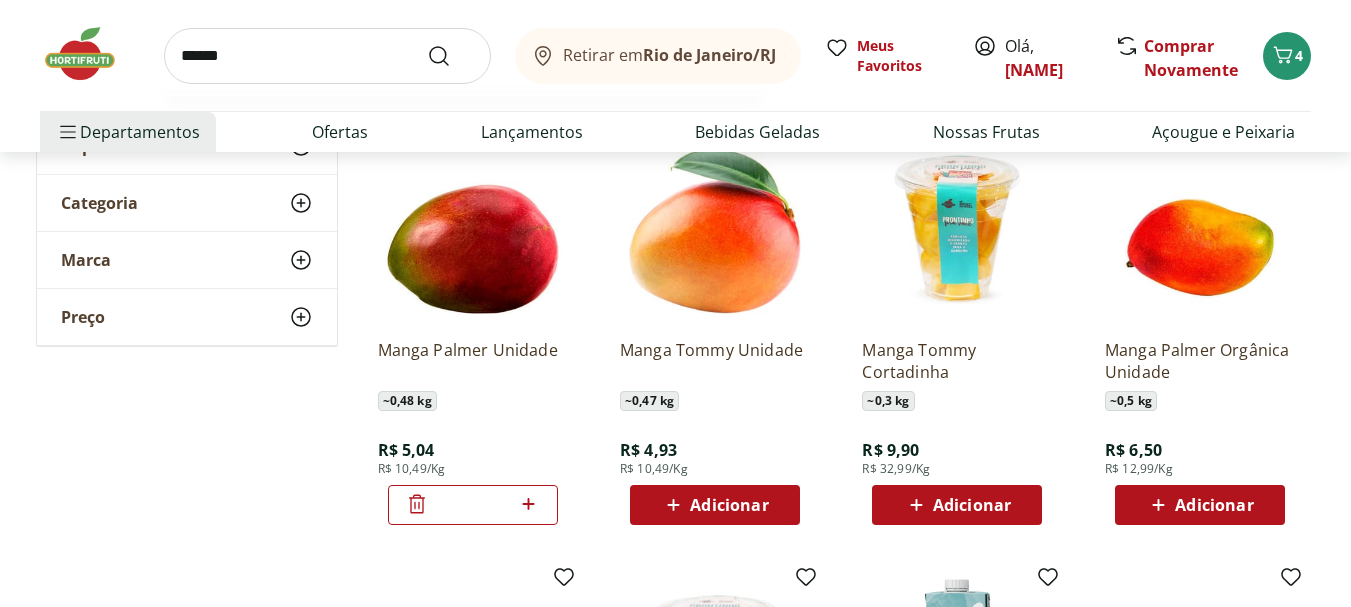 type on "******" 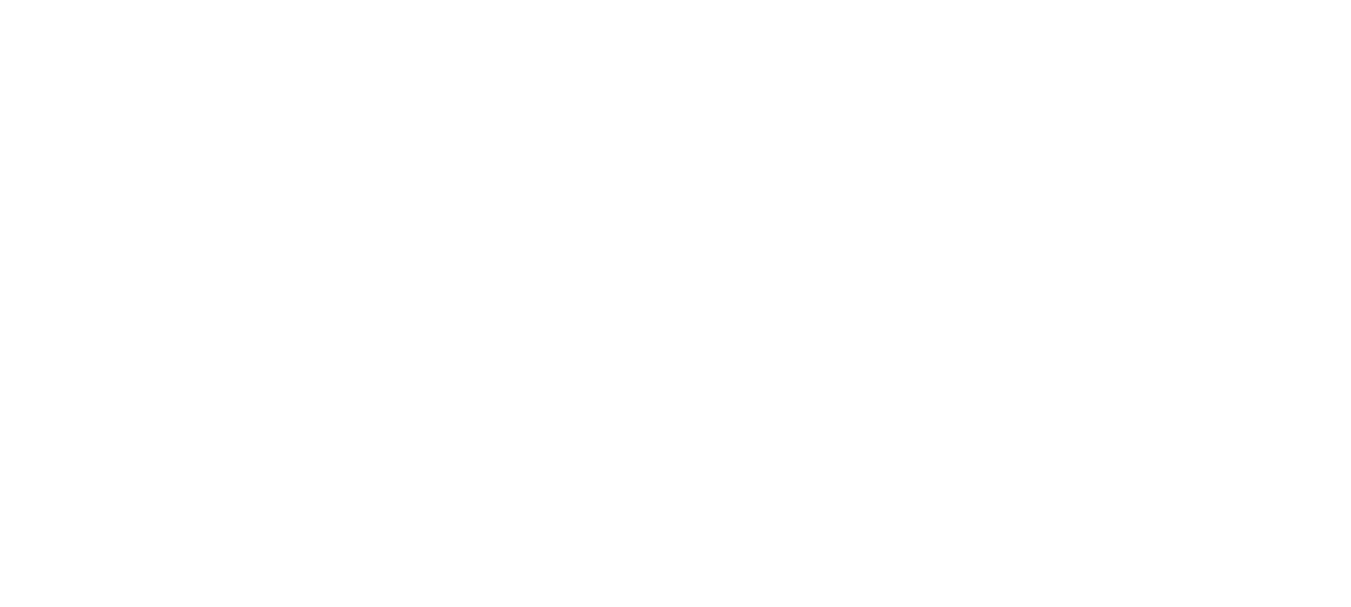 scroll, scrollTop: 0, scrollLeft: 0, axis: both 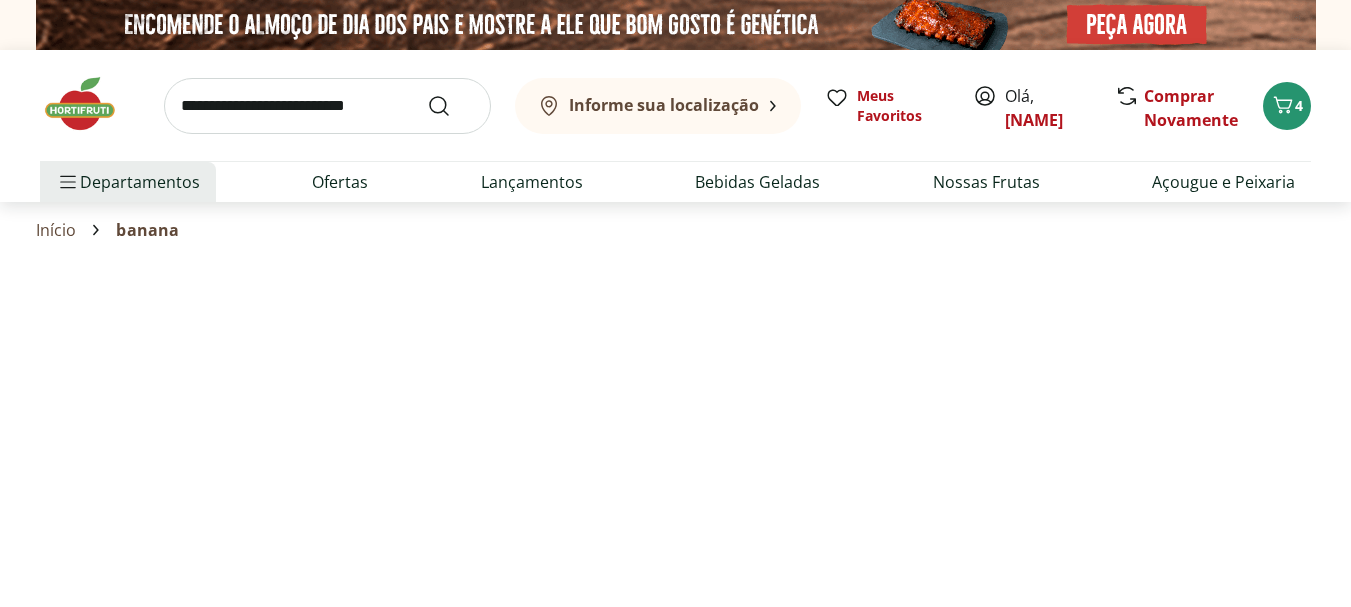 select on "**********" 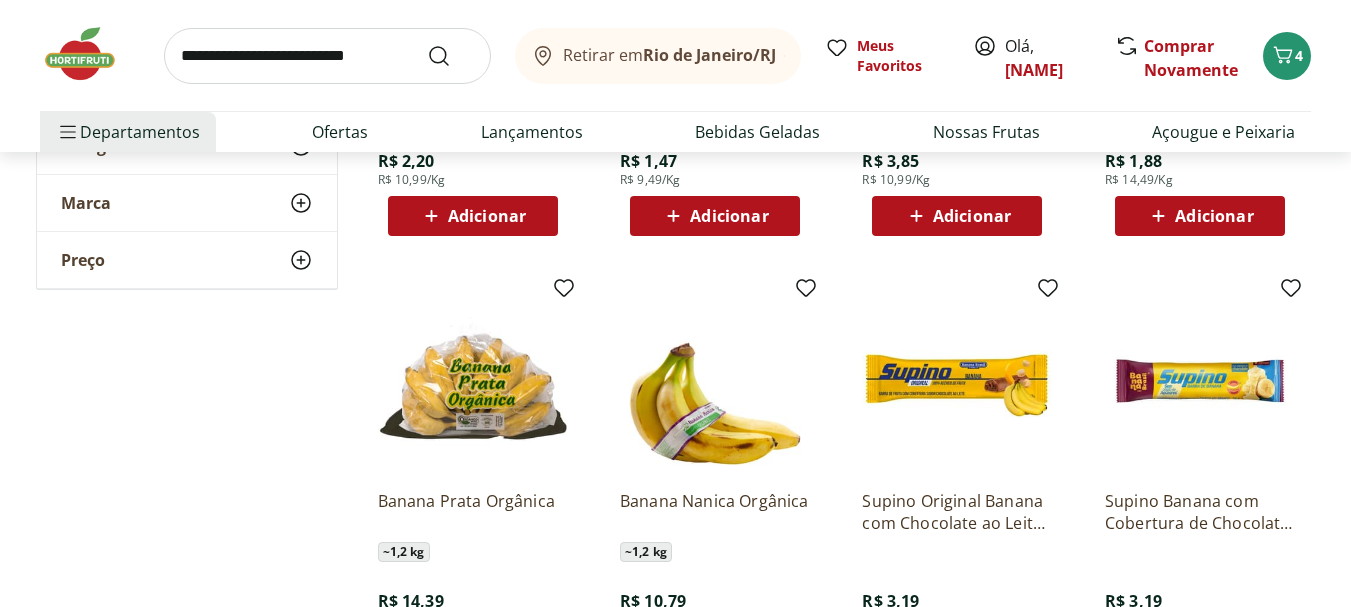 scroll, scrollTop: 694, scrollLeft: 0, axis: vertical 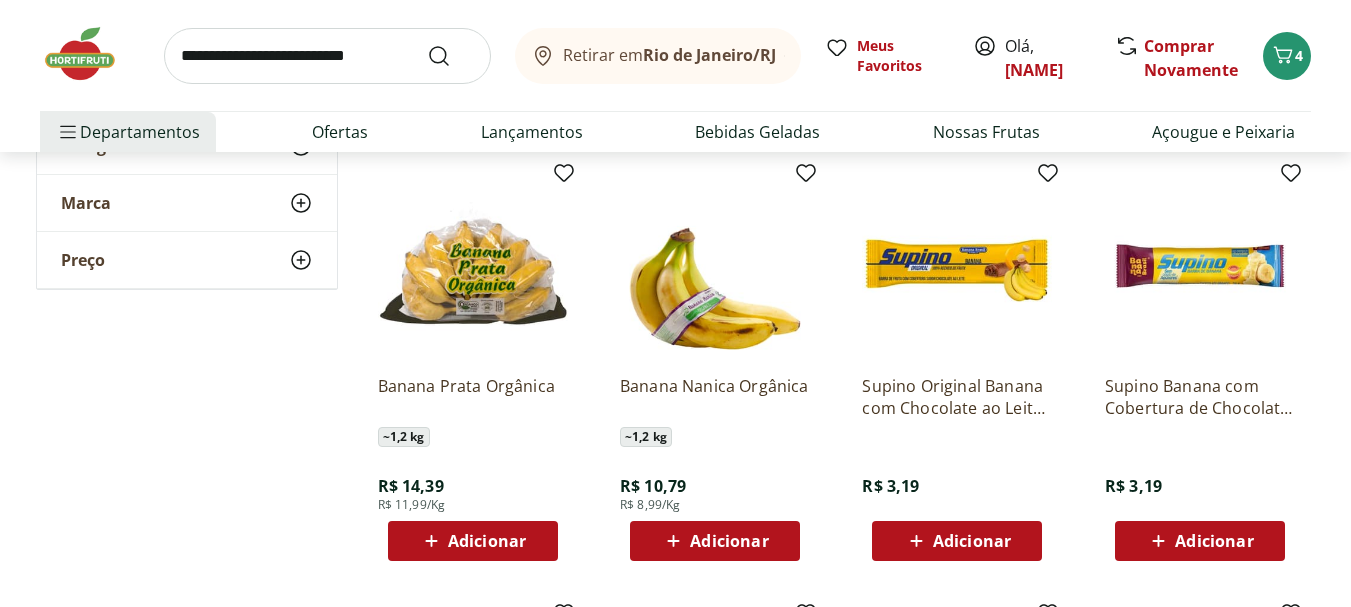 click on "Adicionar" at bounding box center [487, 541] 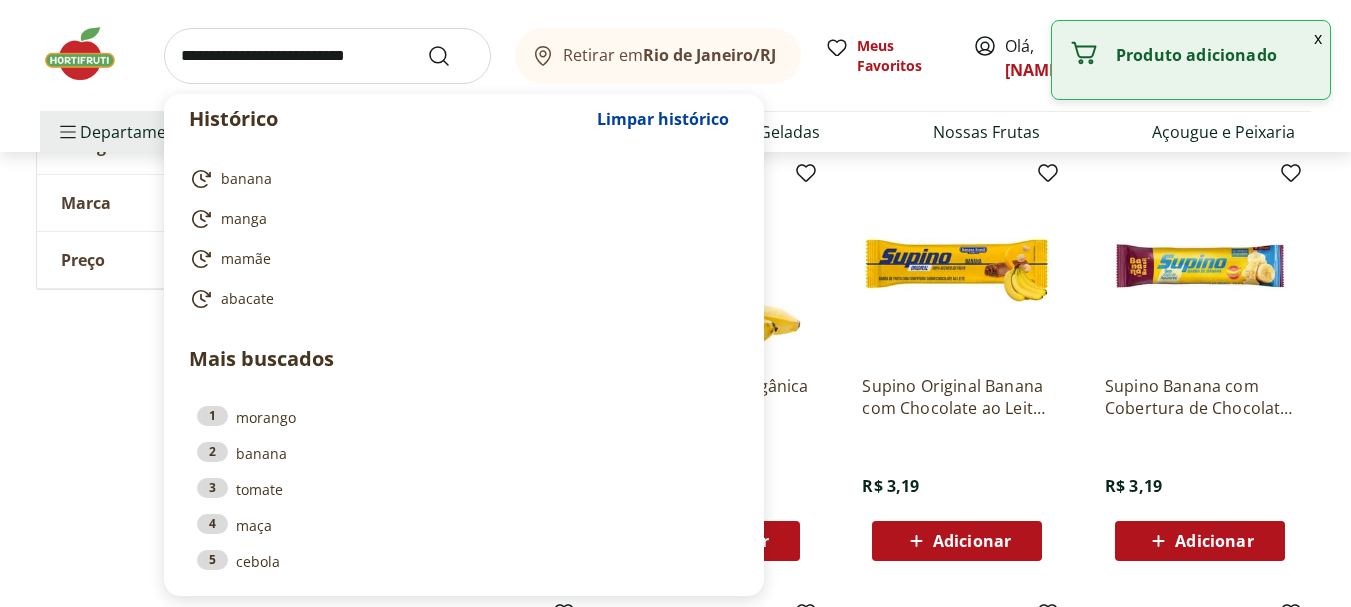 click at bounding box center (327, 56) 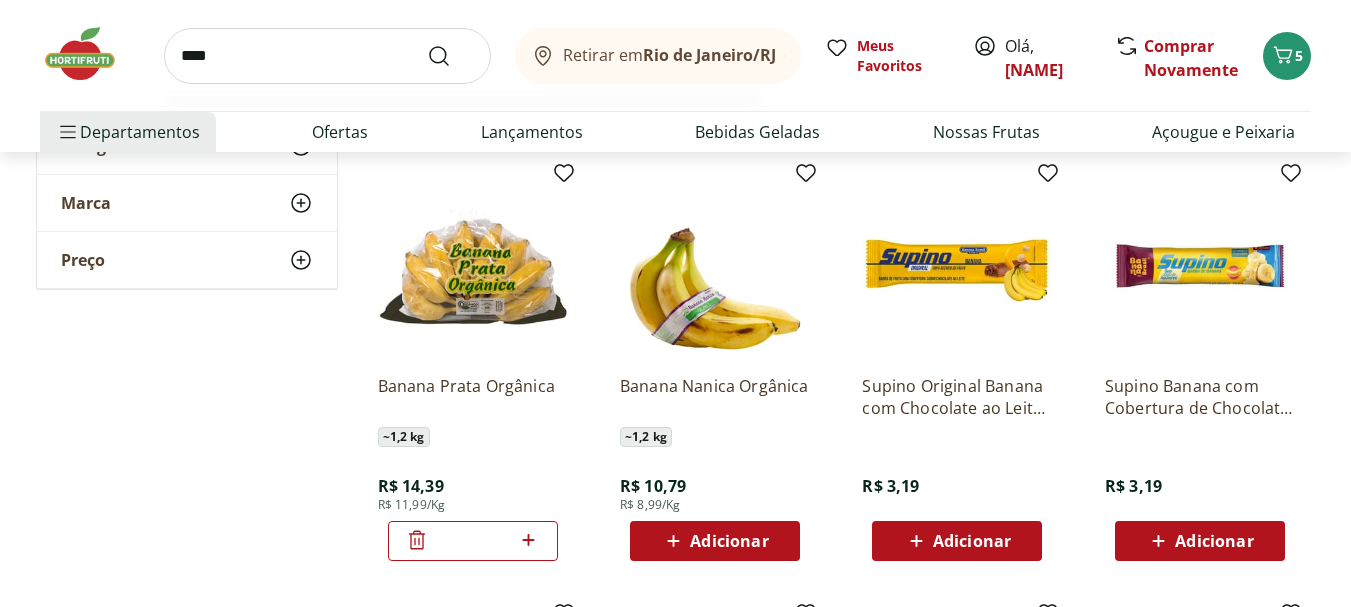 type on "****" 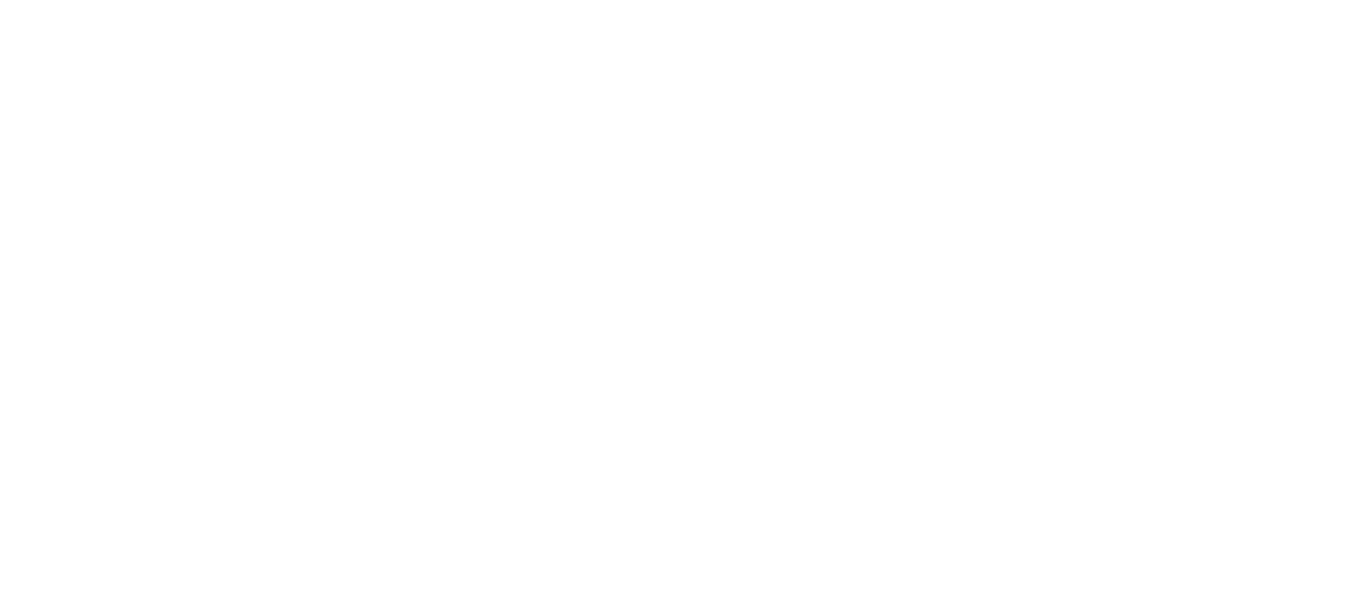 scroll, scrollTop: 0, scrollLeft: 0, axis: both 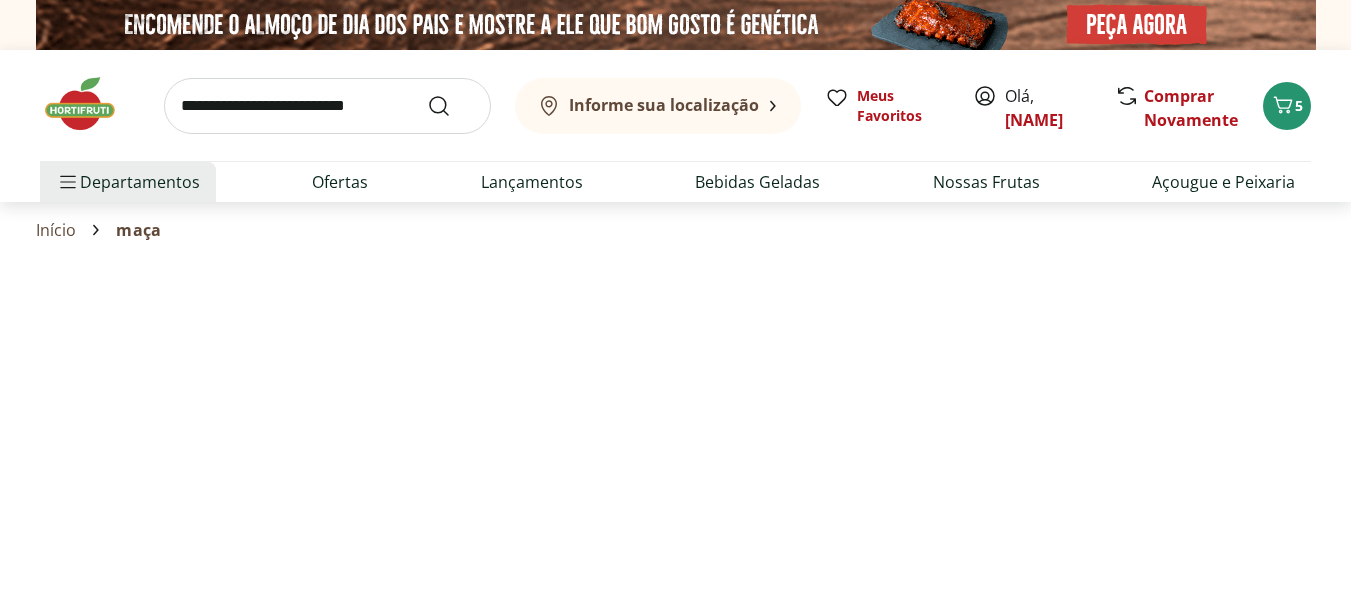 select on "**********" 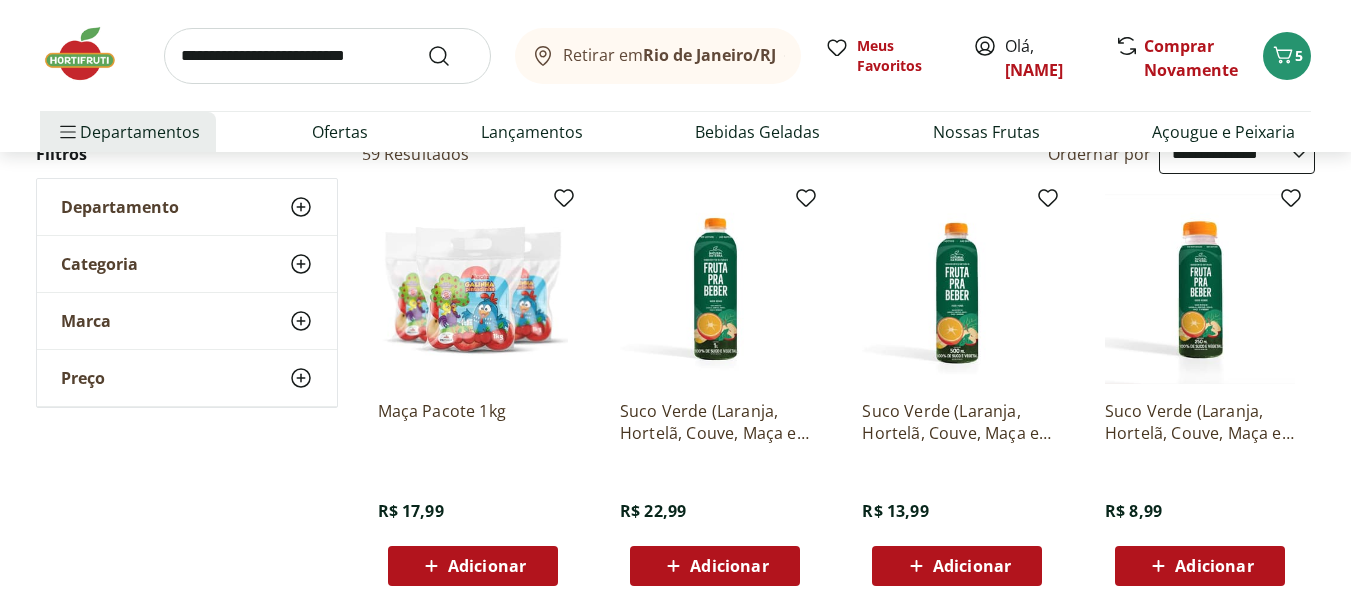 scroll, scrollTop: 381, scrollLeft: 0, axis: vertical 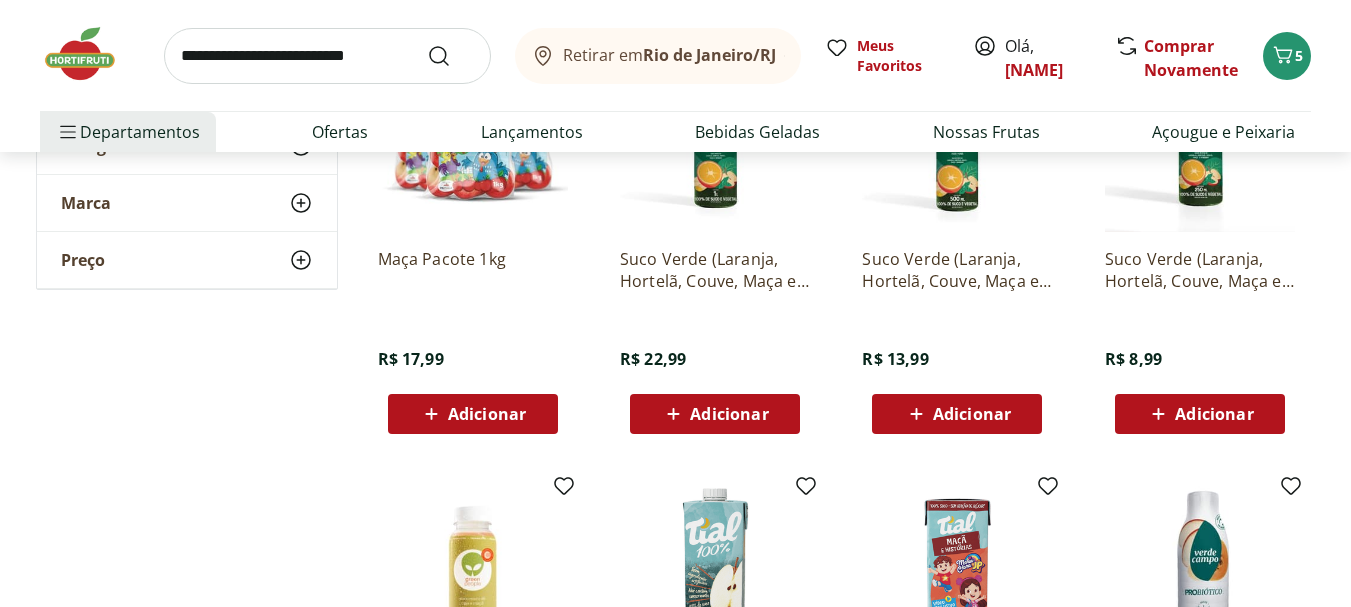 click on "Adicionar" at bounding box center [487, 414] 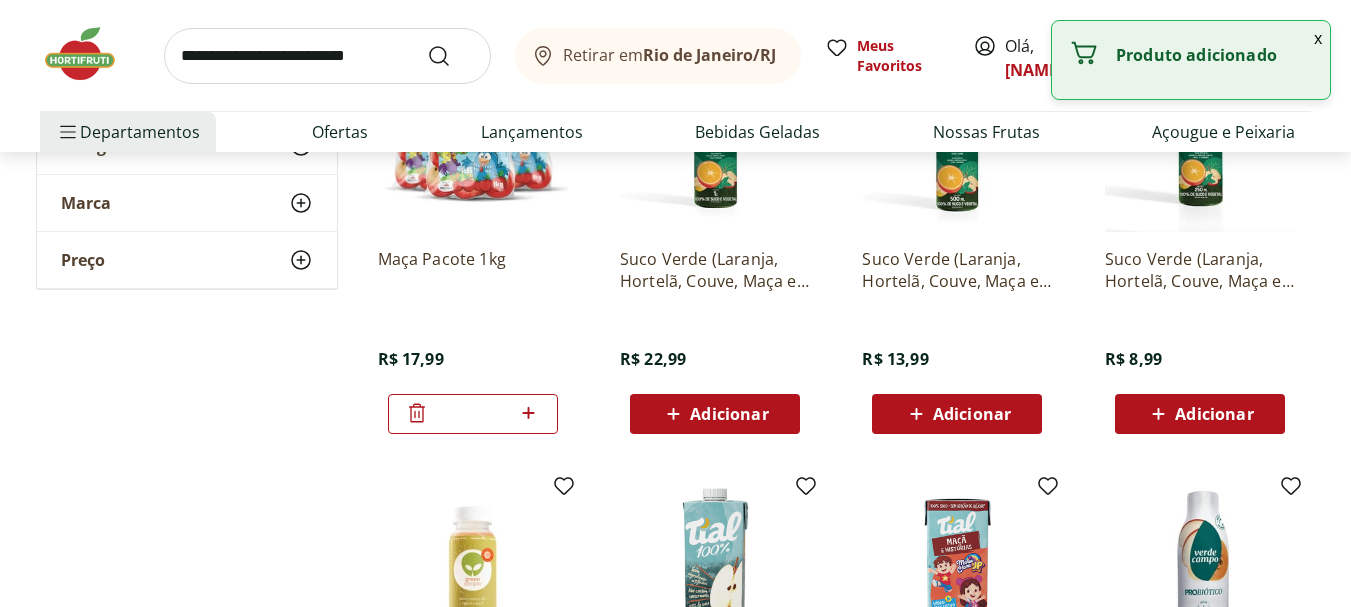 click at bounding box center [327, 56] 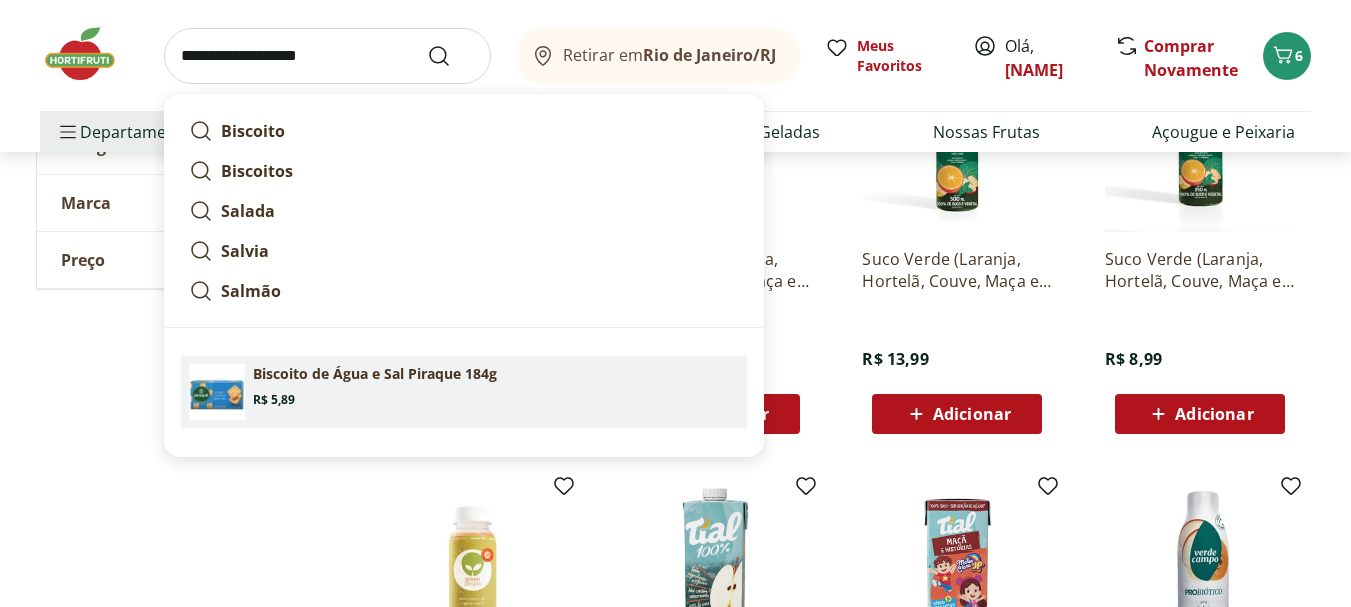 click on "Biscoito de Água e Sal Piraque 184g" at bounding box center (375, 374) 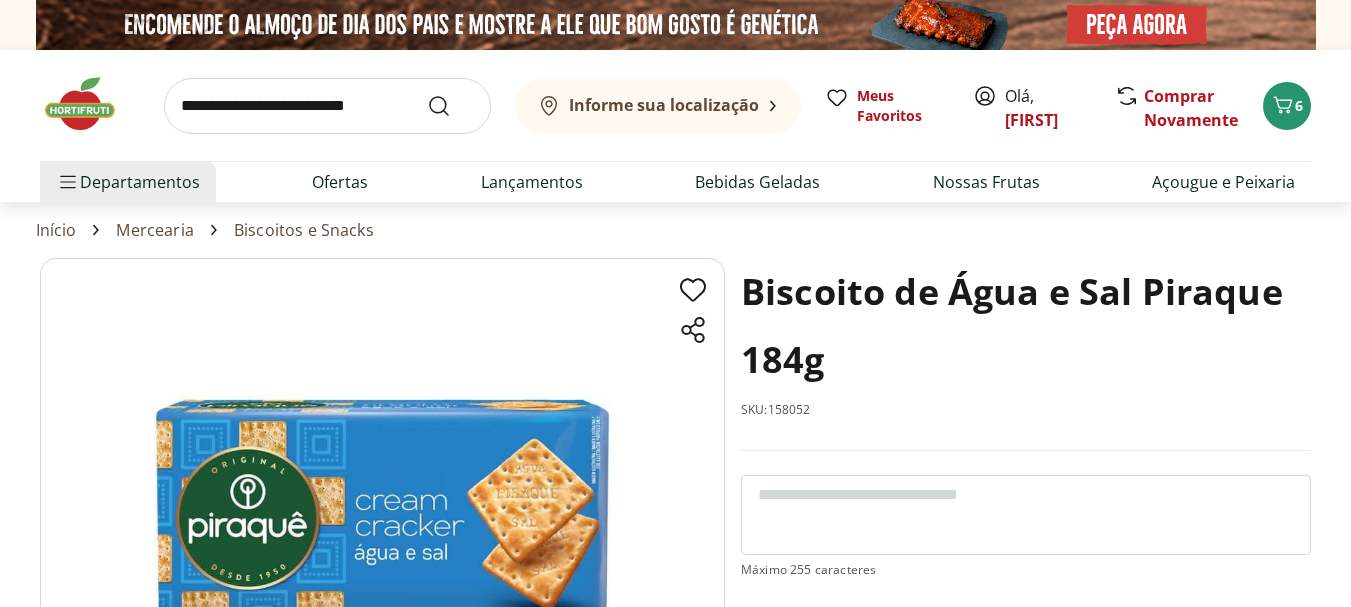 scroll, scrollTop: 0, scrollLeft: 0, axis: both 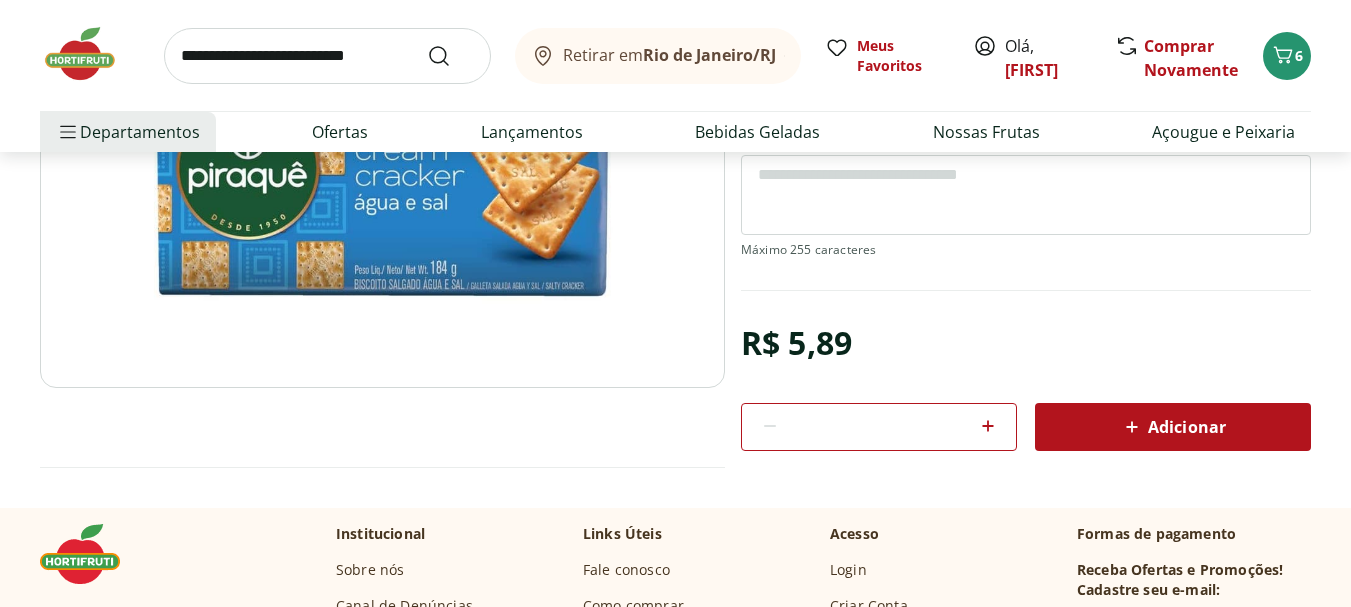 click on "Adicionar" at bounding box center (1173, 427) 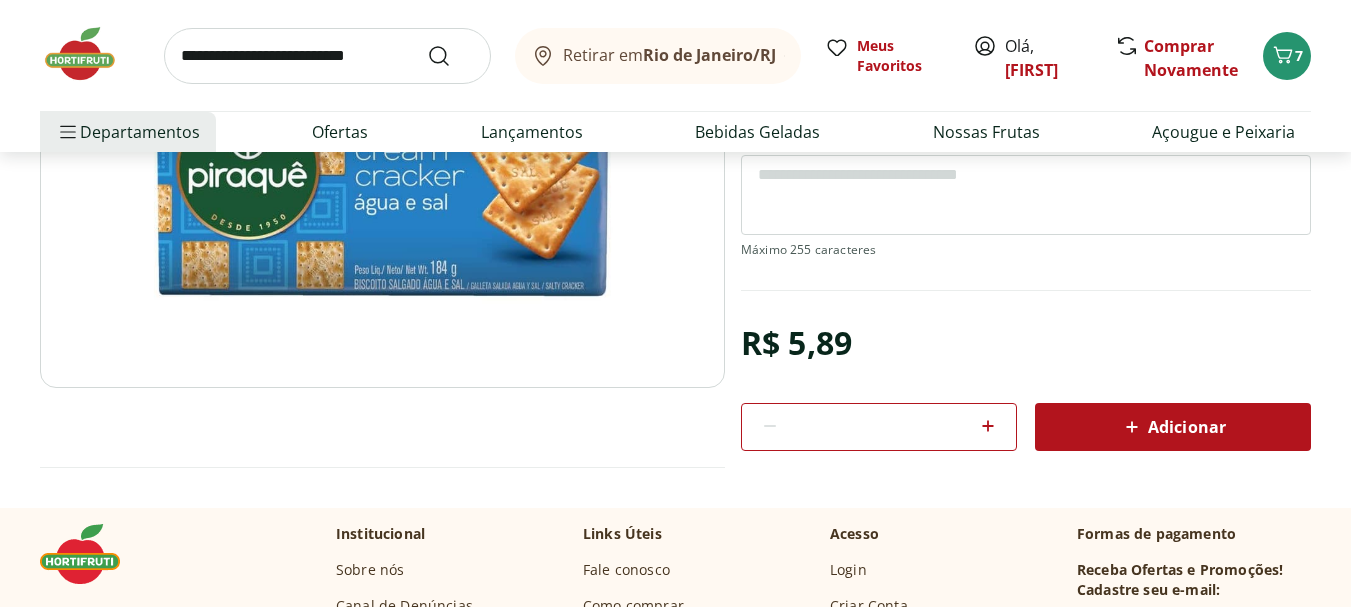 click at bounding box center (327, 56) 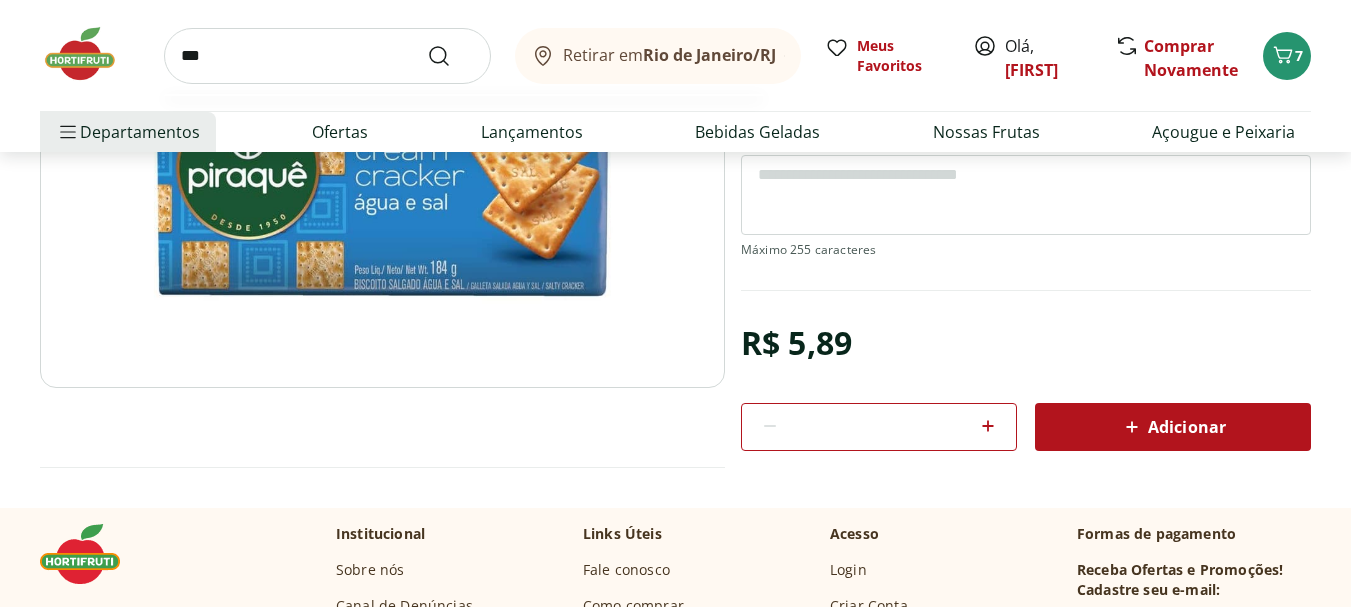 type on "***" 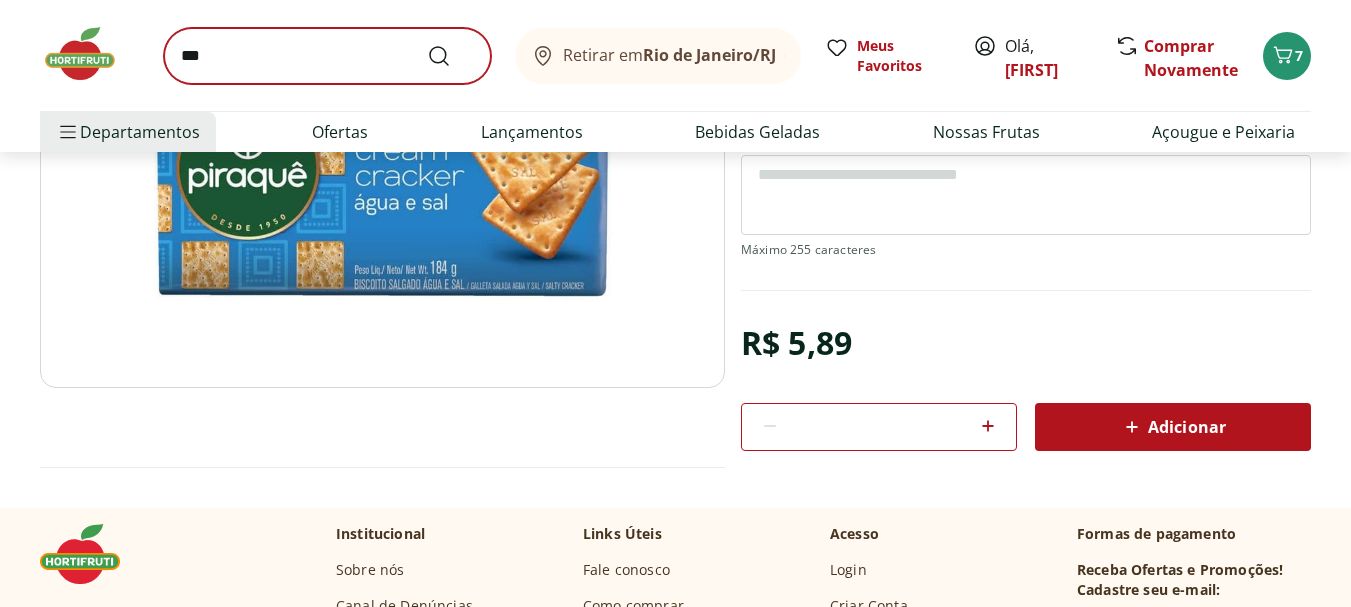 scroll, scrollTop: 0, scrollLeft: 0, axis: both 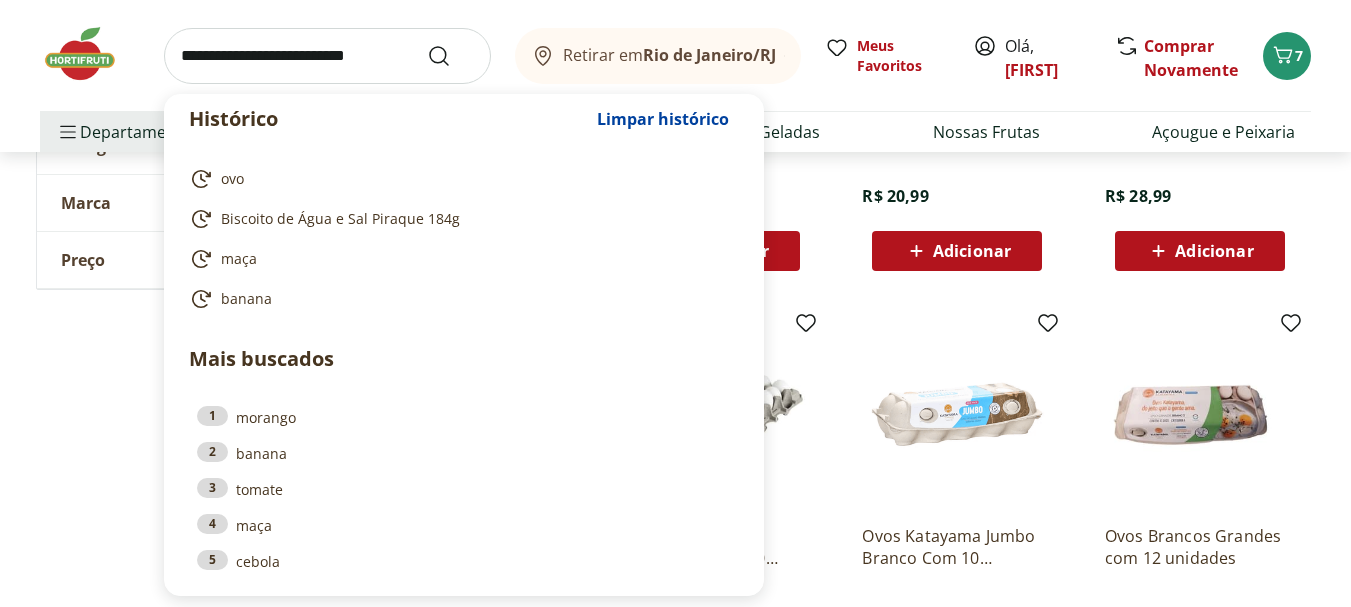 click at bounding box center (327, 56) 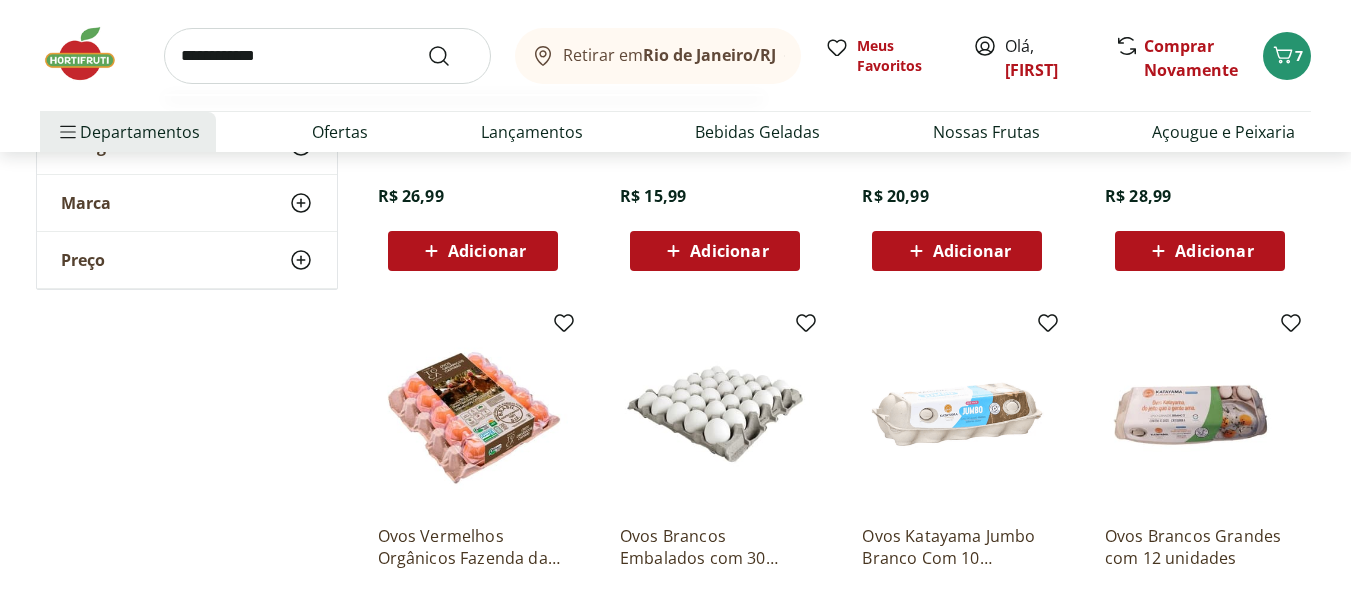 type on "**********" 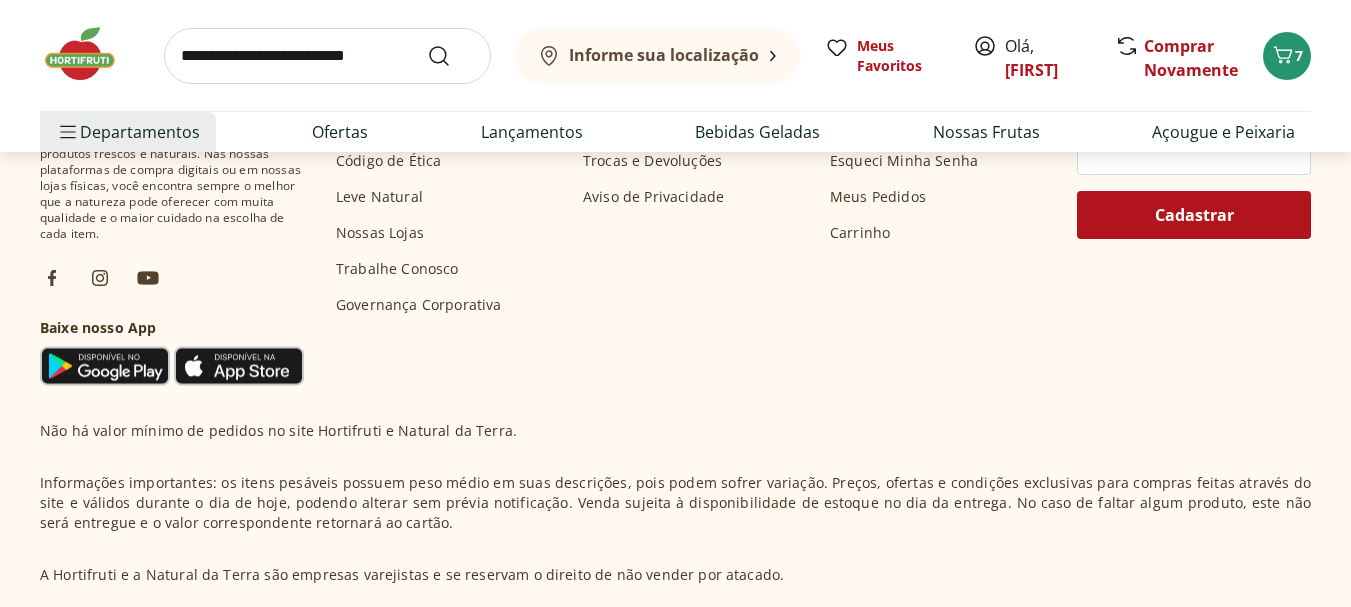 scroll, scrollTop: 0, scrollLeft: 0, axis: both 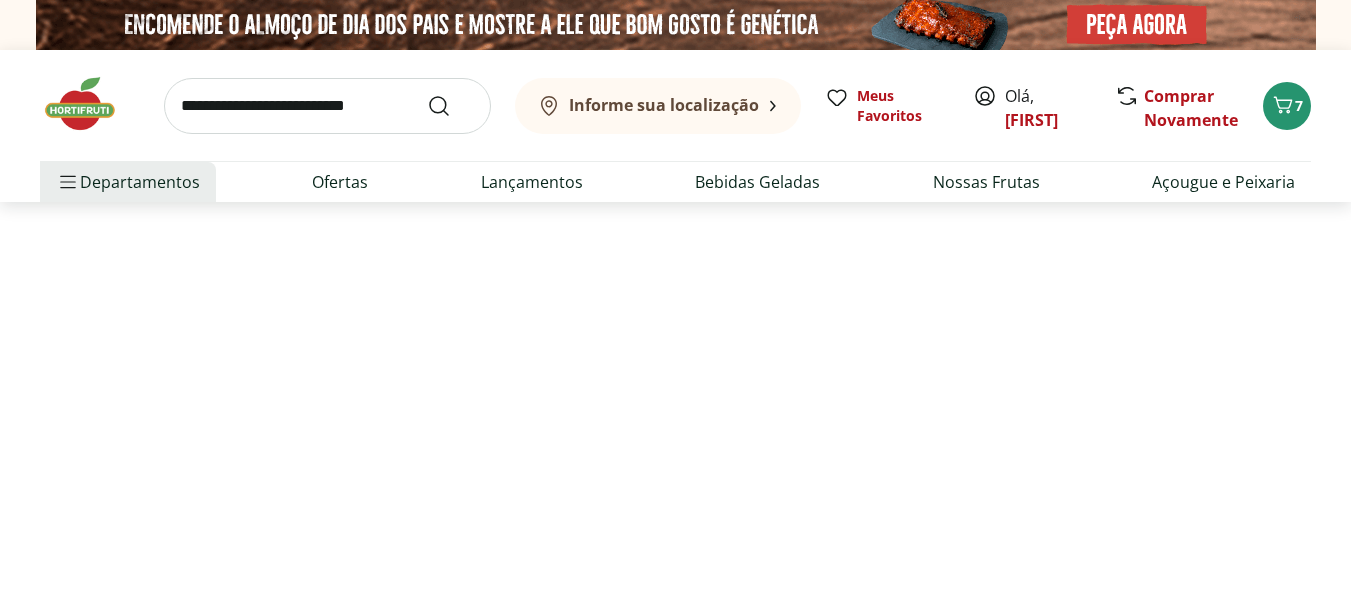 select on "**********" 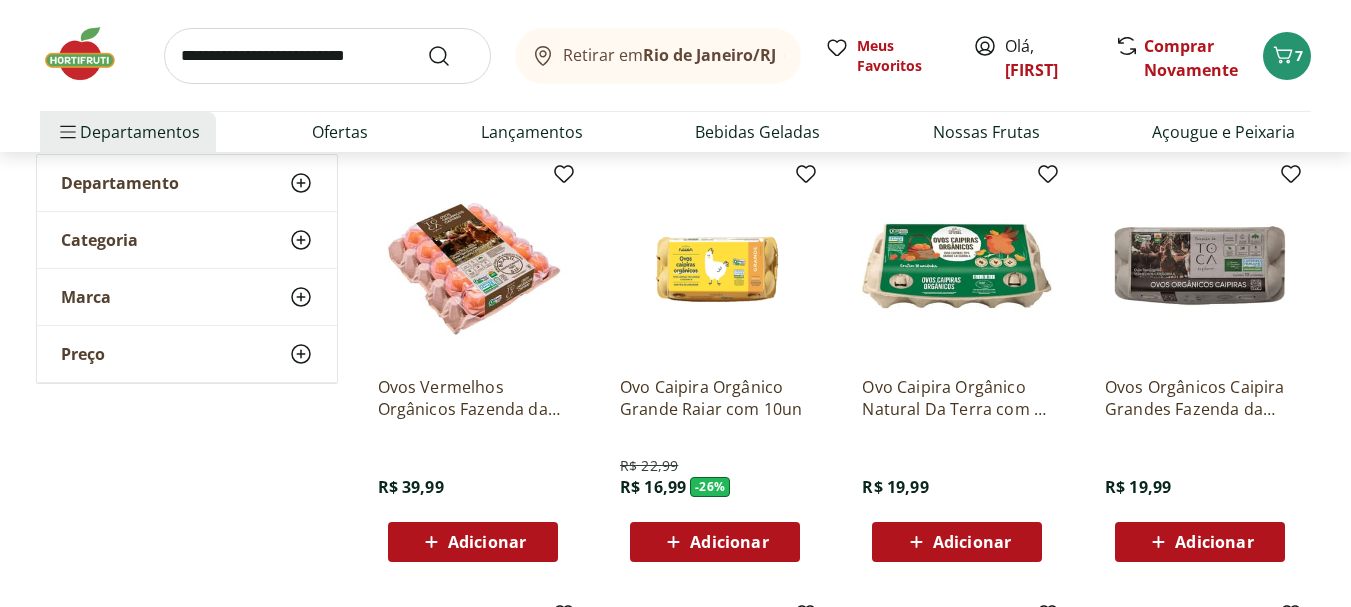 scroll, scrollTop: 268, scrollLeft: 0, axis: vertical 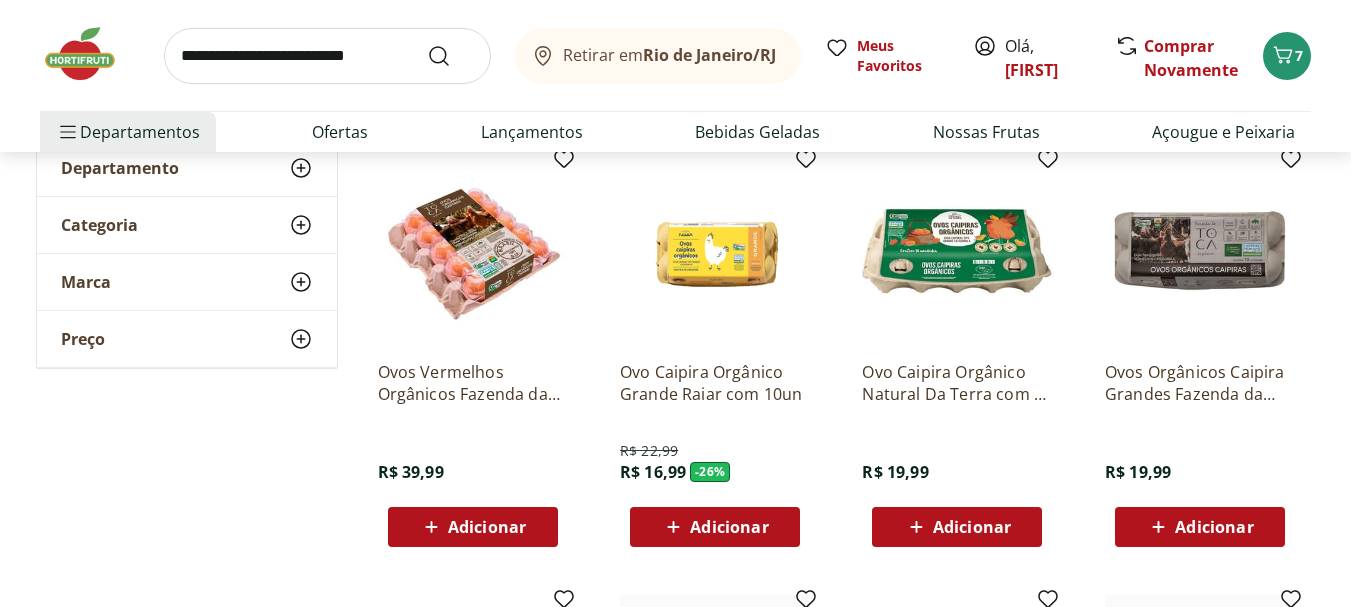 click on "Adicionar" at bounding box center (972, 527) 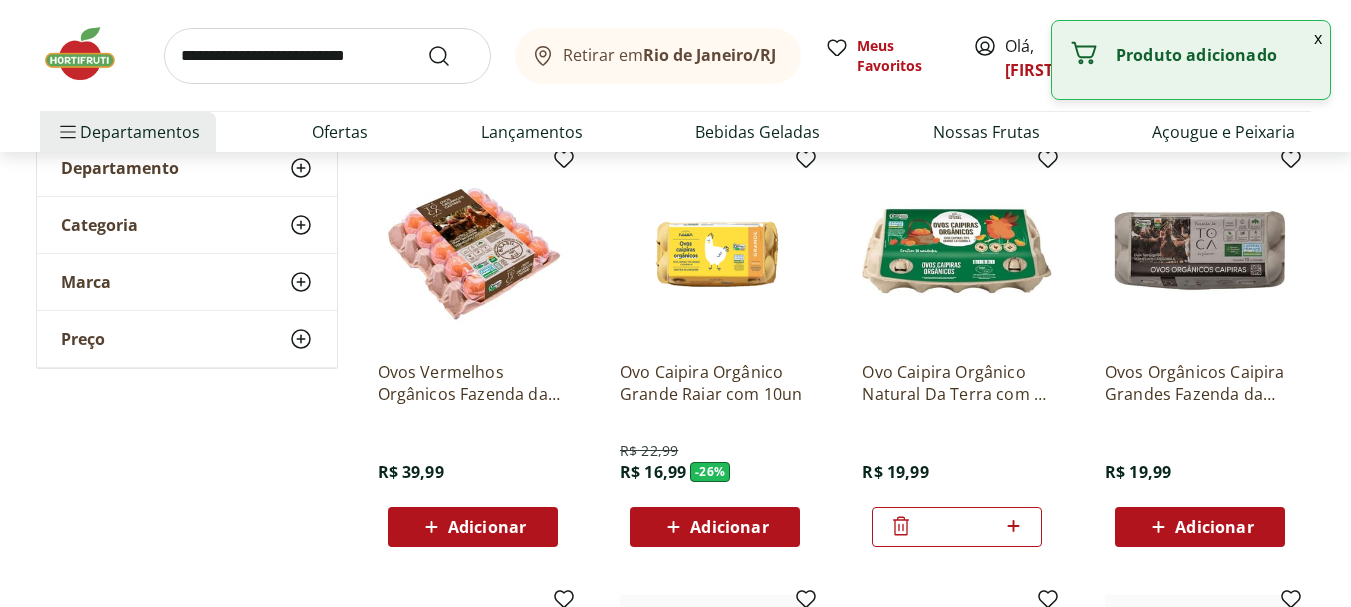 click on "Adicionar" at bounding box center [729, 527] 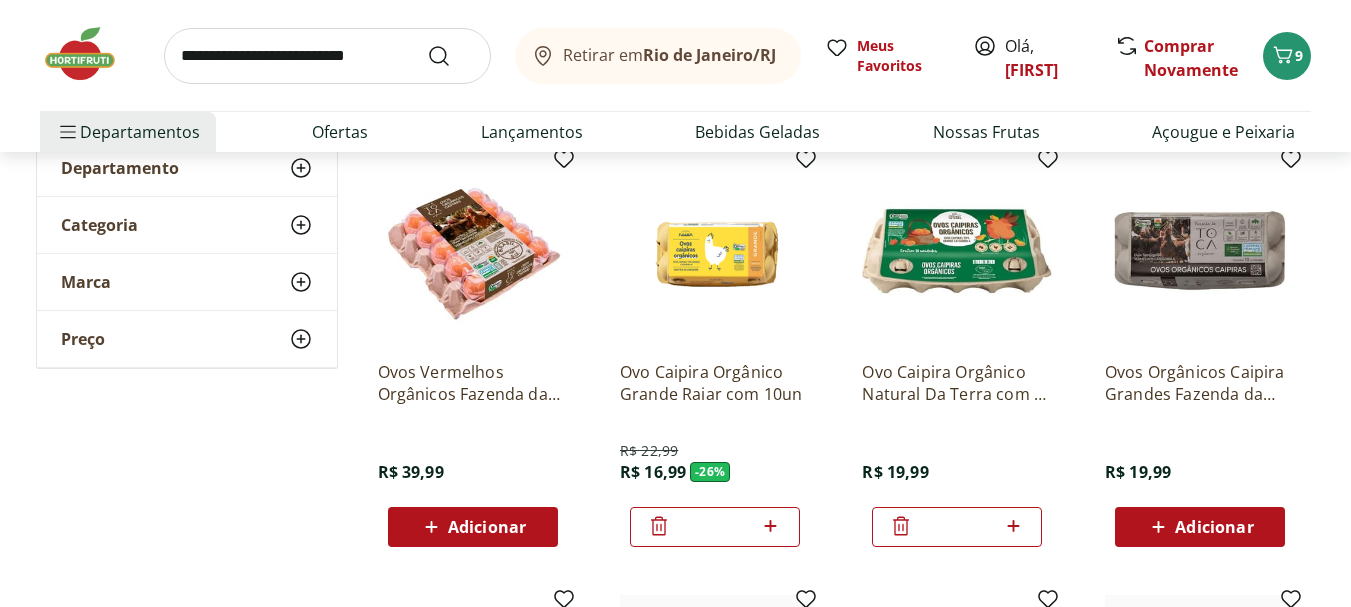 click 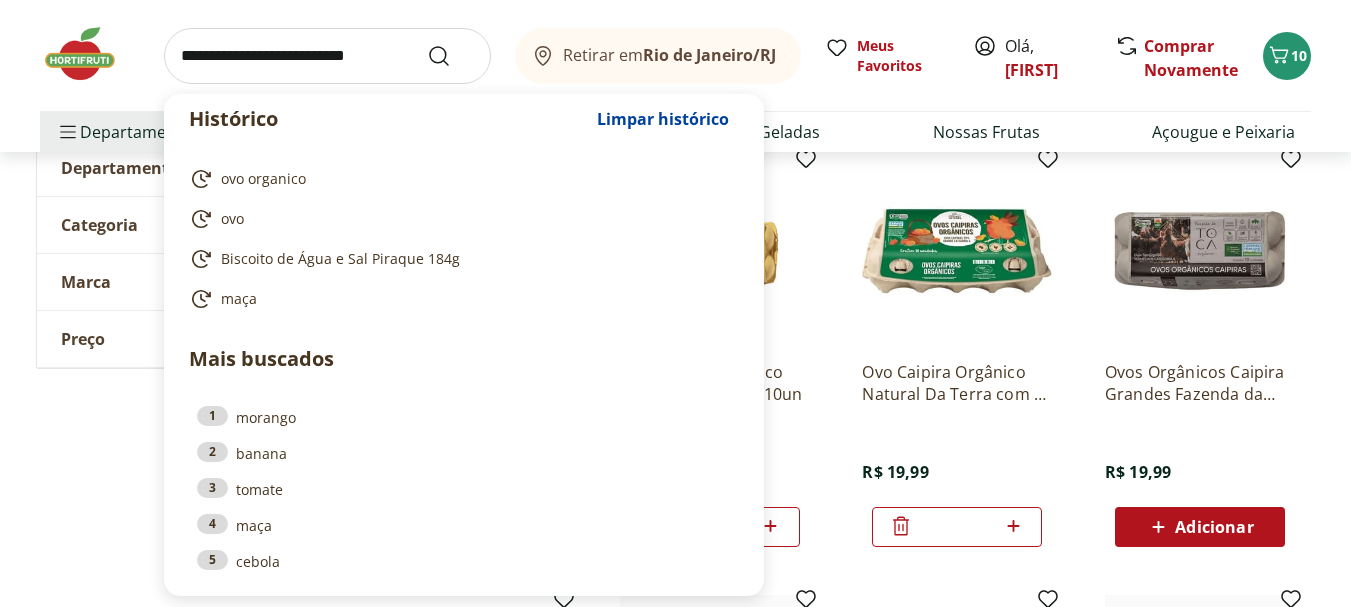 click at bounding box center (327, 56) 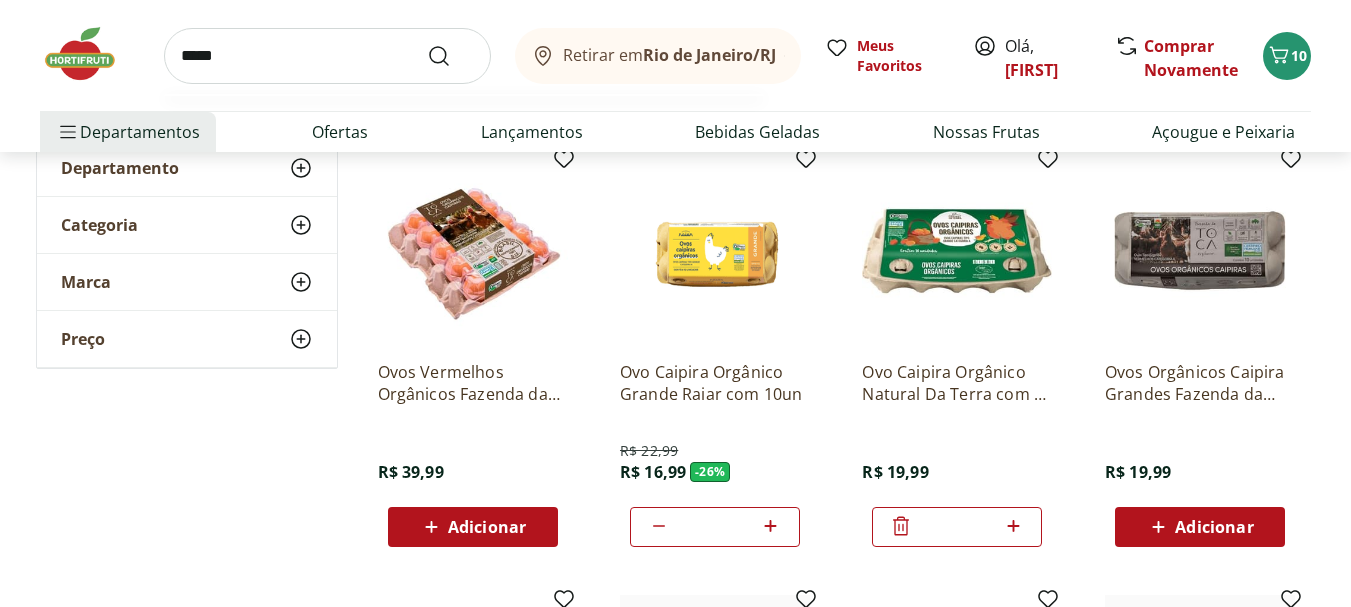 type on "*****" 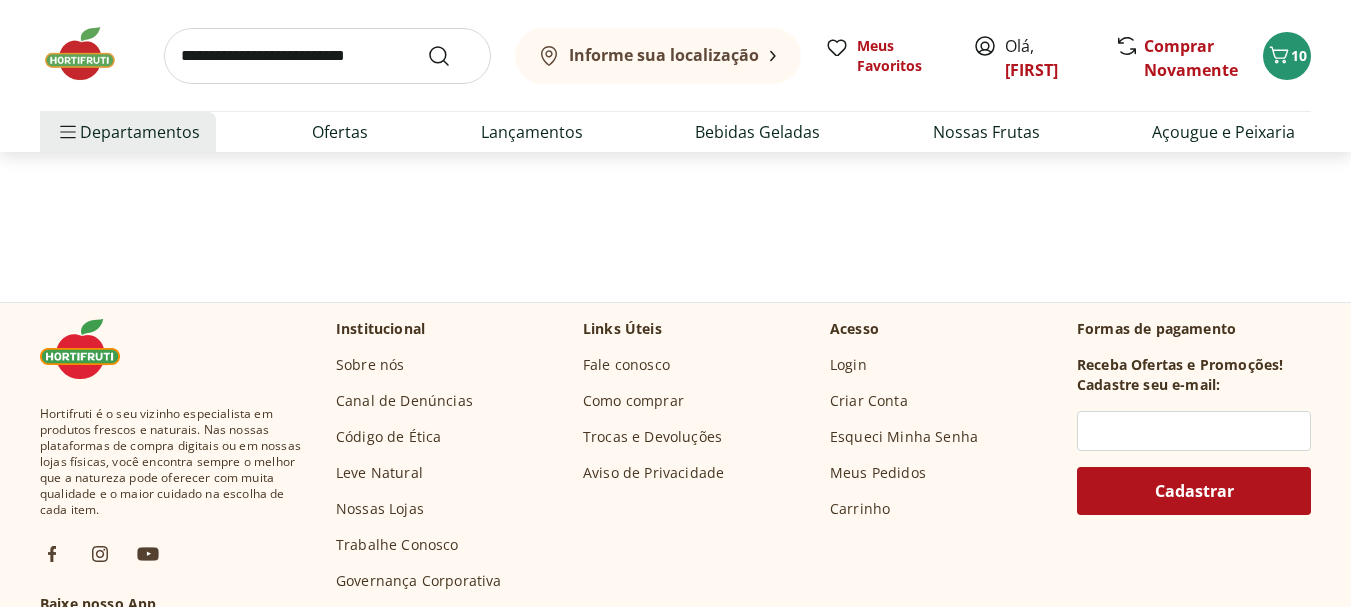 scroll, scrollTop: 0, scrollLeft: 0, axis: both 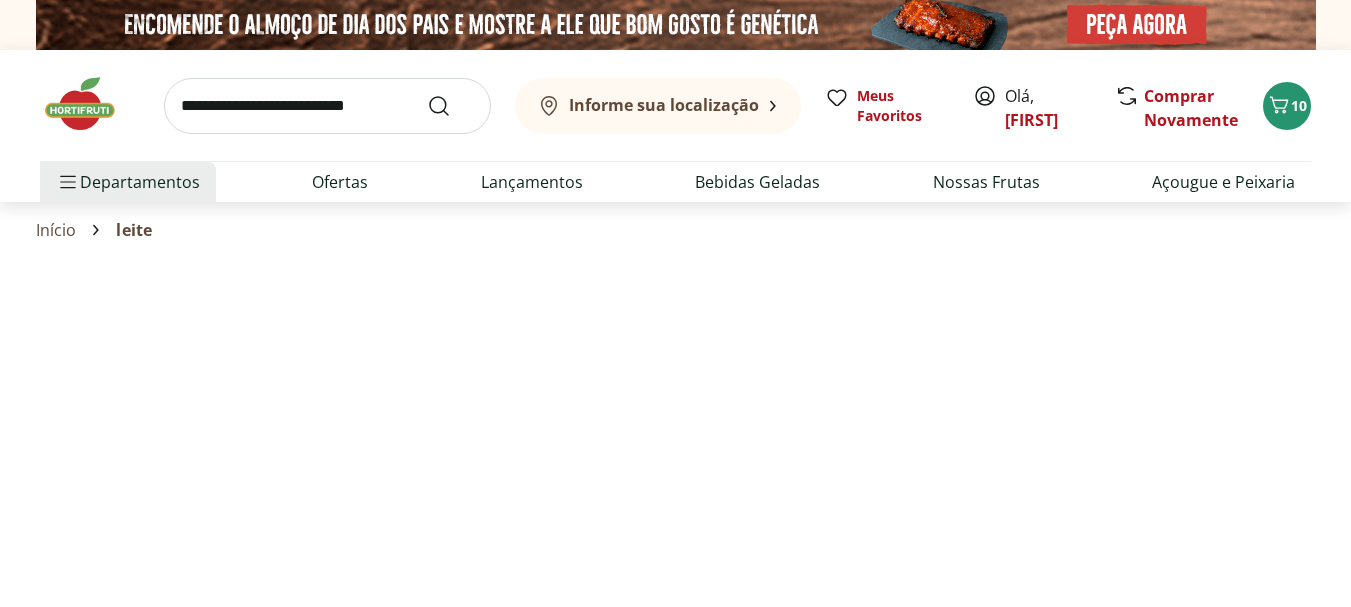 select on "**********" 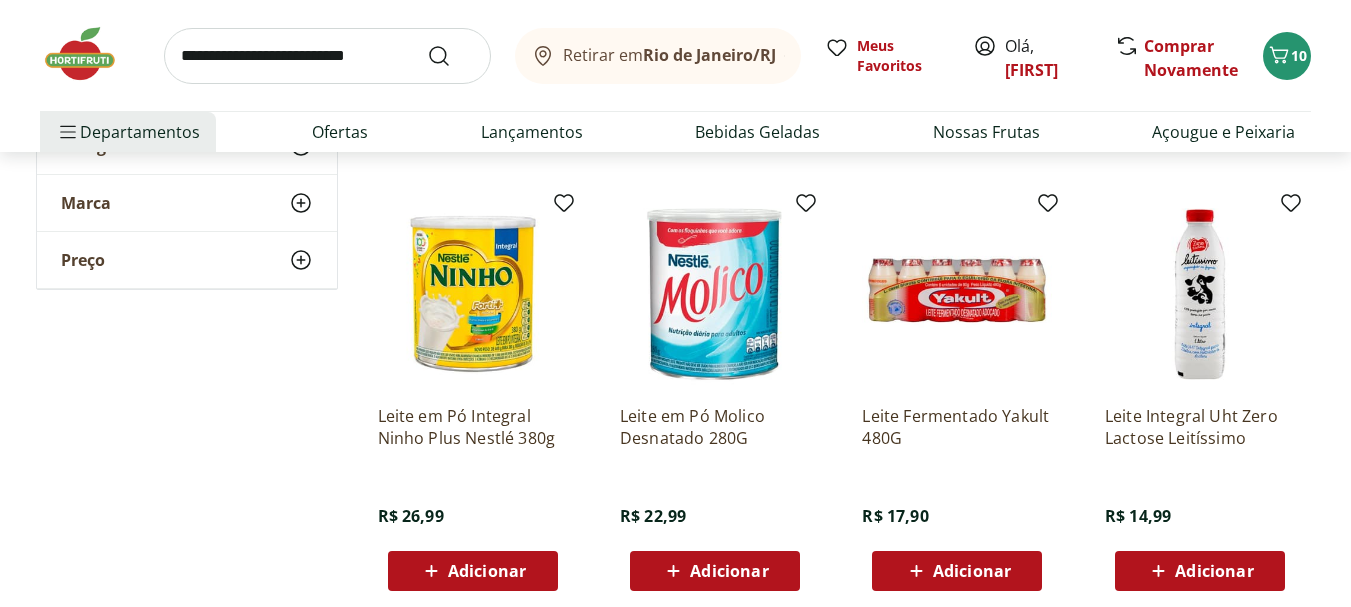 scroll, scrollTop: 574, scrollLeft: 0, axis: vertical 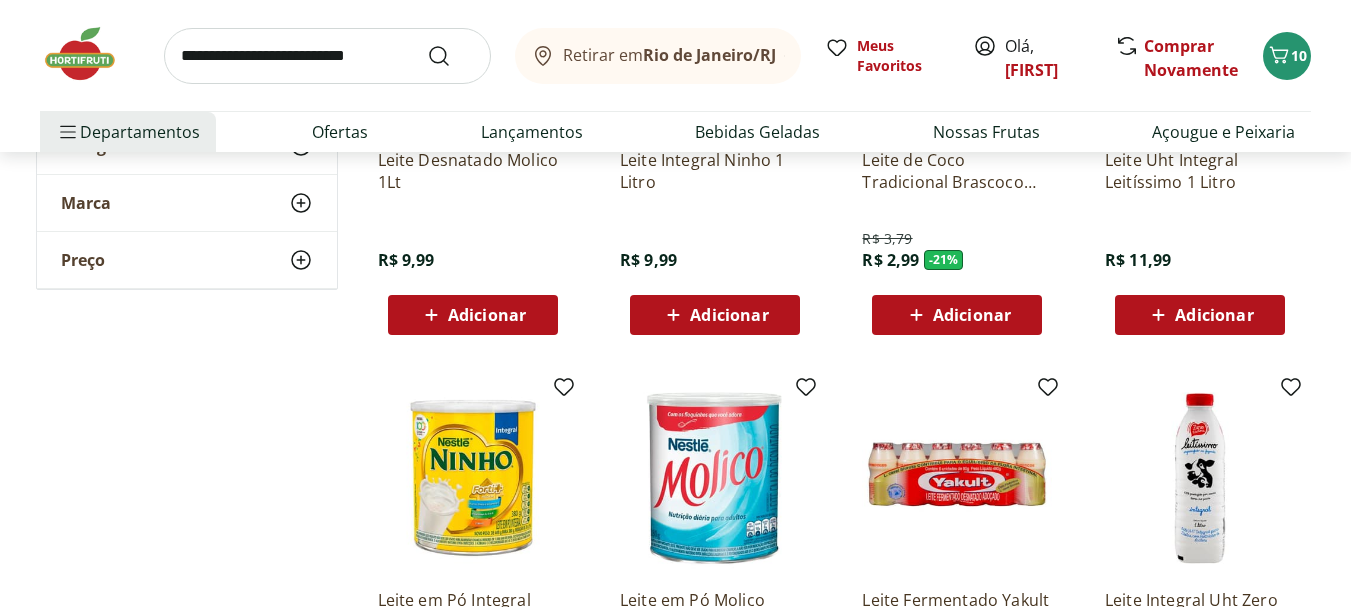 click at bounding box center (327, 56) 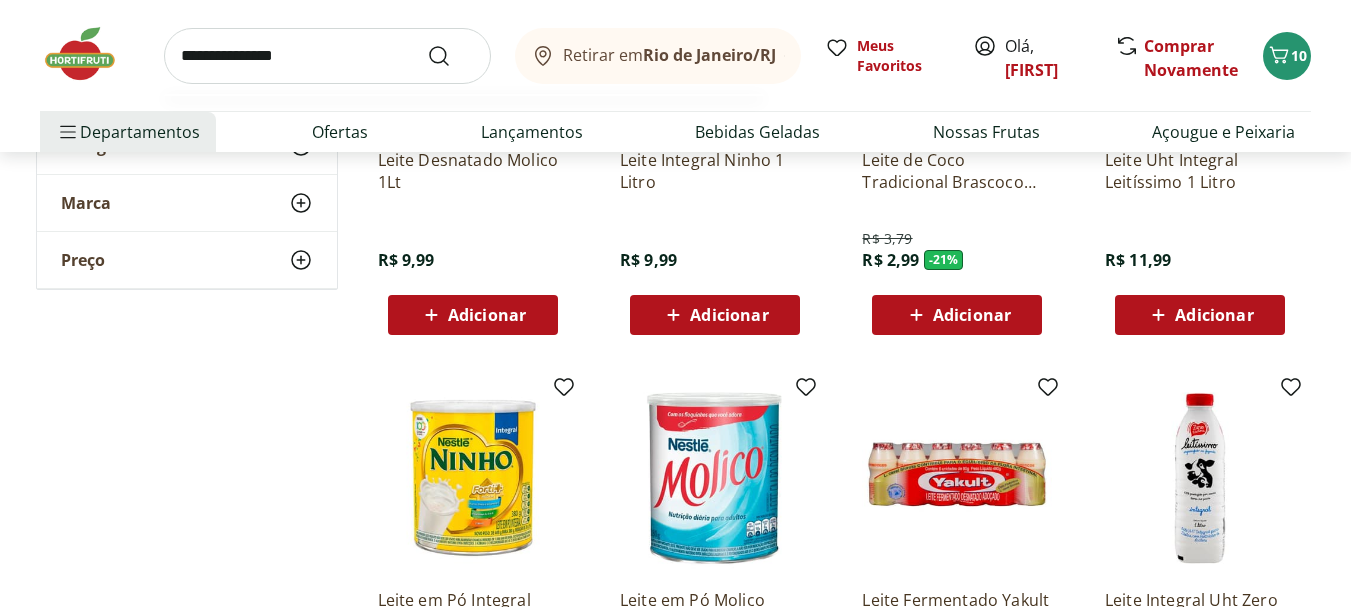 type on "**********" 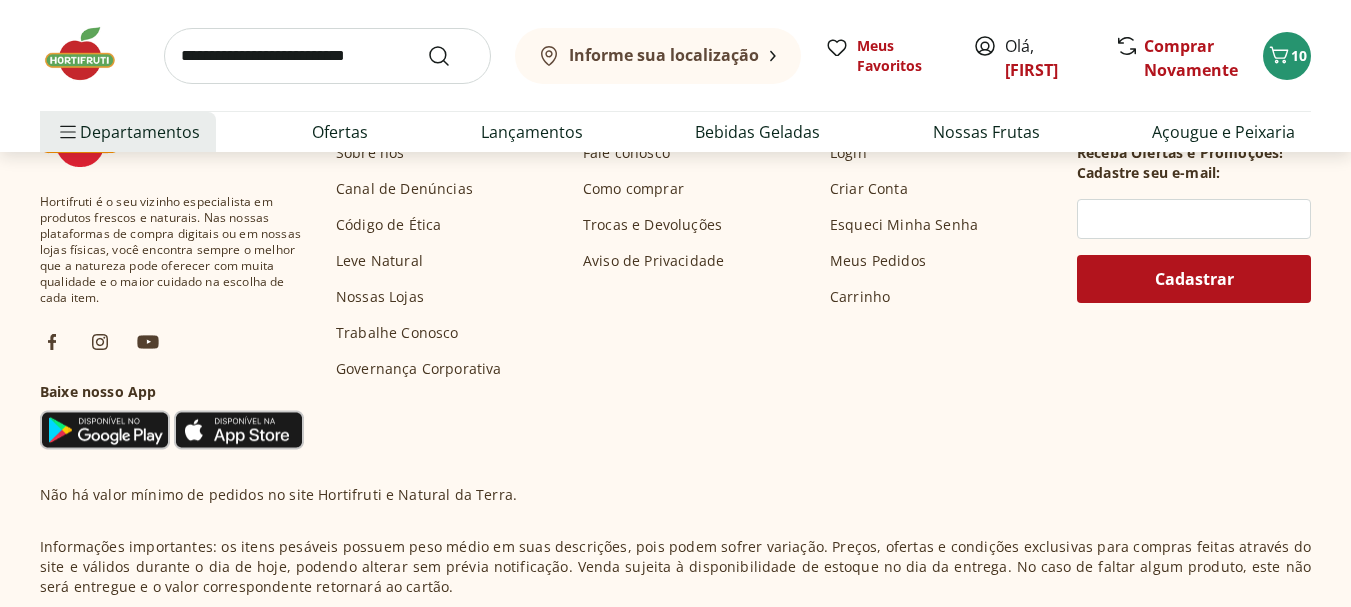 scroll, scrollTop: 0, scrollLeft: 0, axis: both 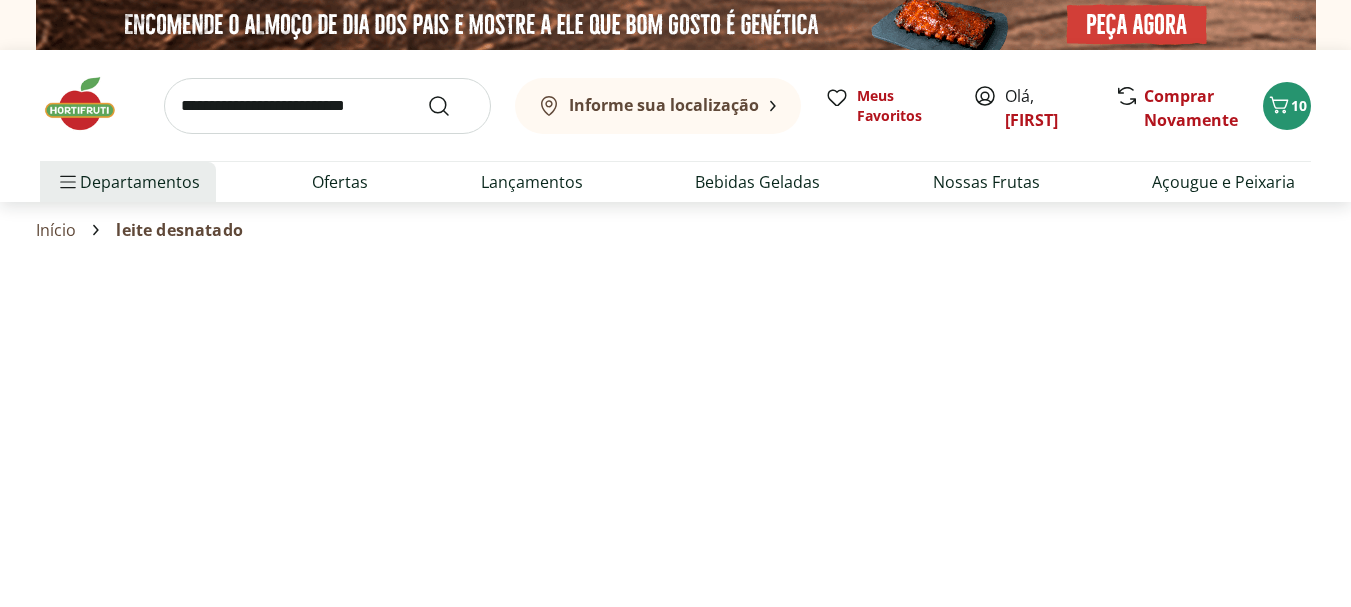select on "**********" 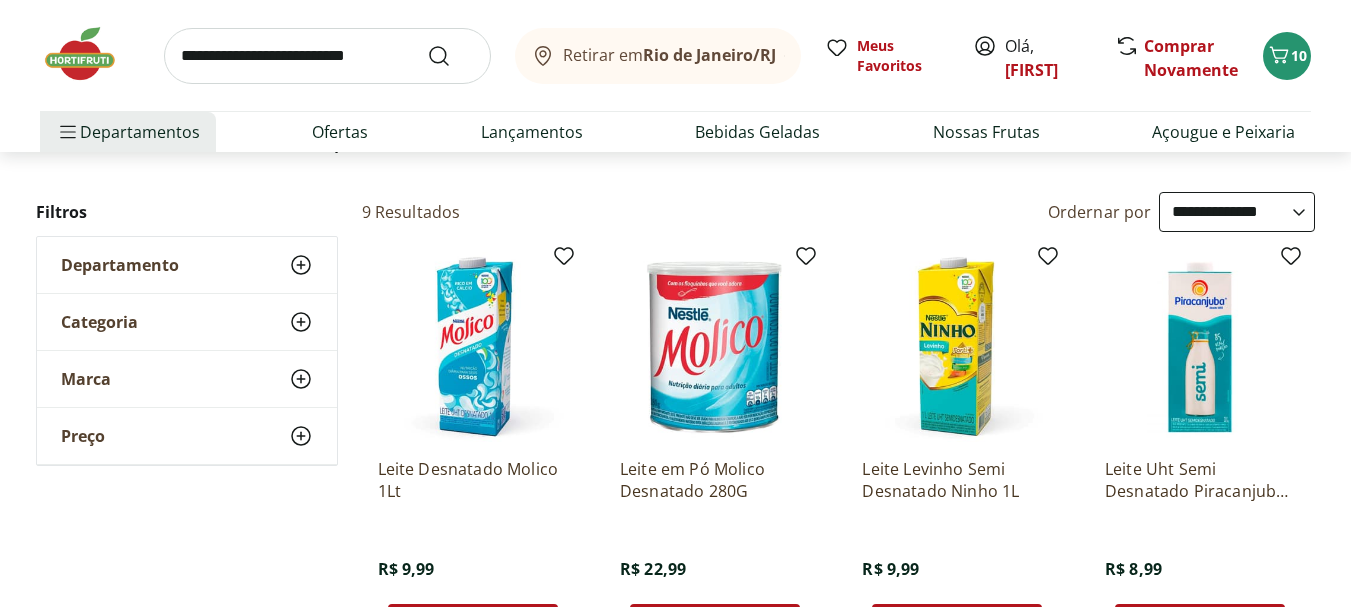 scroll, scrollTop: 231, scrollLeft: 0, axis: vertical 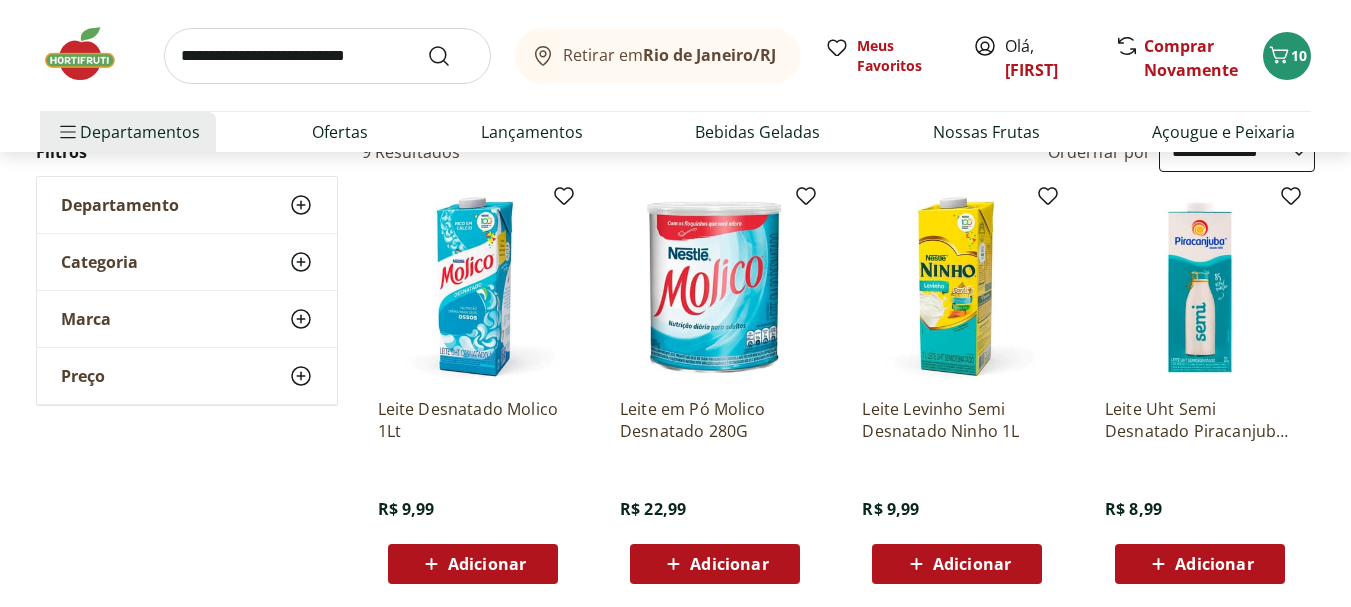 click on "Adicionar" at bounding box center (487, 564) 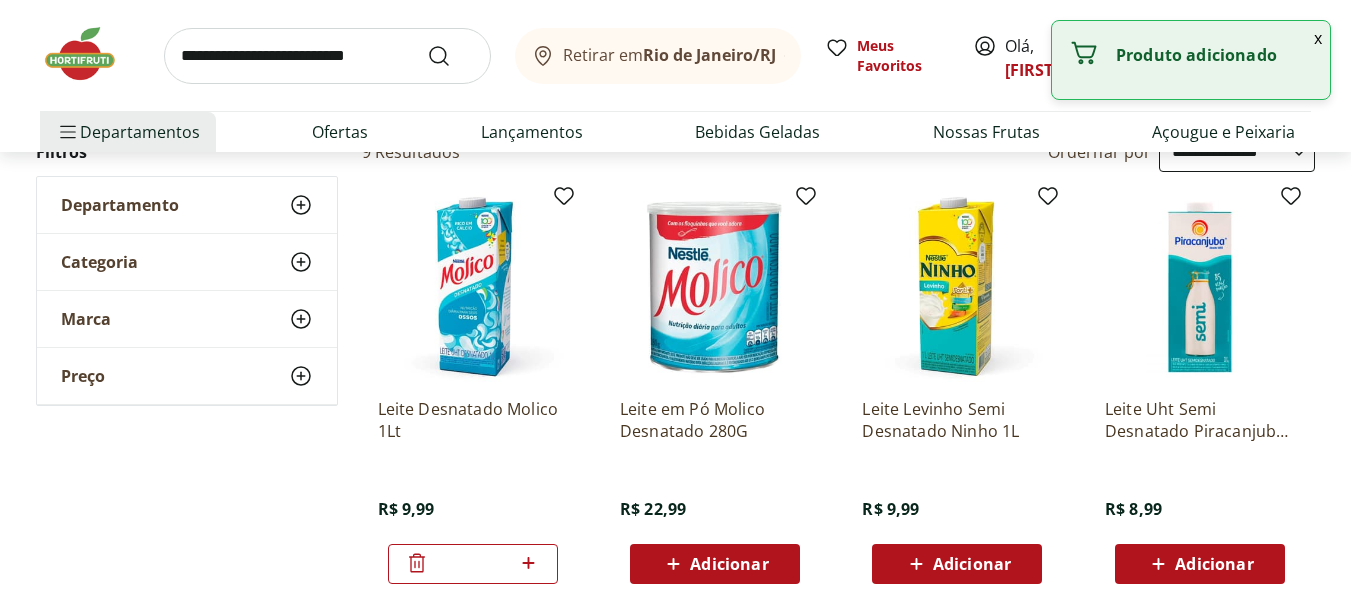 click at bounding box center (327, 56) 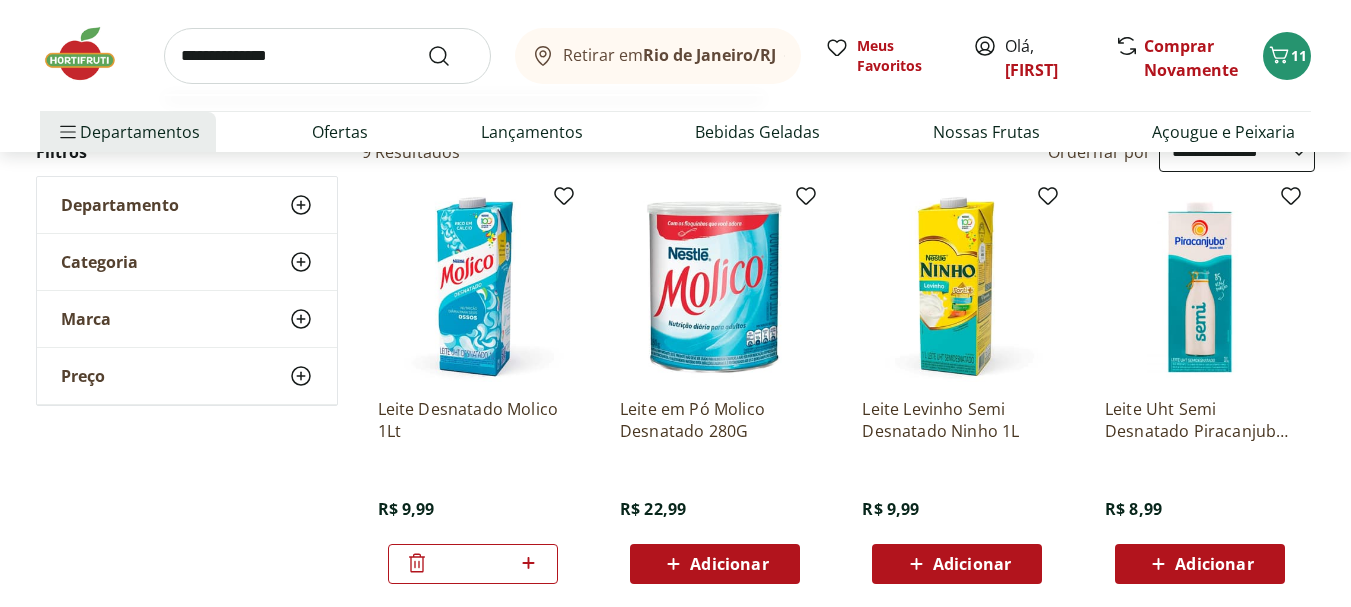type on "**********" 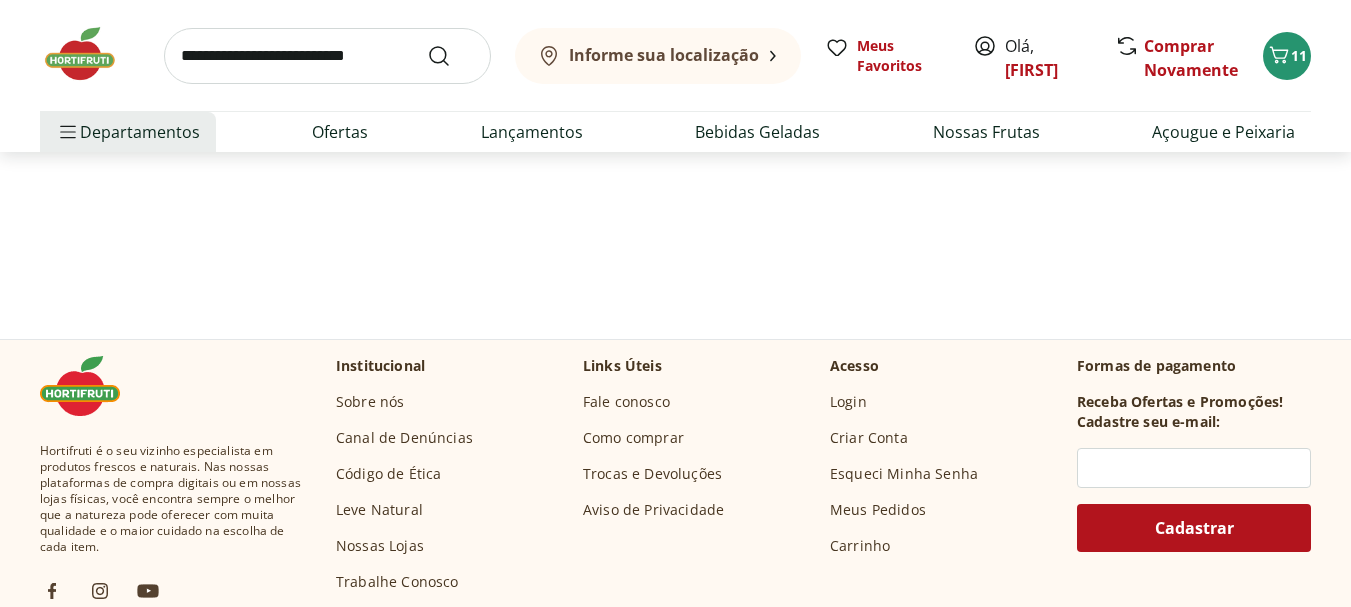 scroll, scrollTop: 0, scrollLeft: 0, axis: both 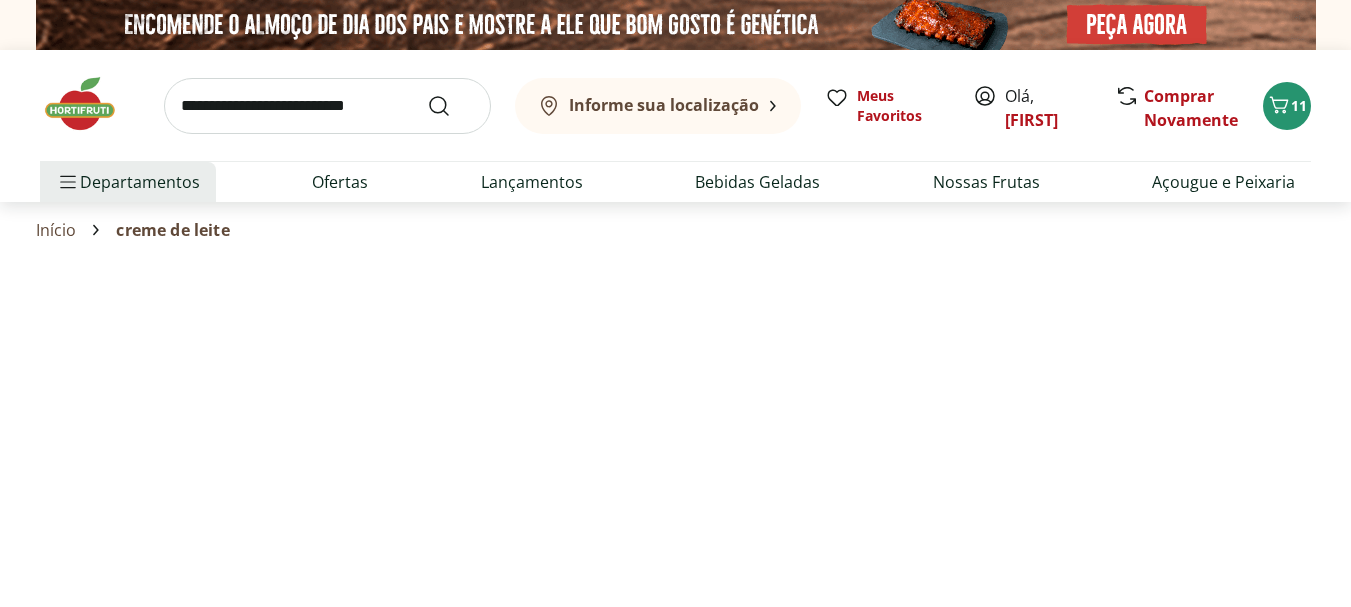 select on "**********" 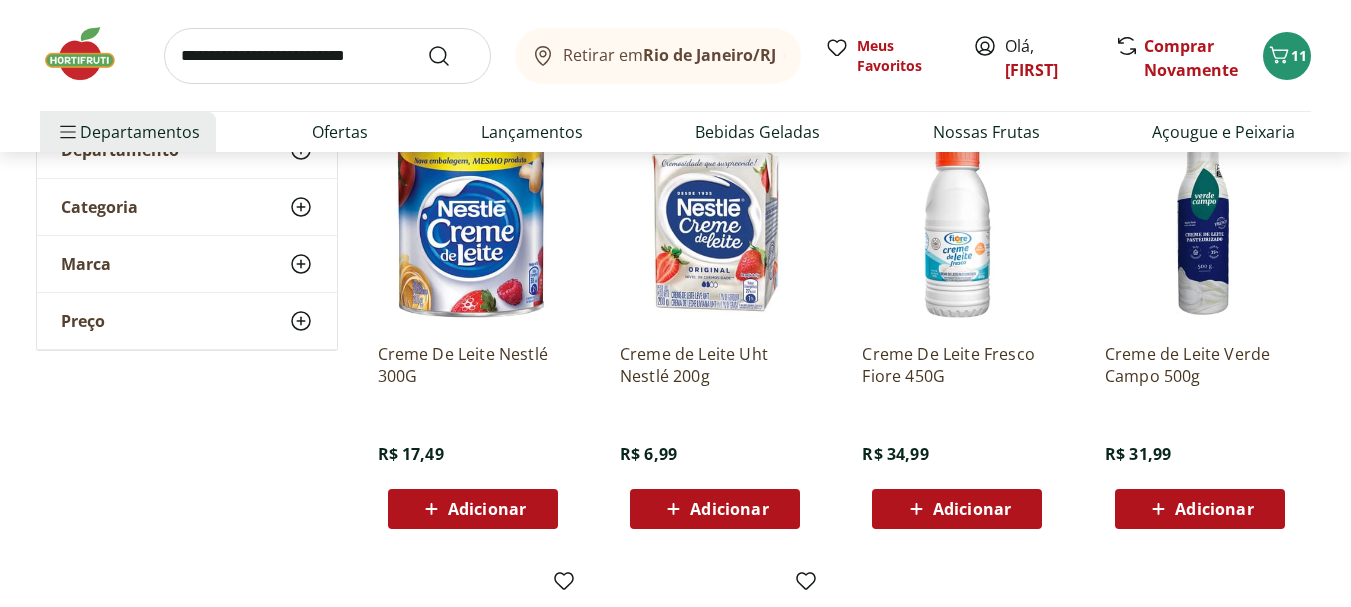 scroll, scrollTop: 306, scrollLeft: 0, axis: vertical 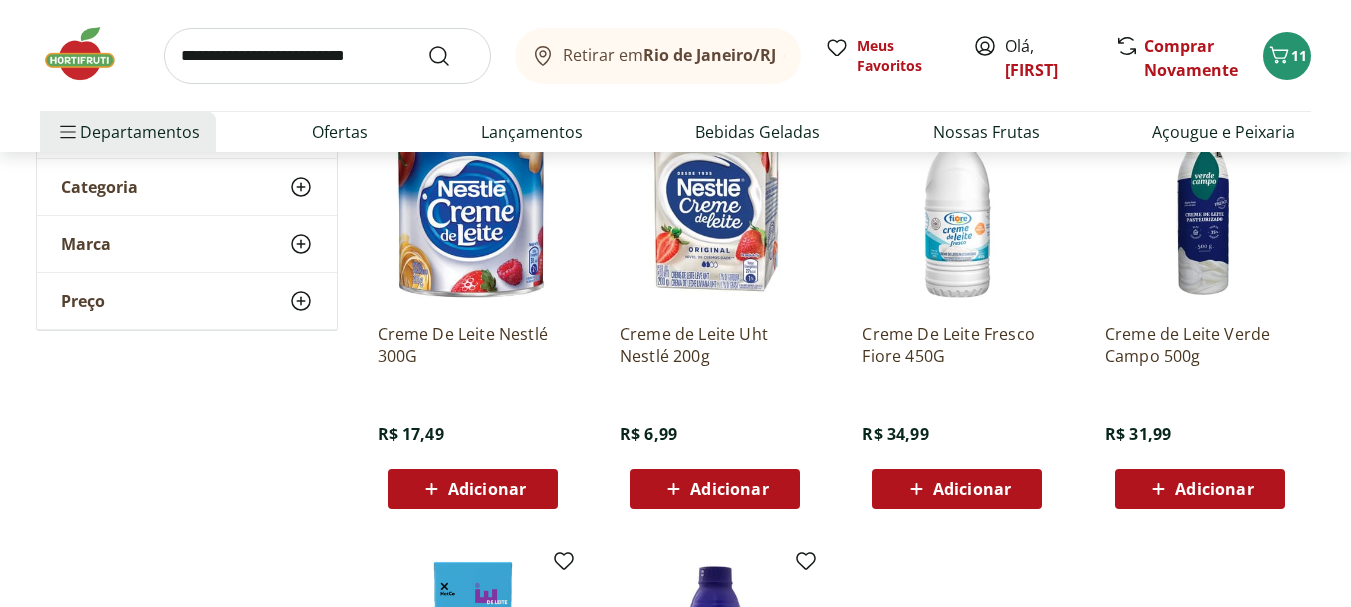 click on "Adicionar" at bounding box center (729, 489) 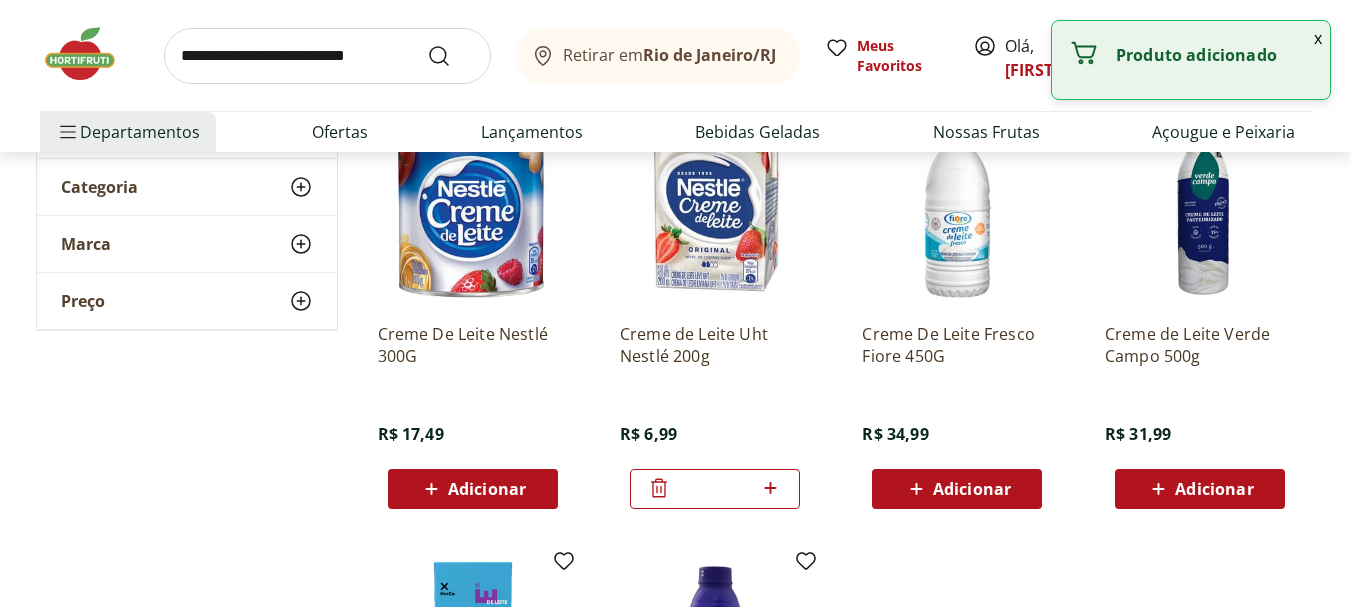 click 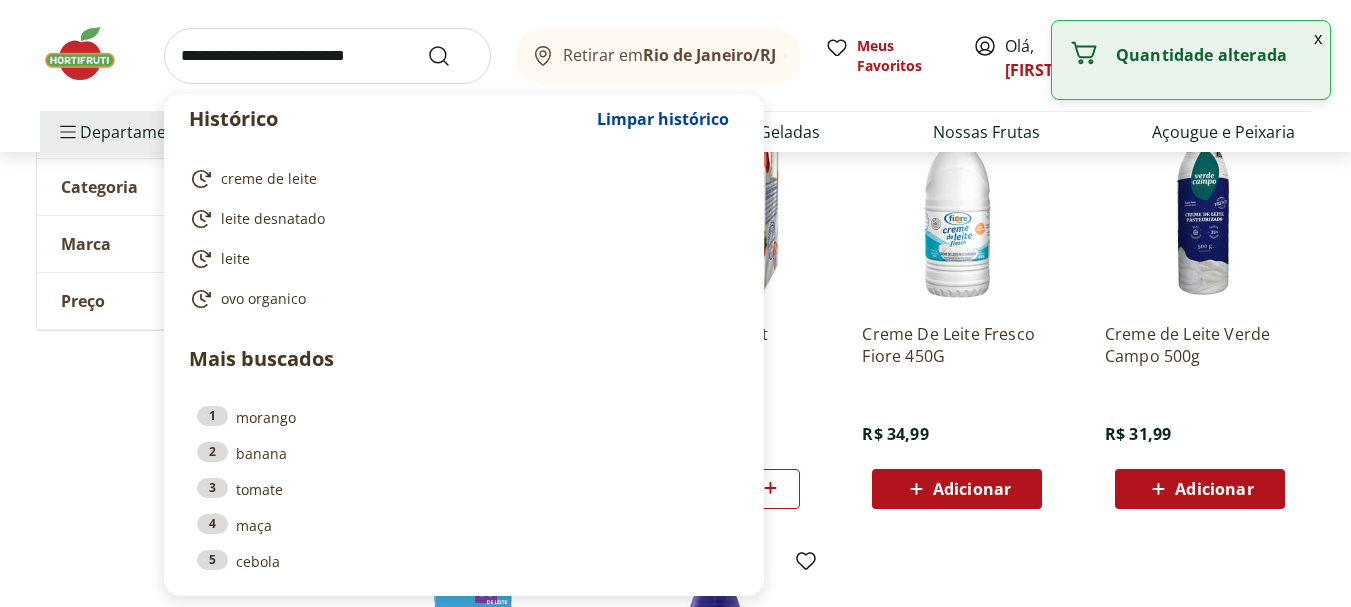click at bounding box center (327, 56) 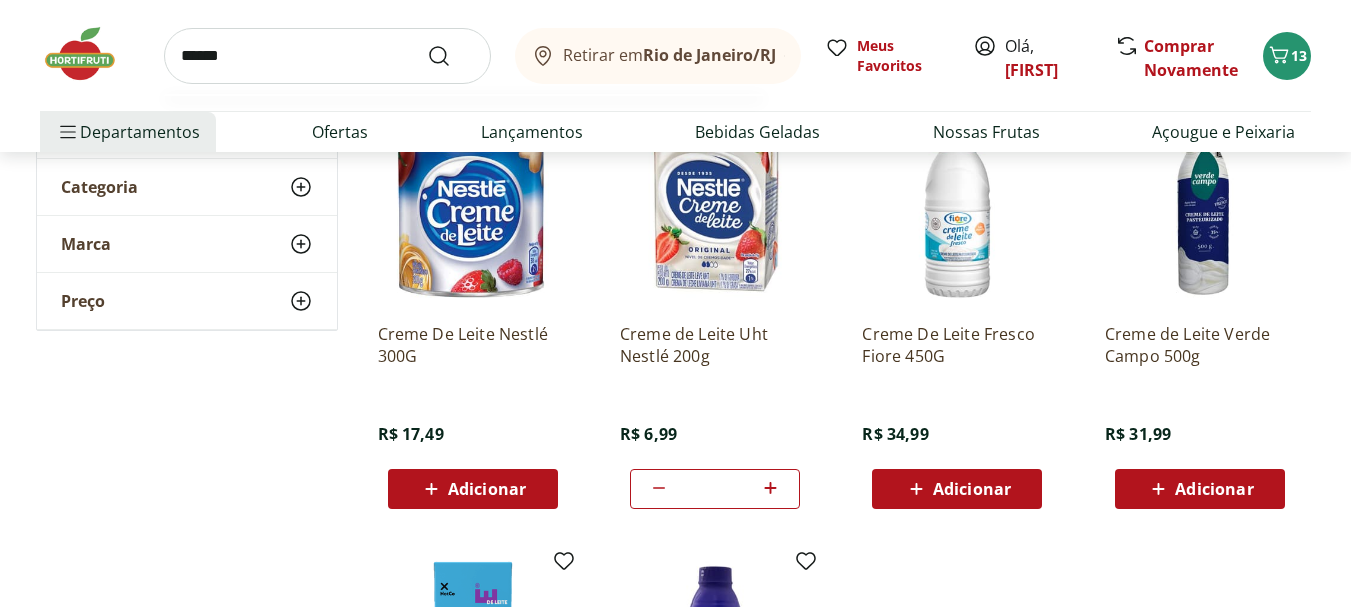 type on "******" 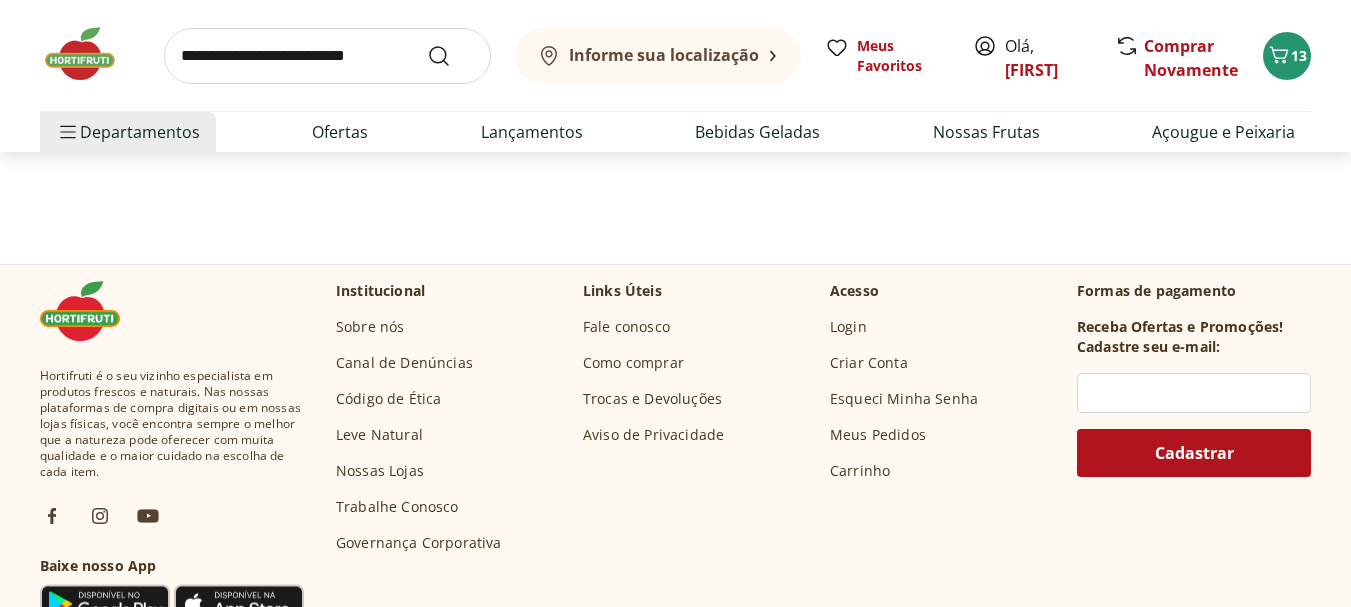 scroll, scrollTop: 0, scrollLeft: 0, axis: both 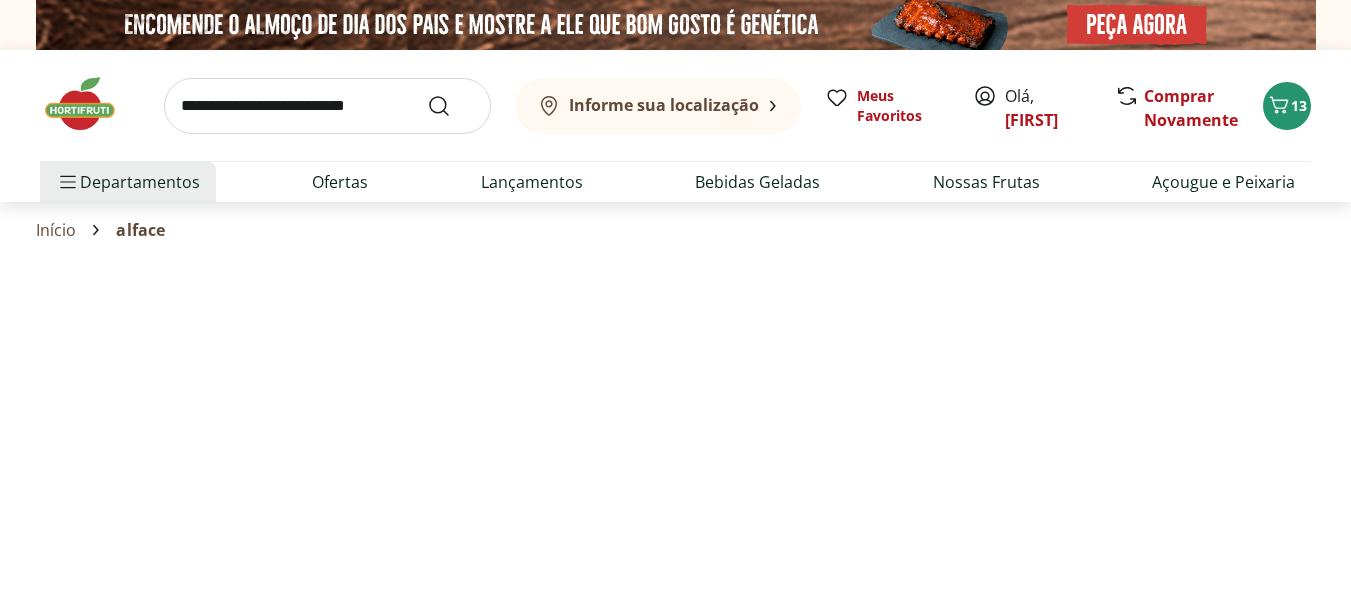 select on "**********" 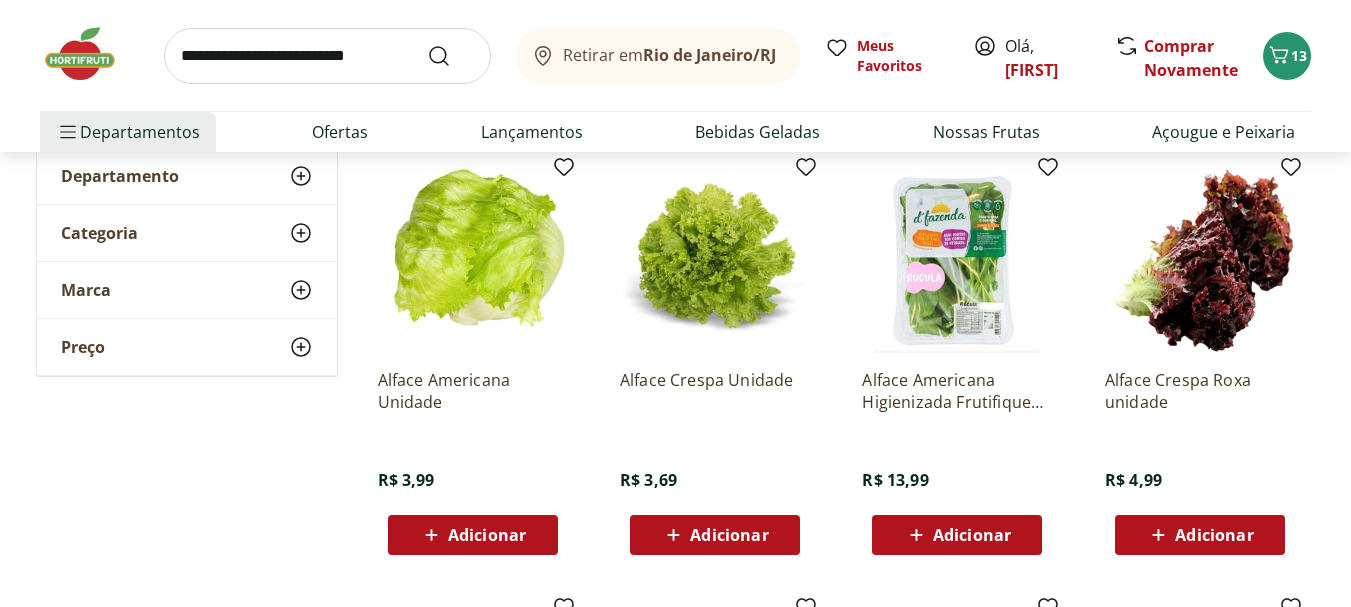 scroll, scrollTop: 290, scrollLeft: 0, axis: vertical 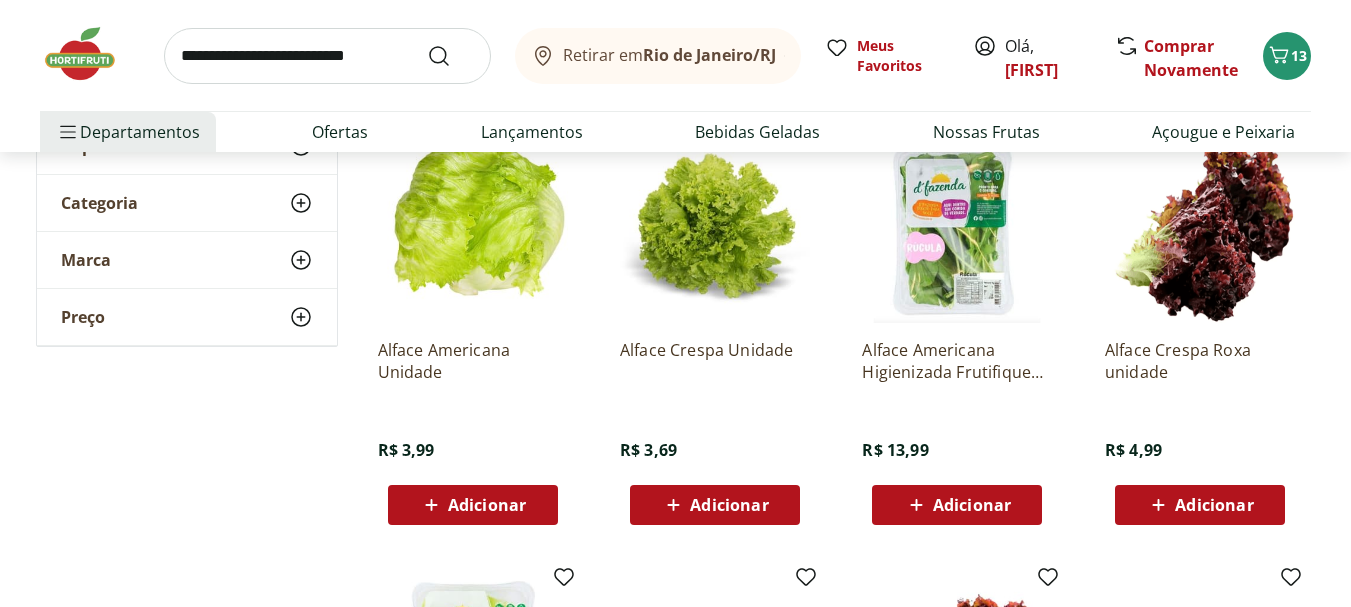click on "Adicionar" at bounding box center (487, 505) 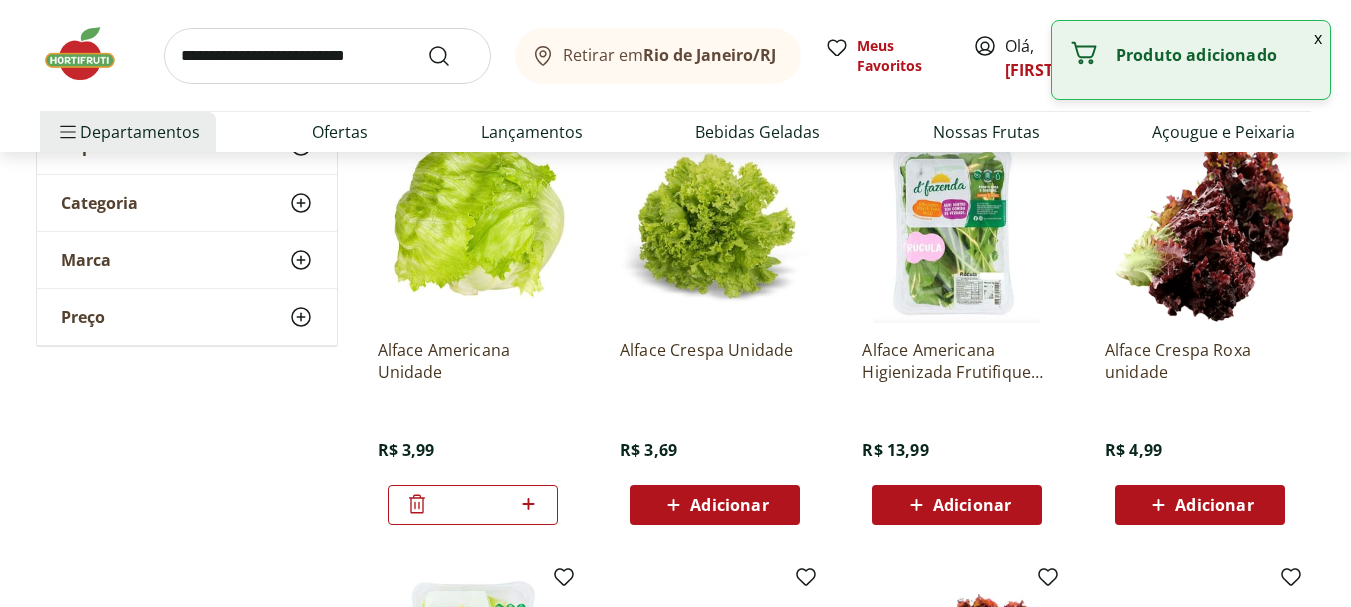 click on "Adicionar" at bounding box center (729, 505) 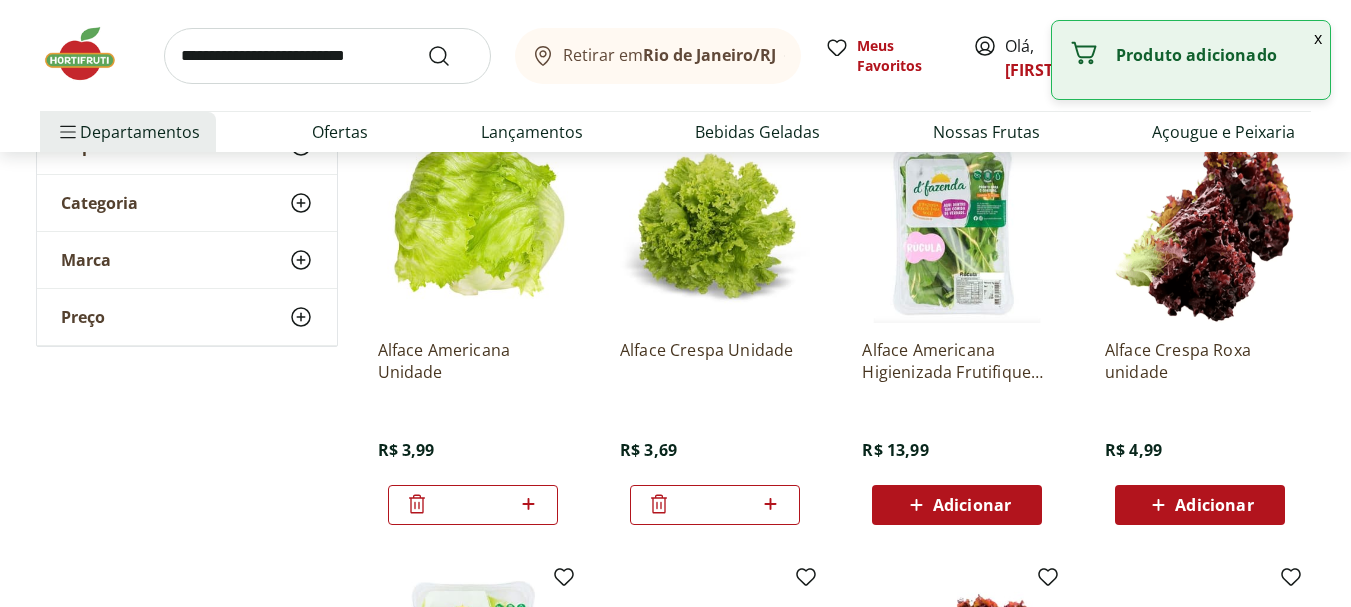click at bounding box center [327, 56] 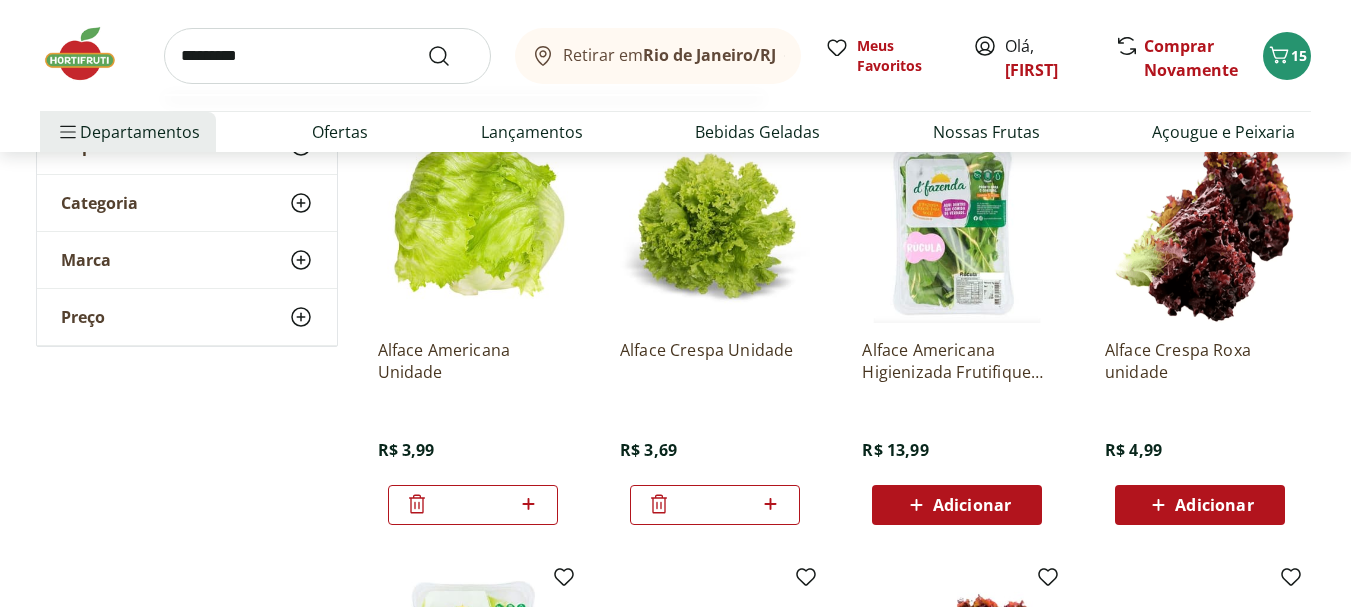 type on "*********" 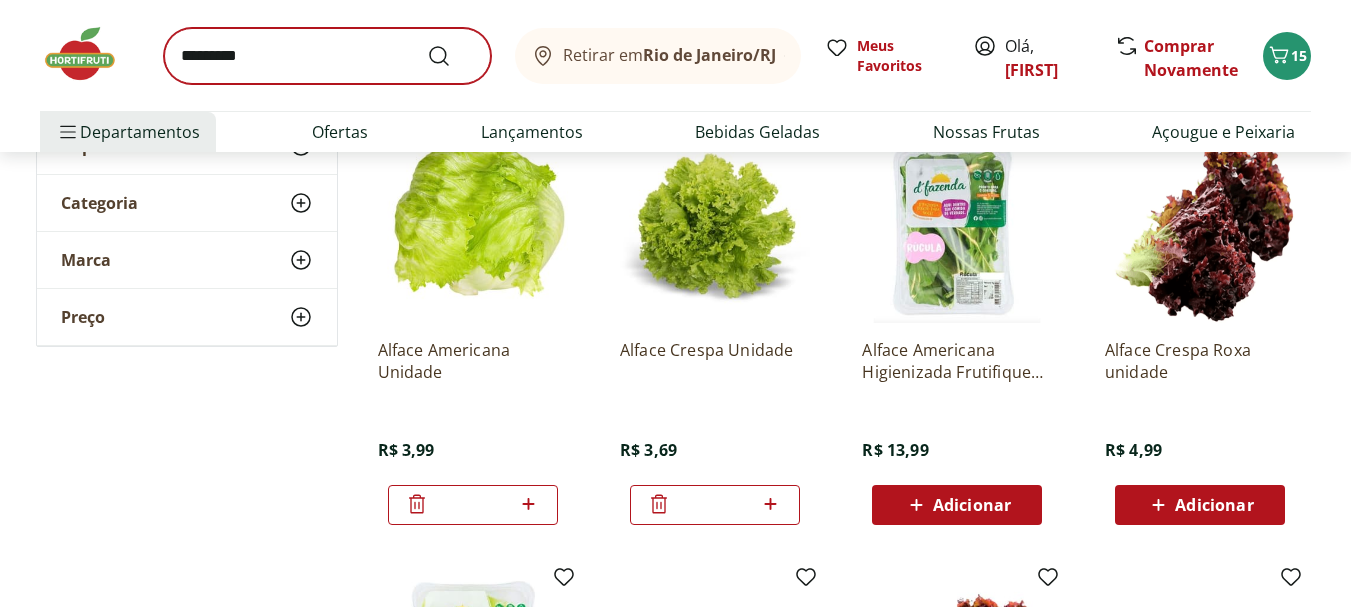 scroll, scrollTop: 0, scrollLeft: 0, axis: both 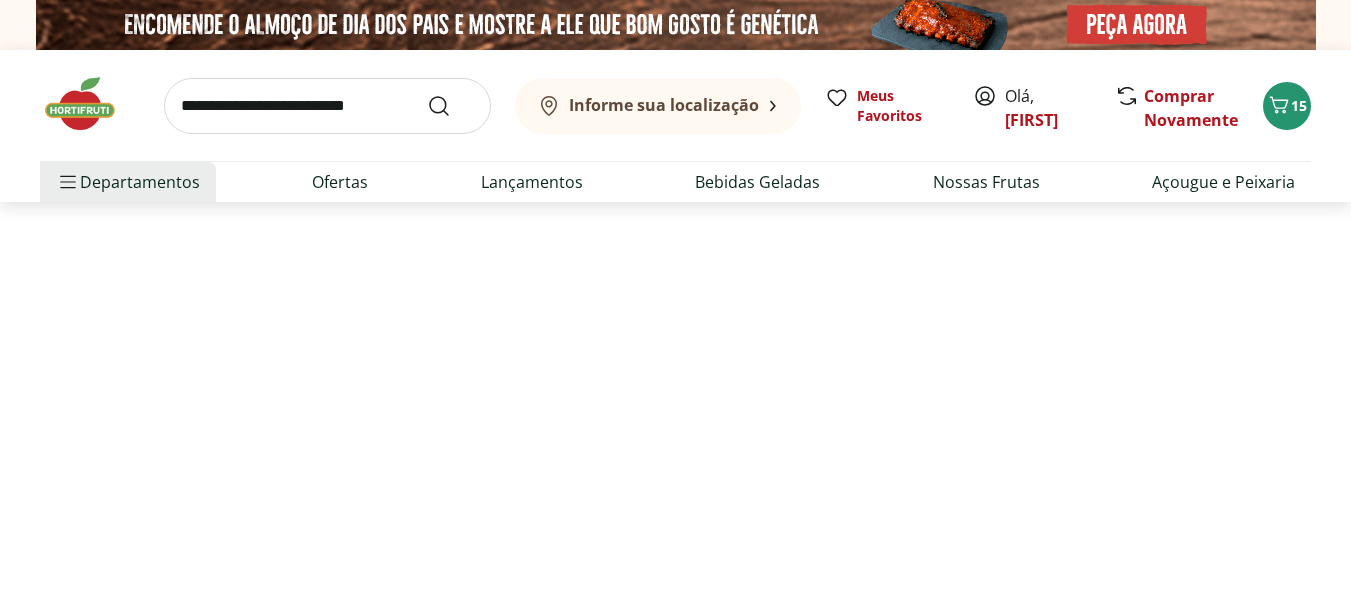 select on "**********" 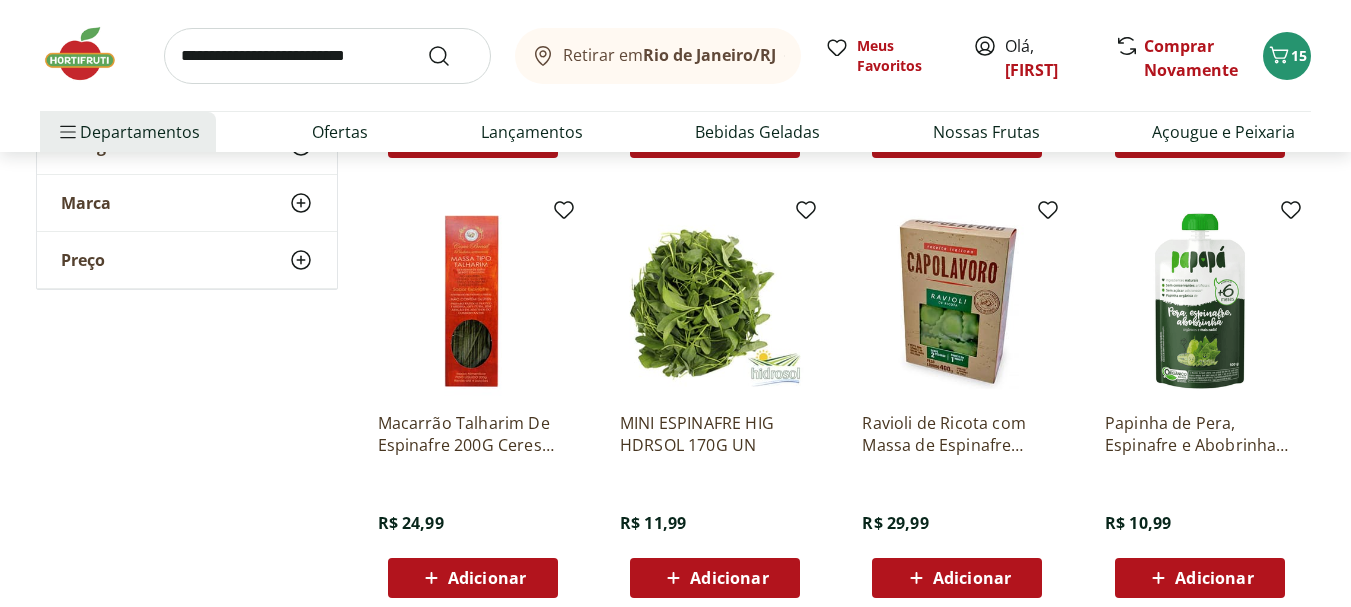 scroll, scrollTop: 701, scrollLeft: 0, axis: vertical 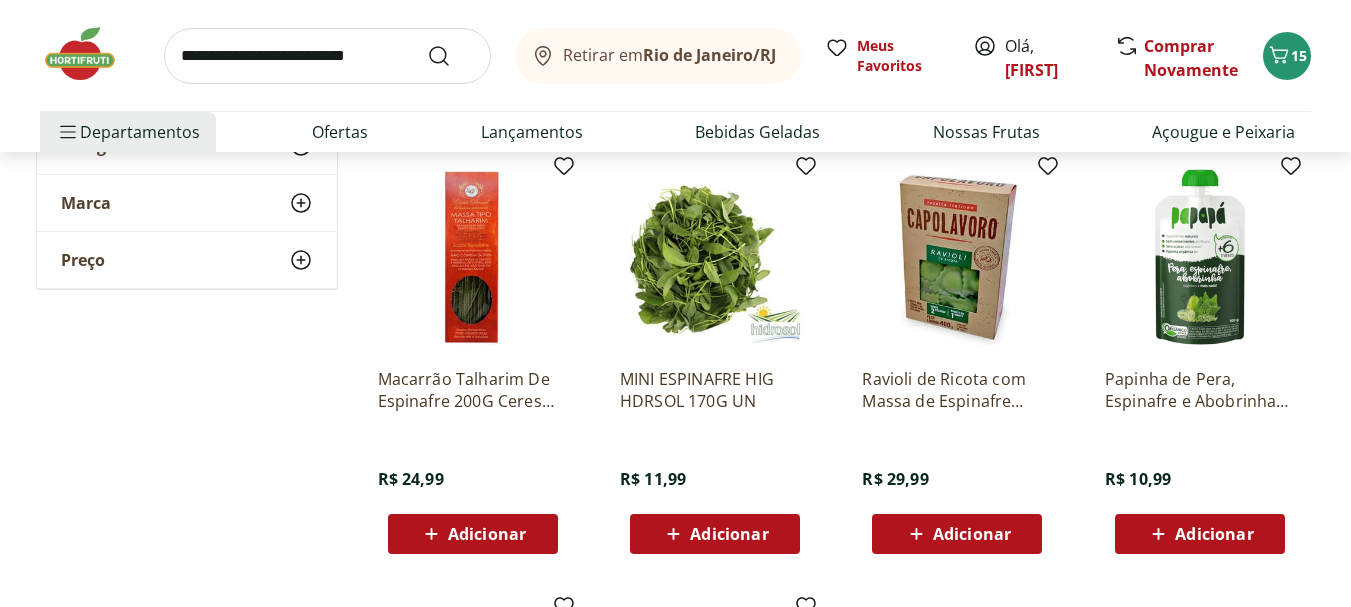 click on "Adicionar" at bounding box center (729, 534) 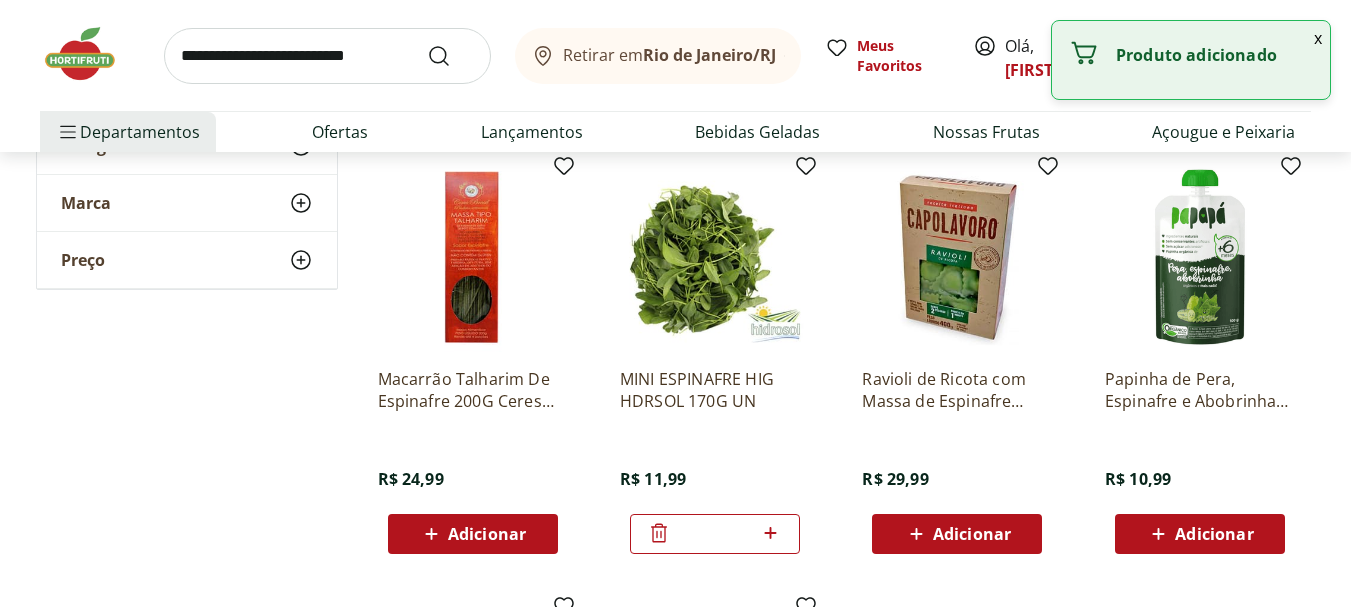 click at bounding box center [327, 56] 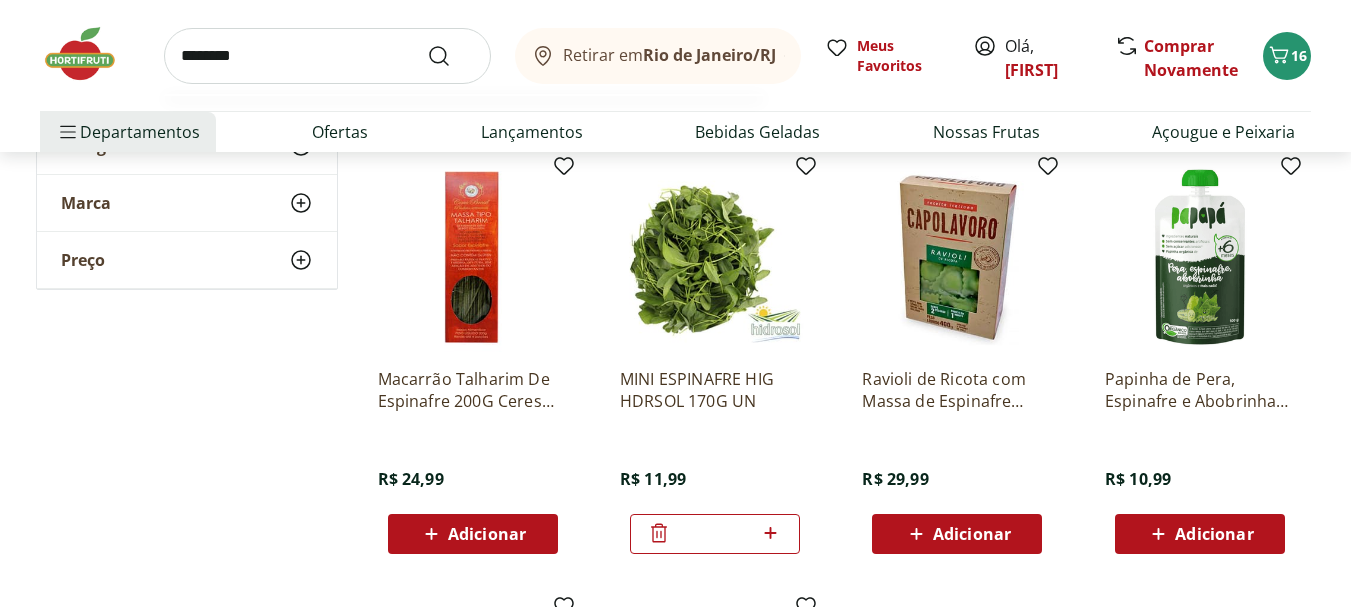 type on "********" 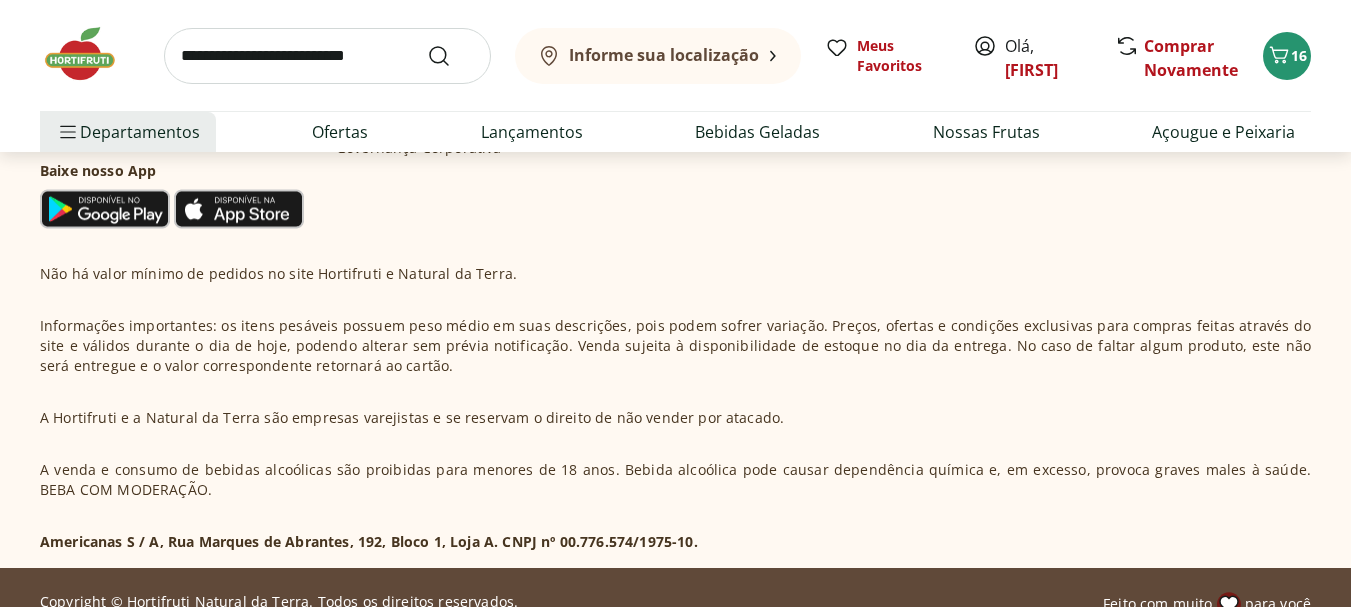 scroll, scrollTop: 0, scrollLeft: 0, axis: both 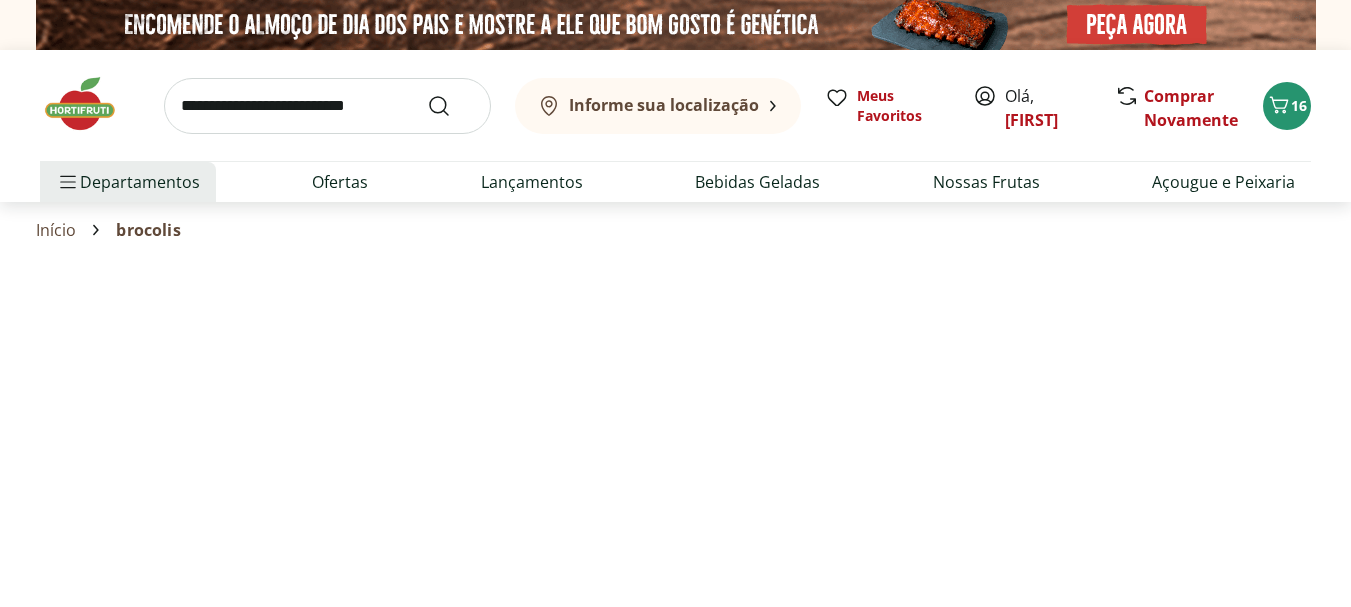 select on "**********" 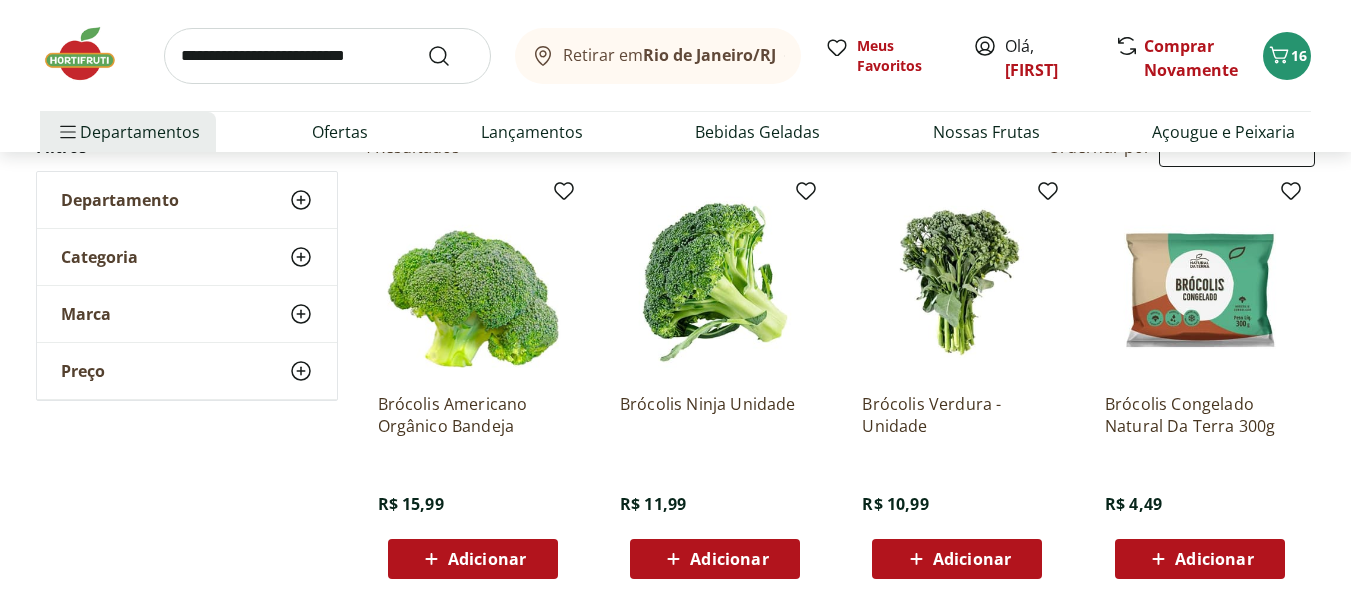 scroll, scrollTop: 289, scrollLeft: 0, axis: vertical 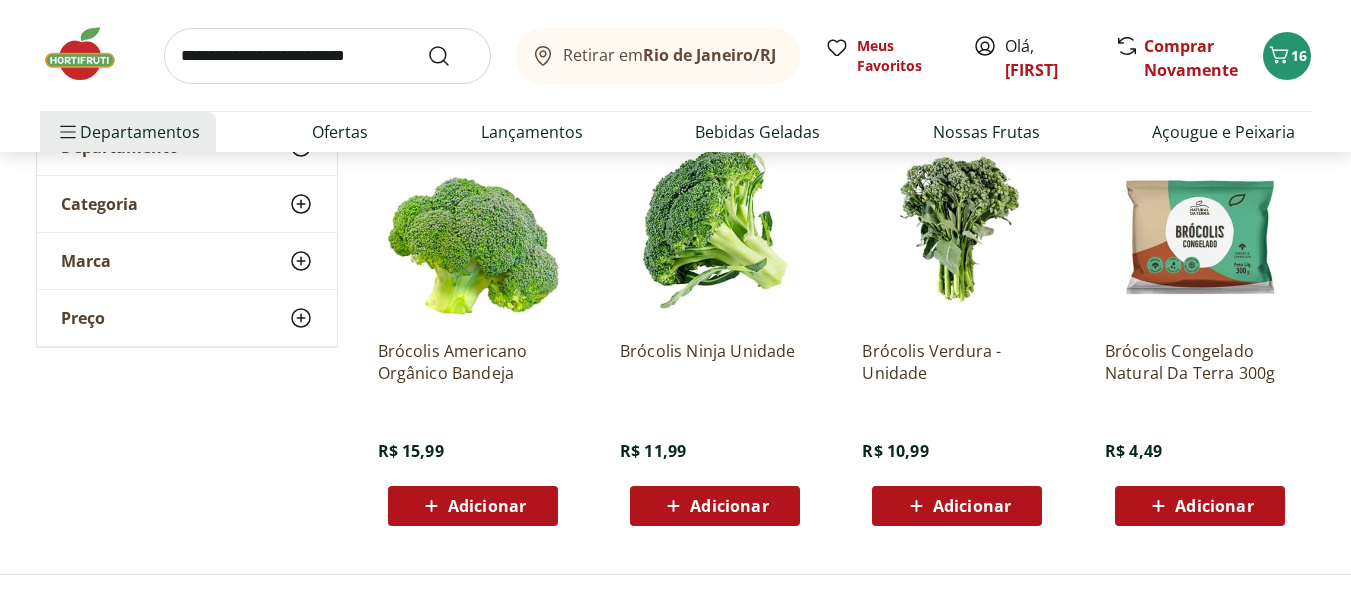 click on "Adicionar" at bounding box center [972, 506] 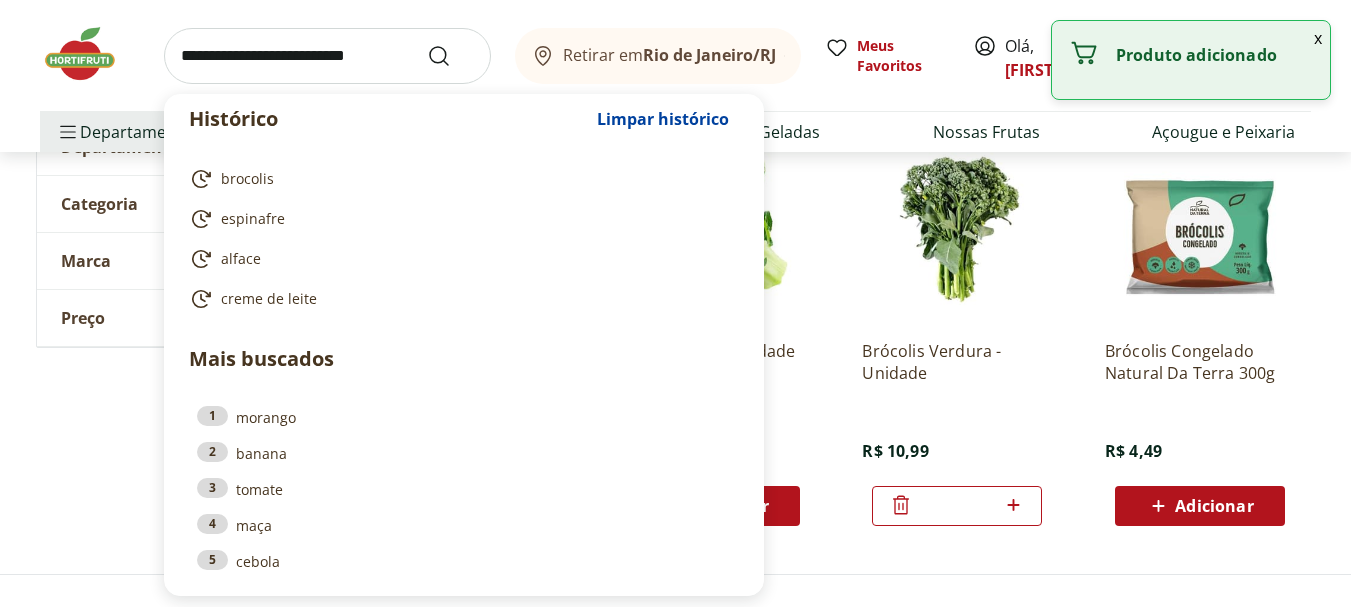 click at bounding box center [327, 56] 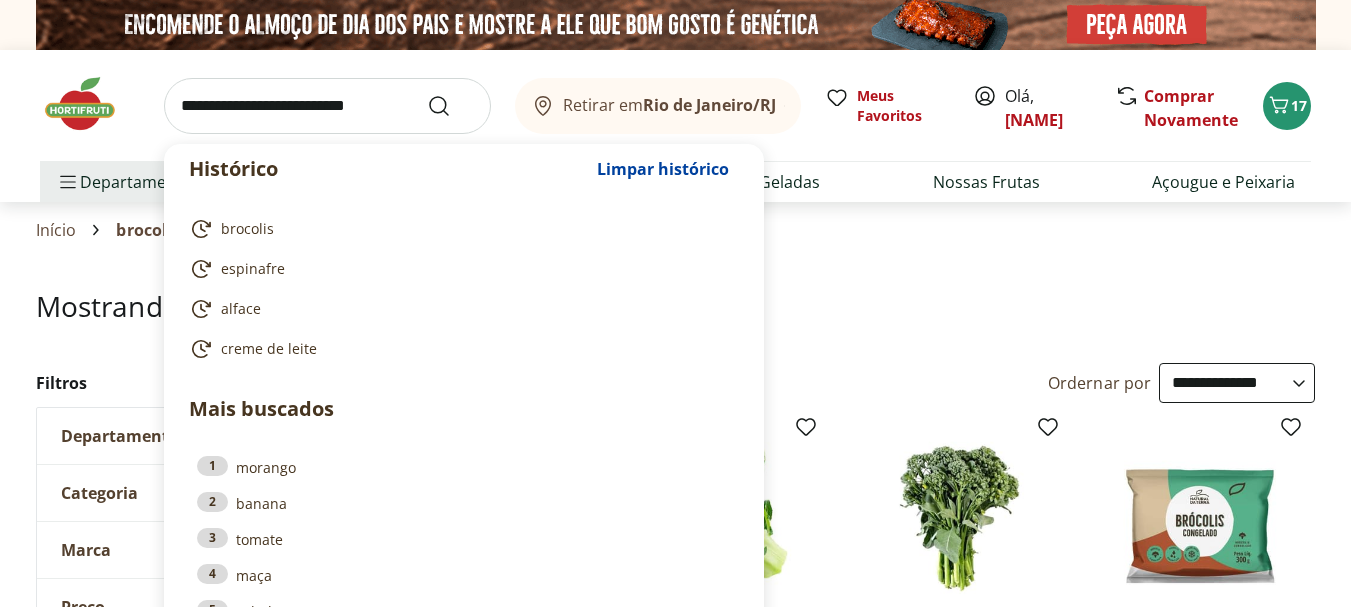 select on "**********" 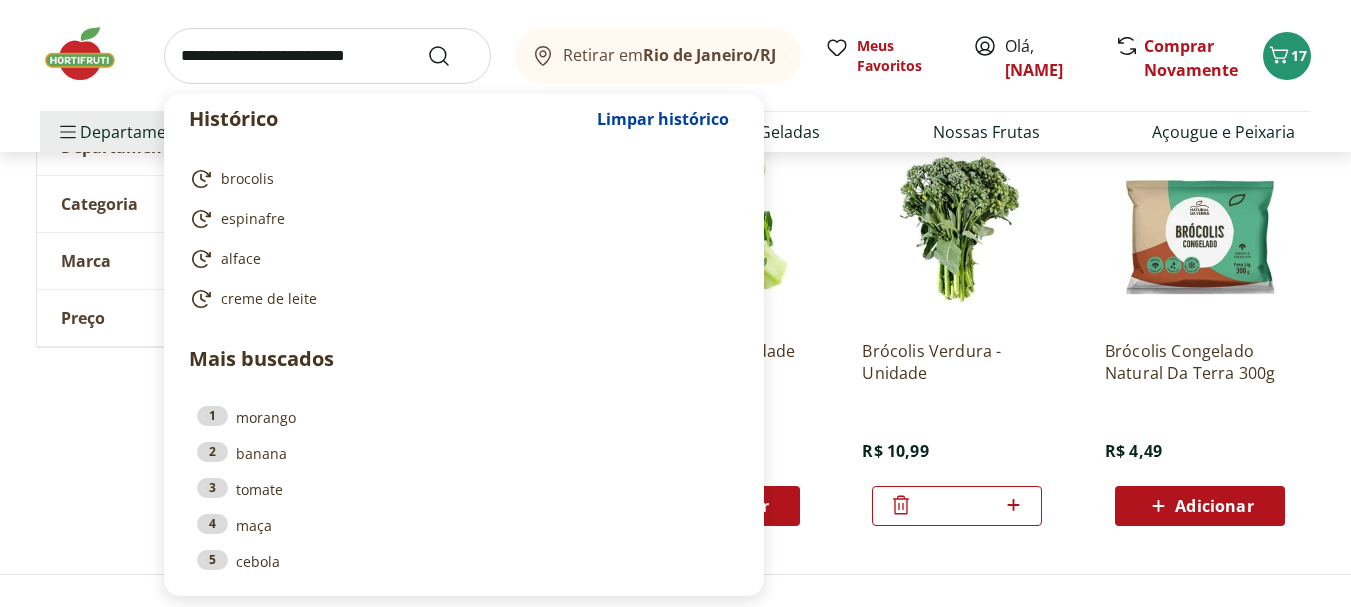 scroll, scrollTop: 0, scrollLeft: 0, axis: both 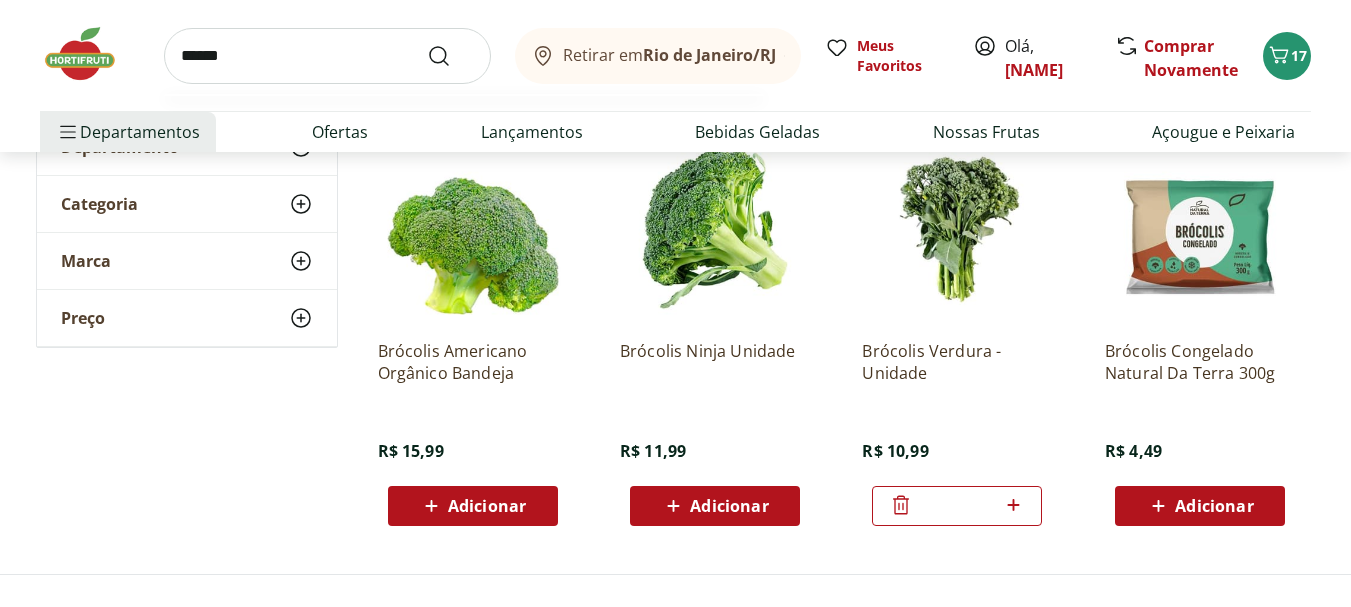 type on "******" 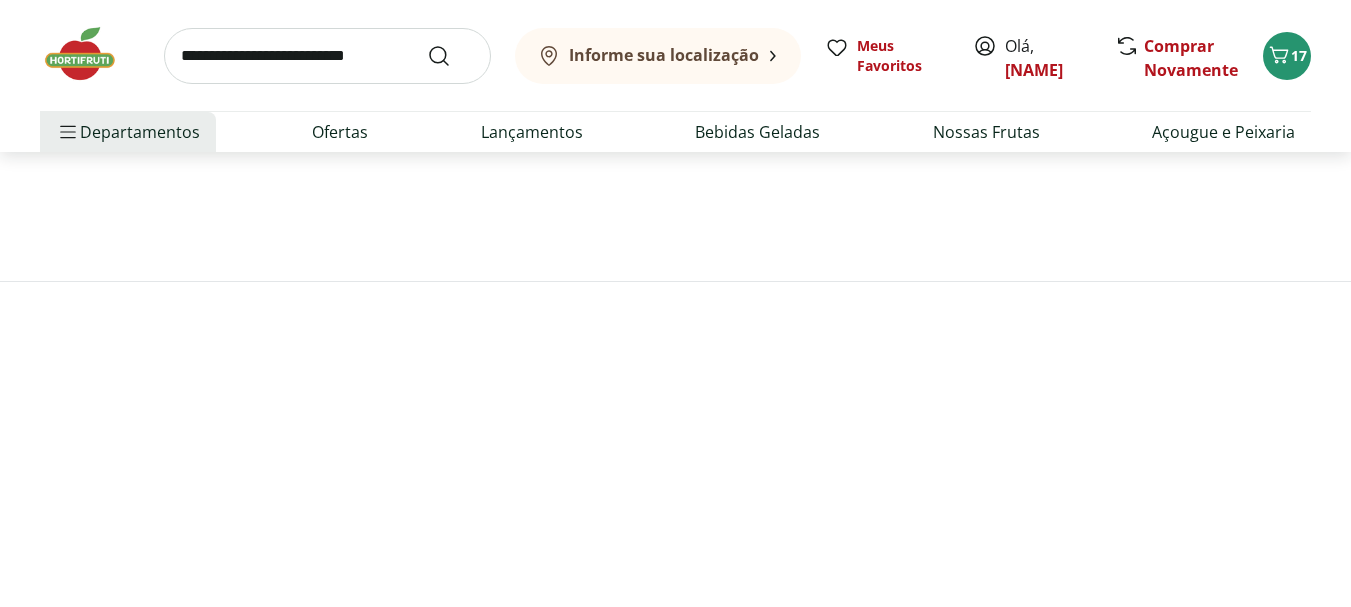 scroll, scrollTop: 0, scrollLeft: 0, axis: both 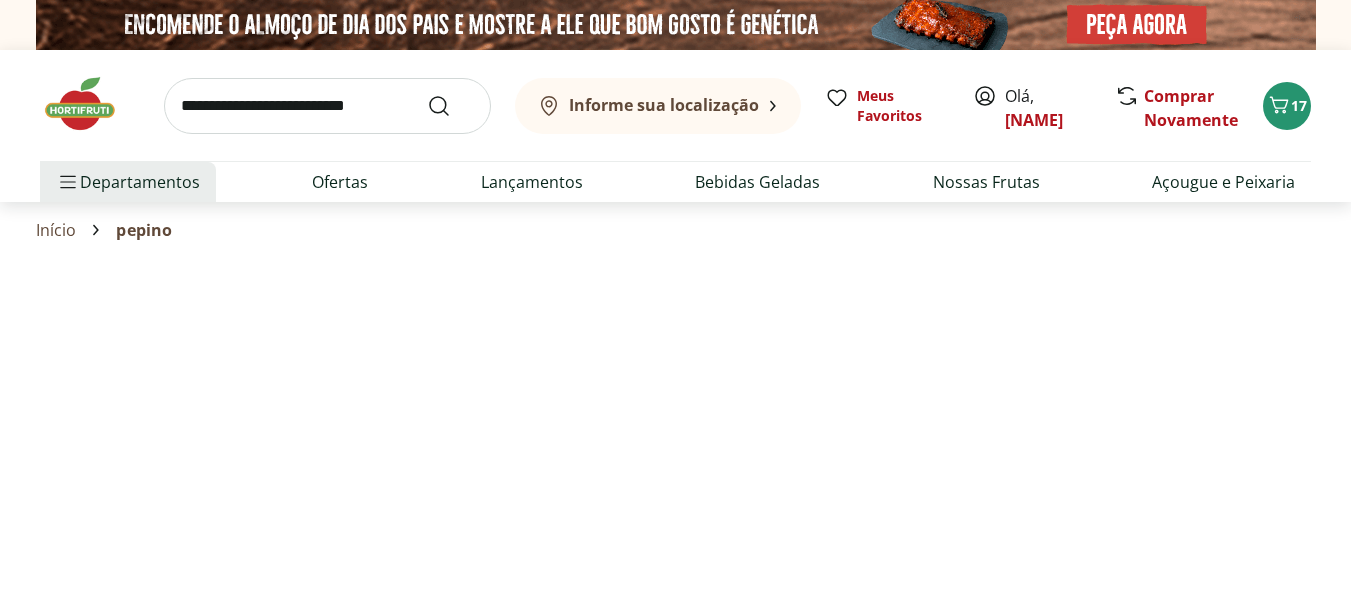 select on "**********" 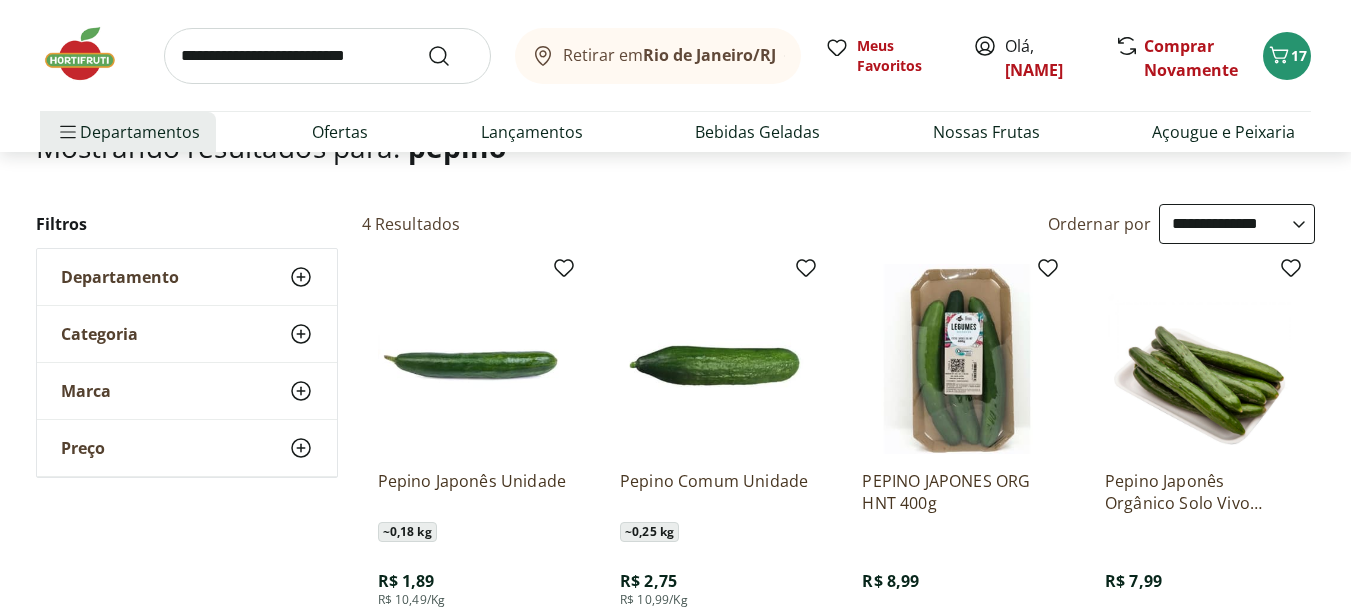 scroll, scrollTop: 253, scrollLeft: 0, axis: vertical 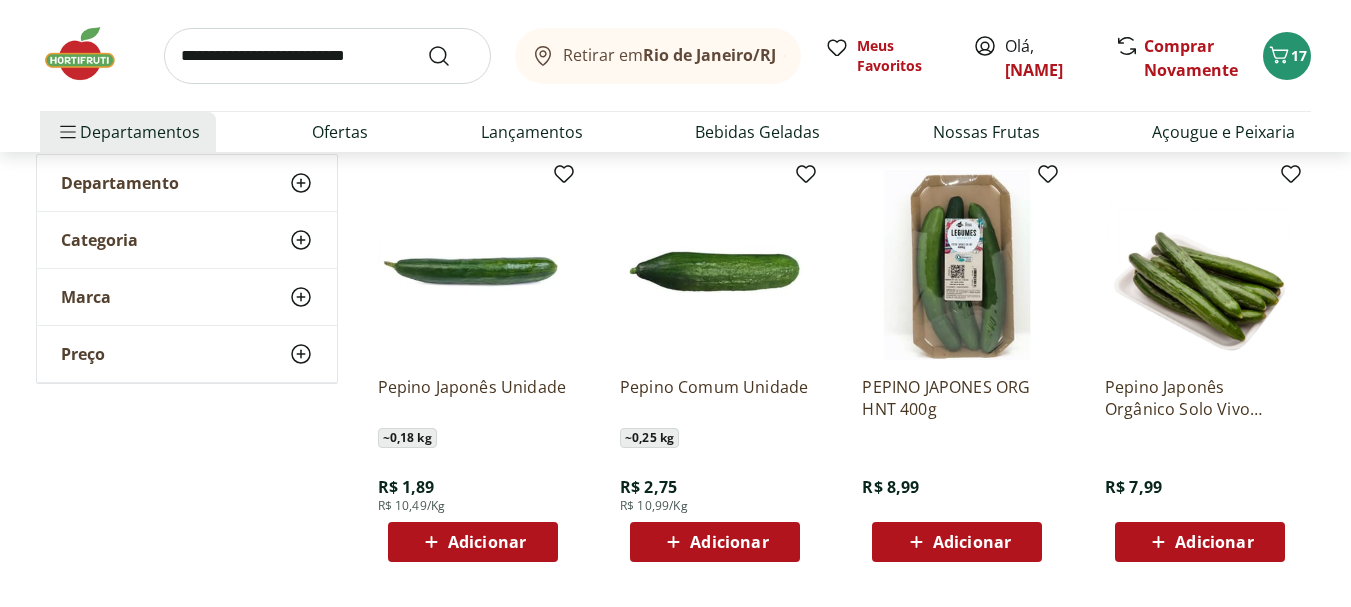 click on "Adicionar" at bounding box center [972, 542] 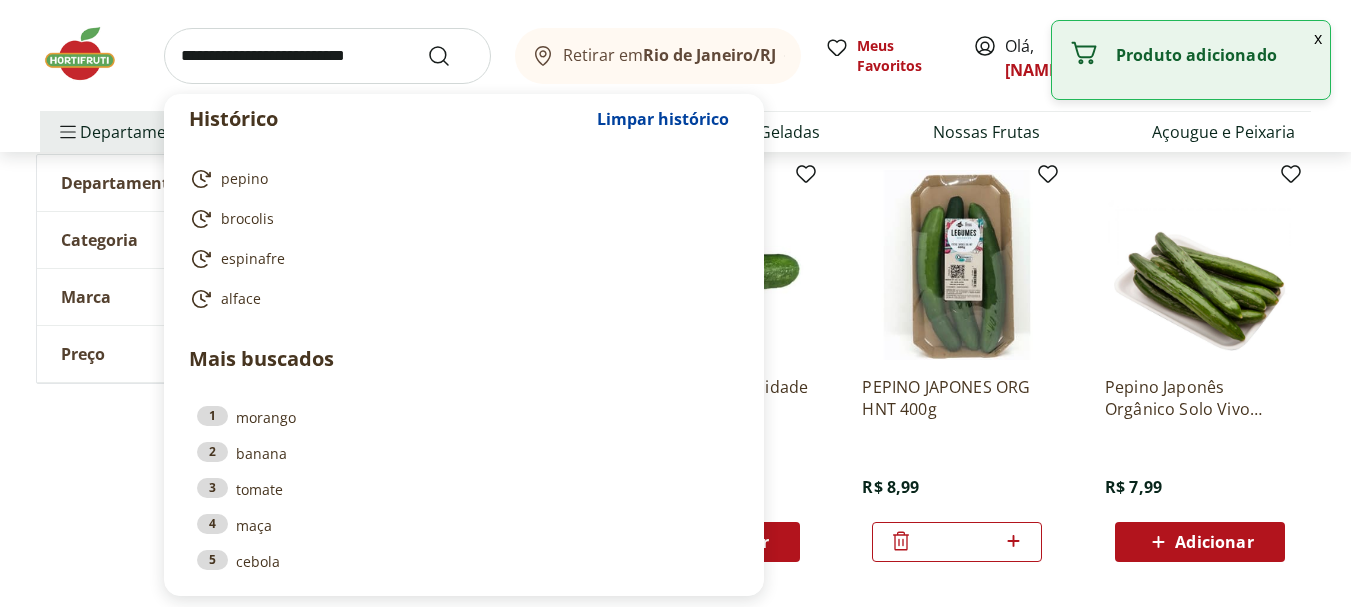 click at bounding box center (327, 56) 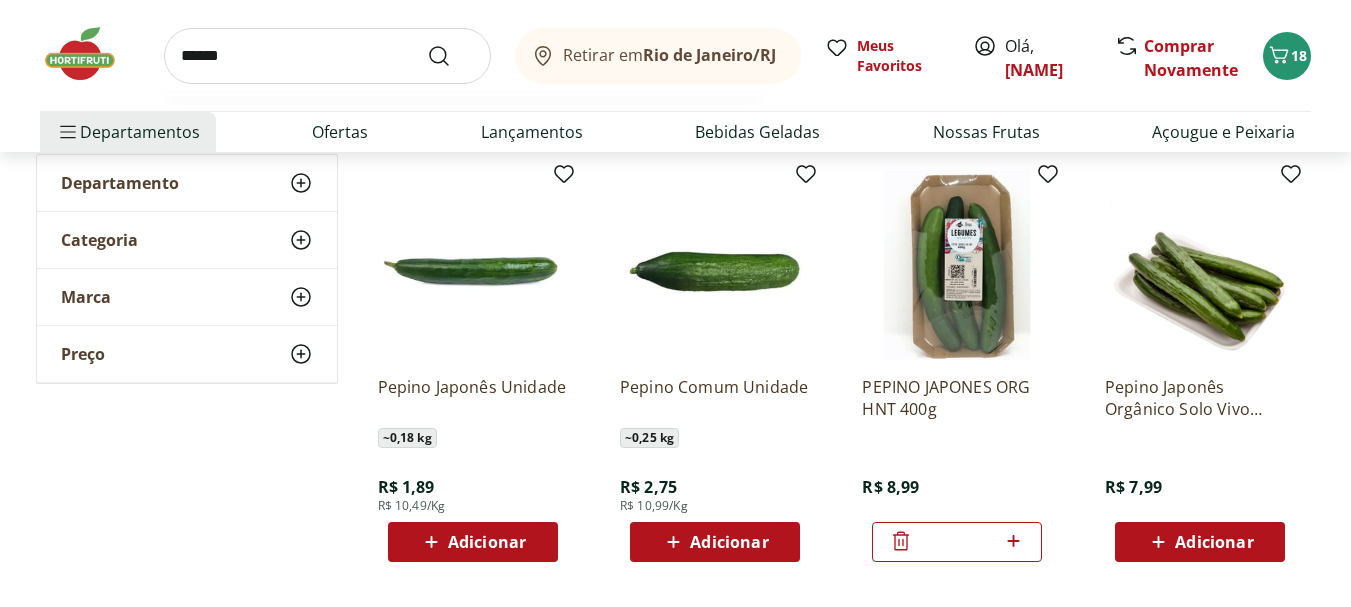 type on "******" 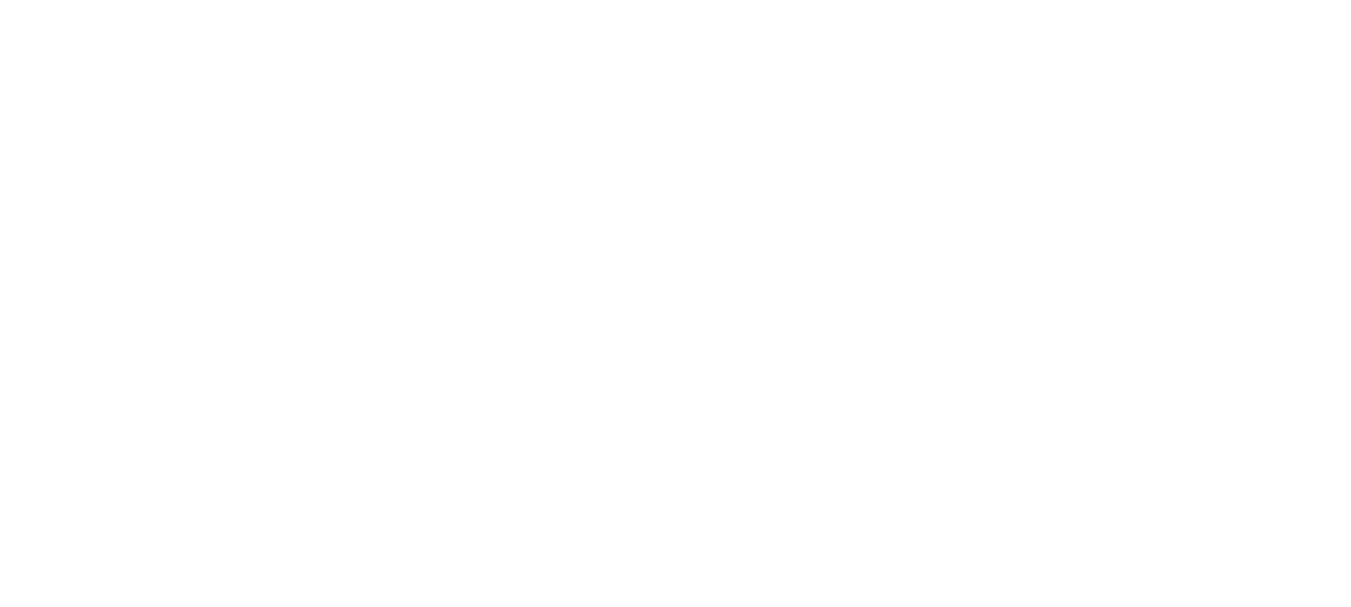 scroll, scrollTop: 0, scrollLeft: 0, axis: both 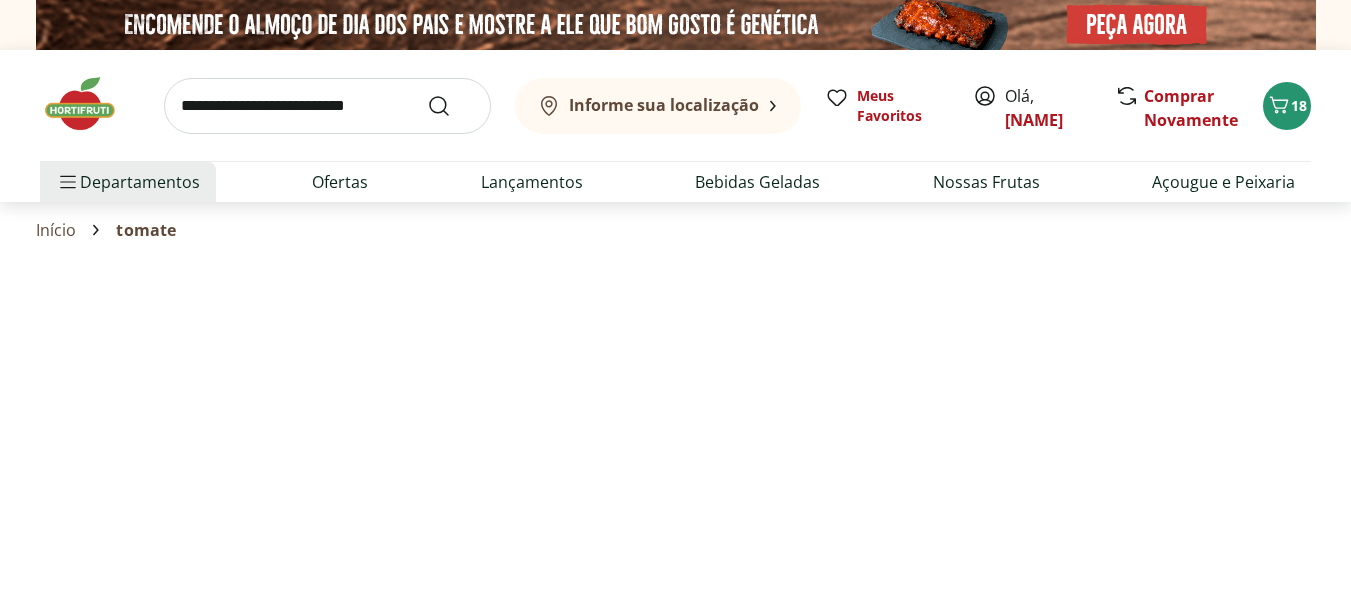 select on "**********" 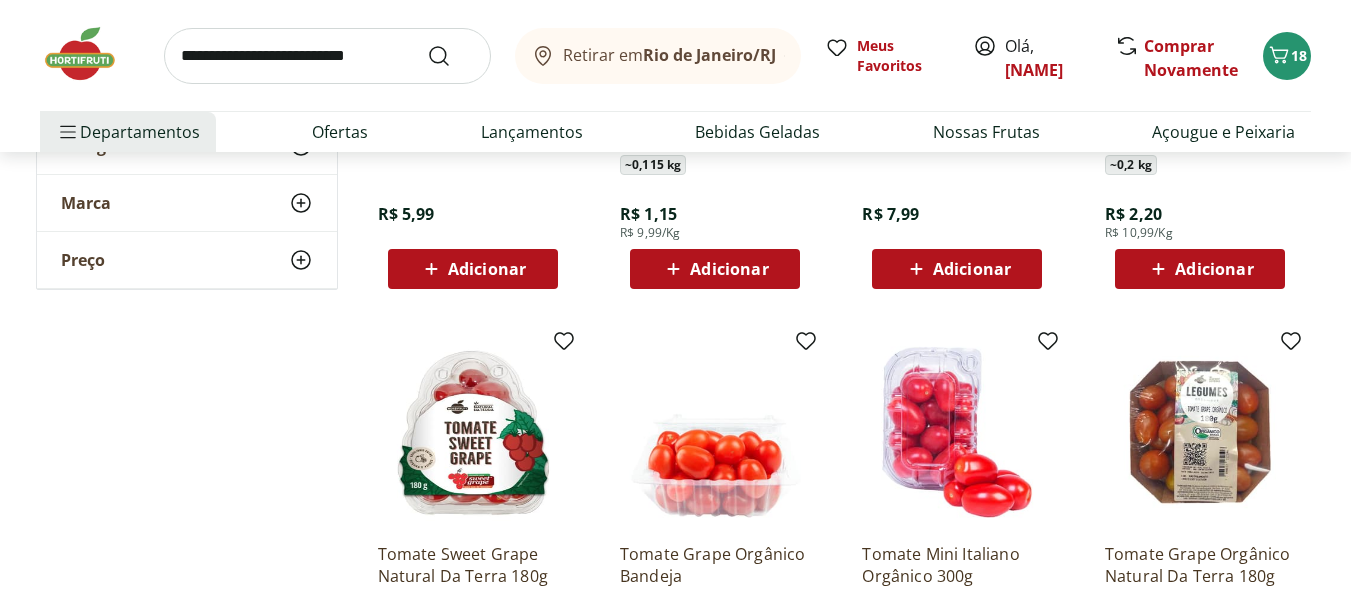 scroll, scrollTop: 656, scrollLeft: 0, axis: vertical 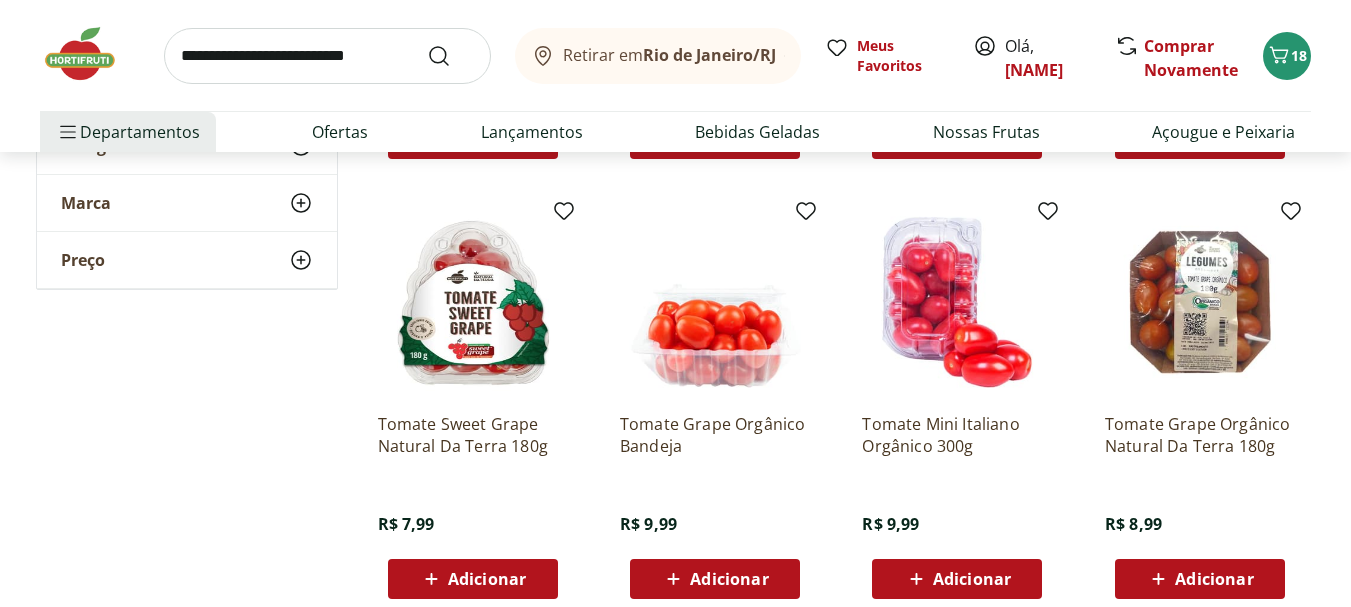 drag, startPoint x: 1245, startPoint y: 573, endPoint x: 1258, endPoint y: 546, distance: 29.966648 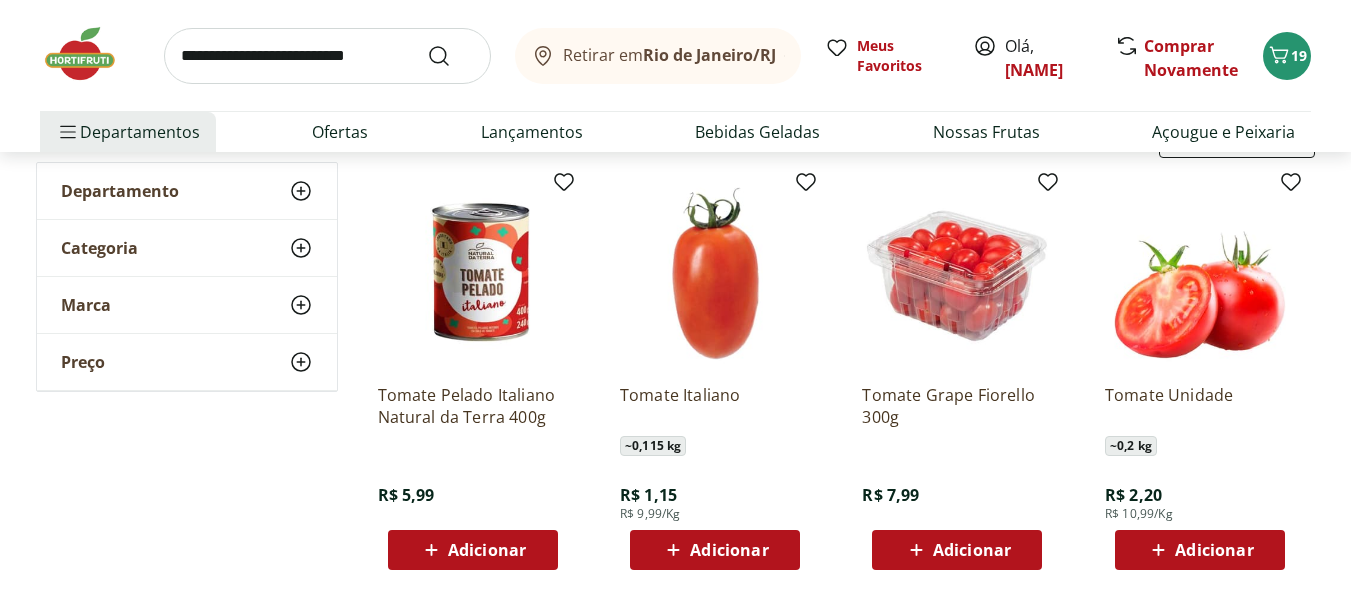 scroll, scrollTop: 251, scrollLeft: 0, axis: vertical 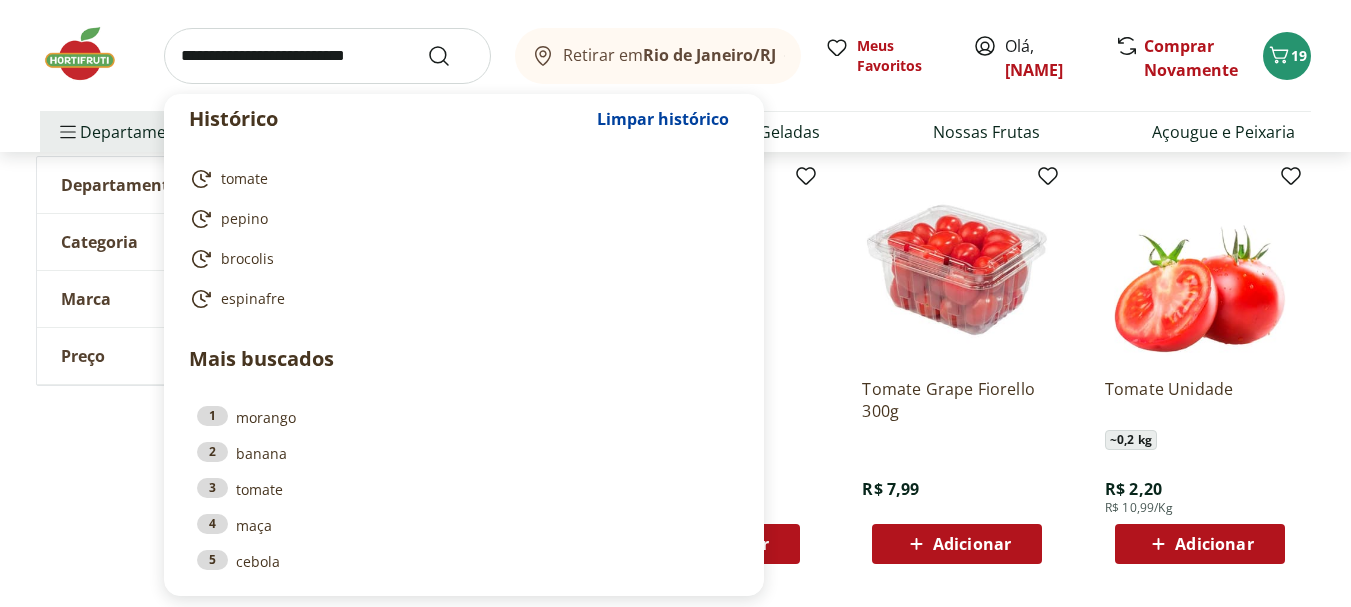 click at bounding box center [327, 56] 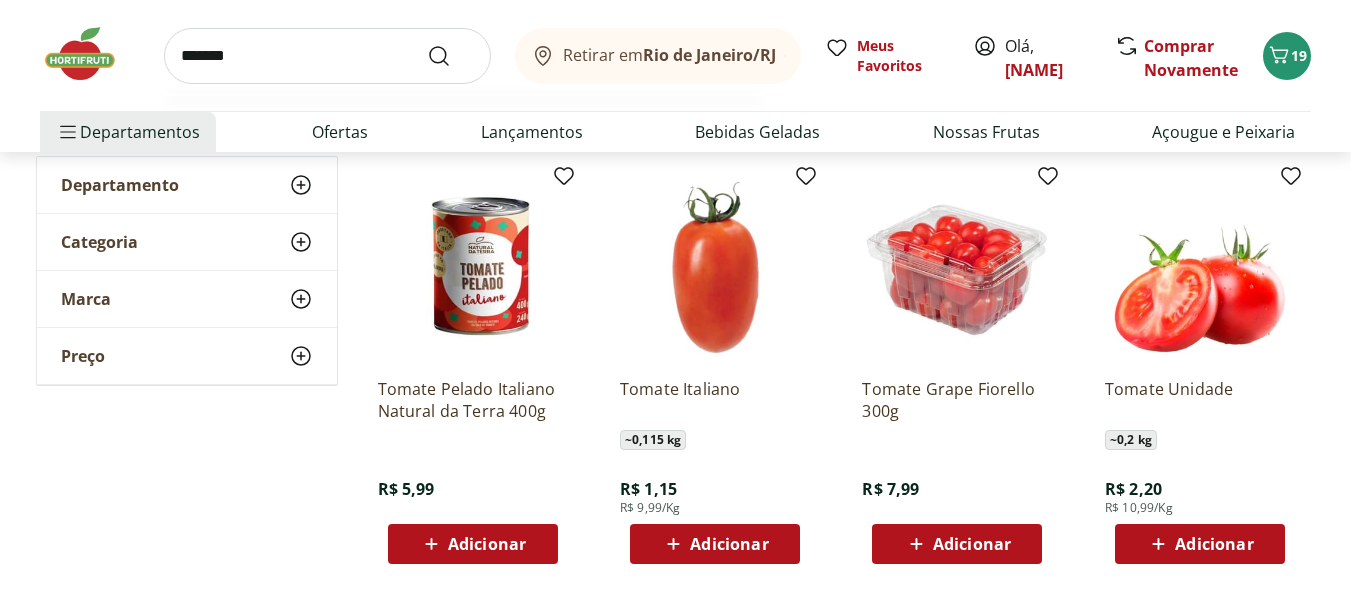 type on "*******" 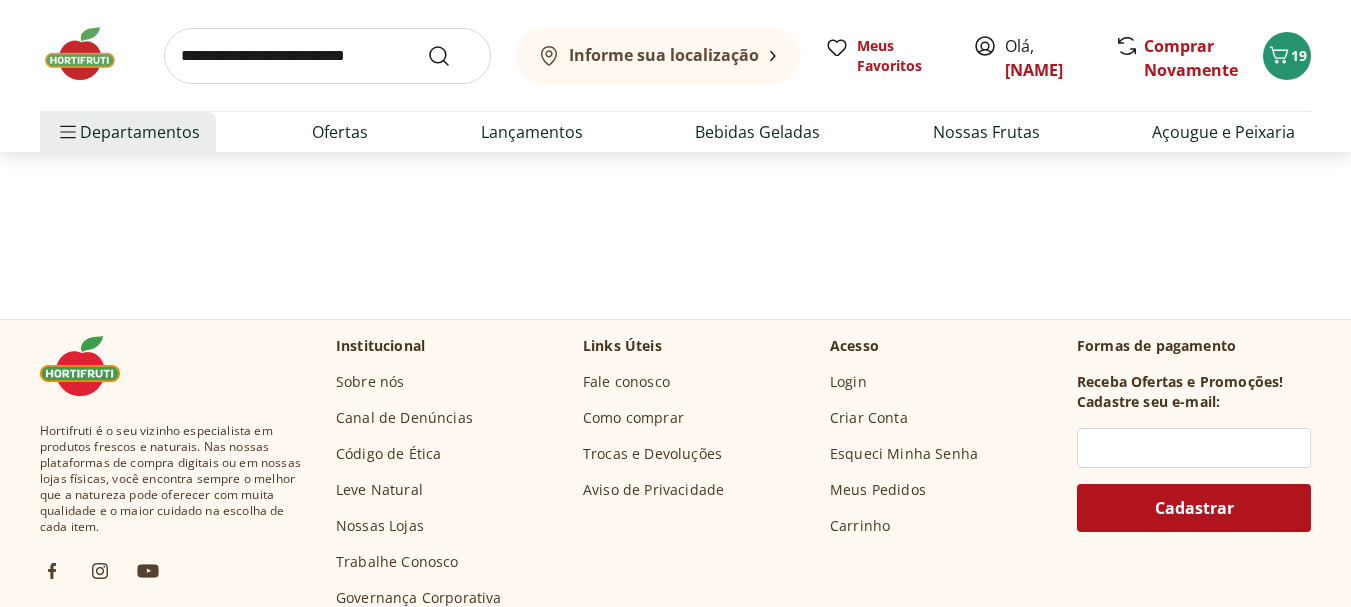 scroll, scrollTop: 0, scrollLeft: 0, axis: both 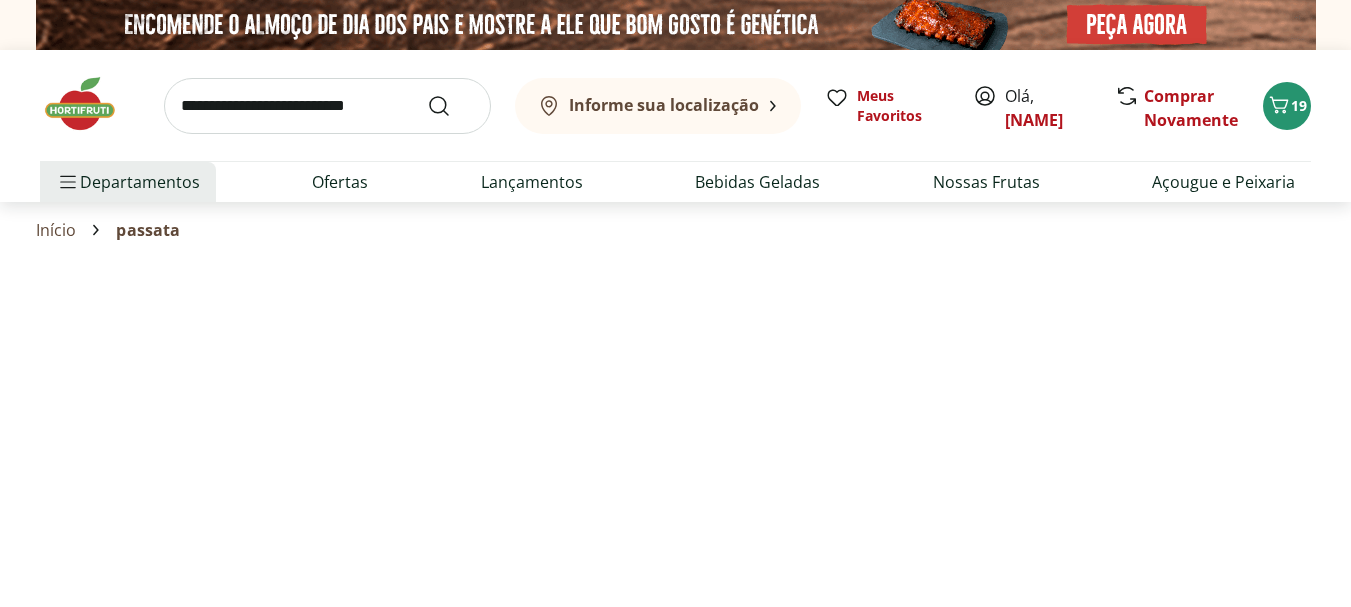 select on "**********" 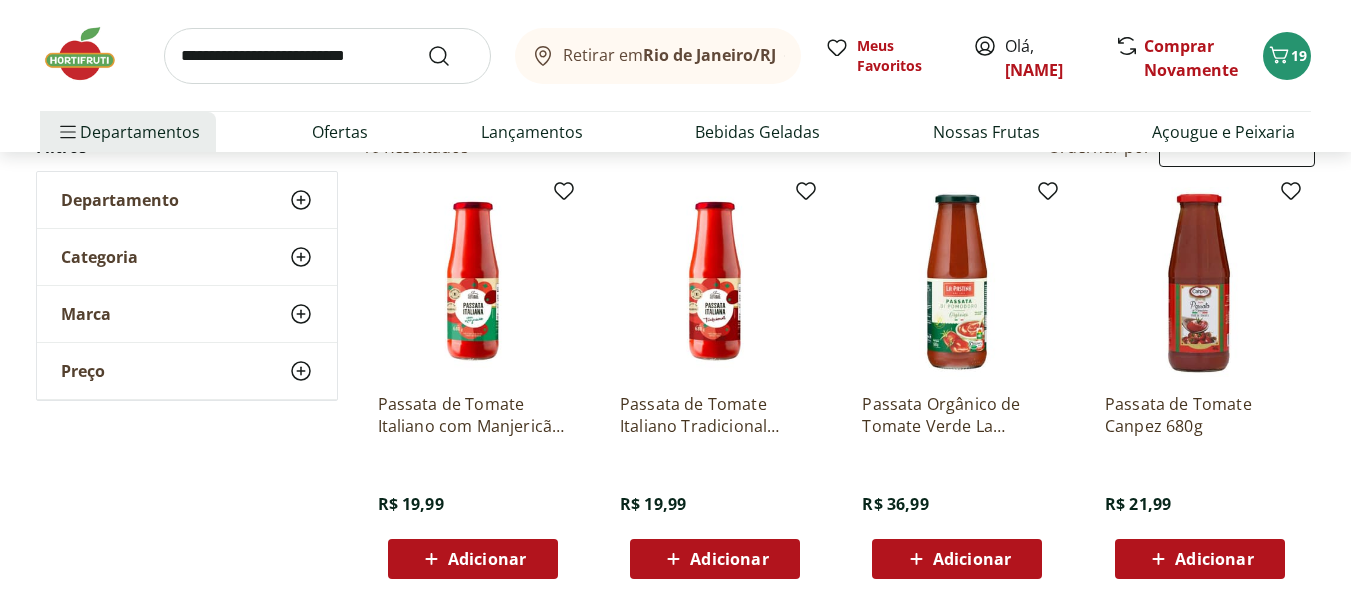 scroll, scrollTop: 297, scrollLeft: 0, axis: vertical 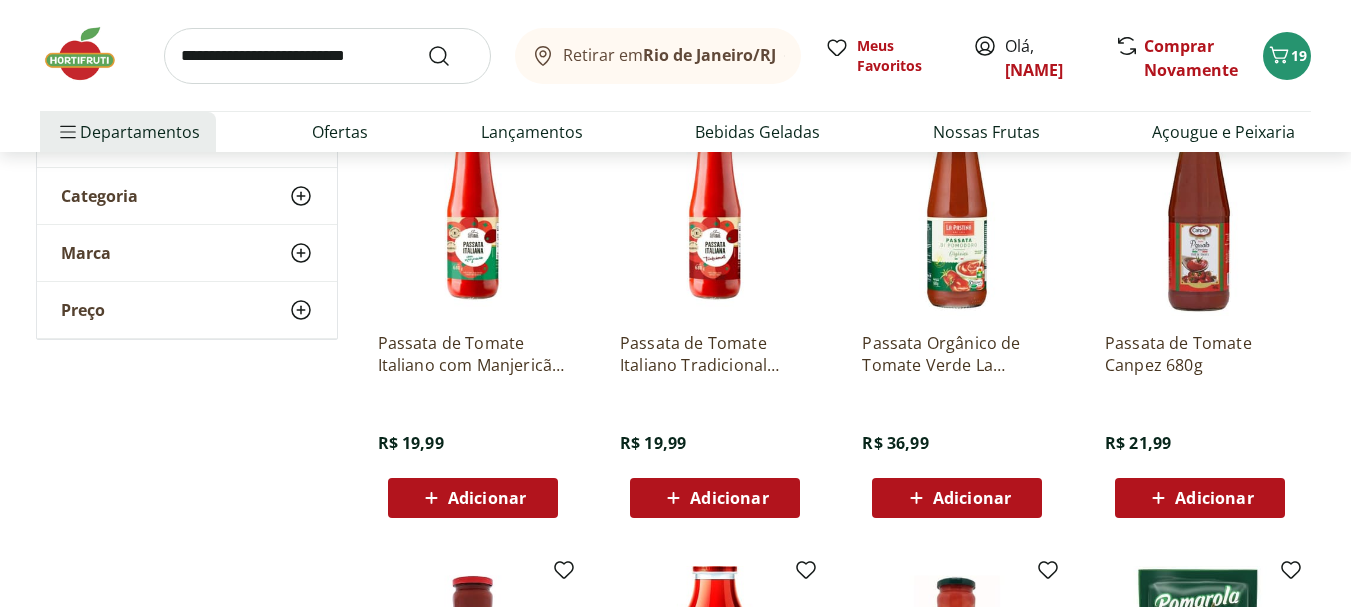 click on "Passata de Tomate Italiano Tradicional Natural da Terra 680g R$ 19,99 Adicionar" at bounding box center (715, 417) 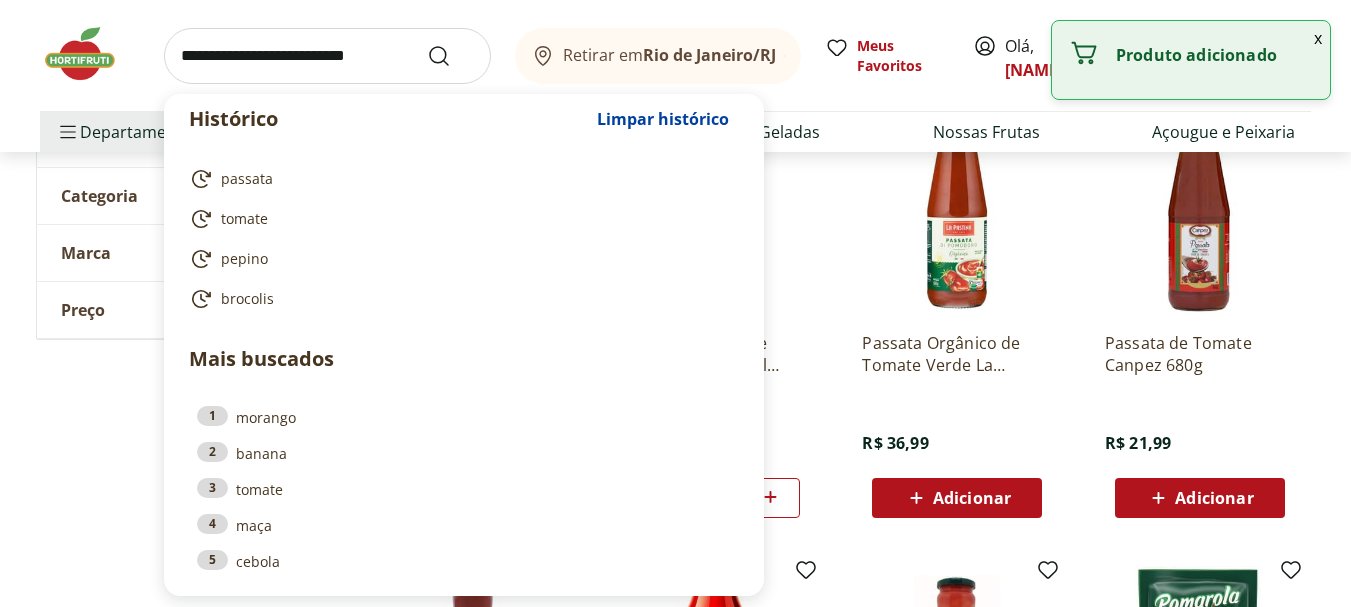 click at bounding box center [327, 56] 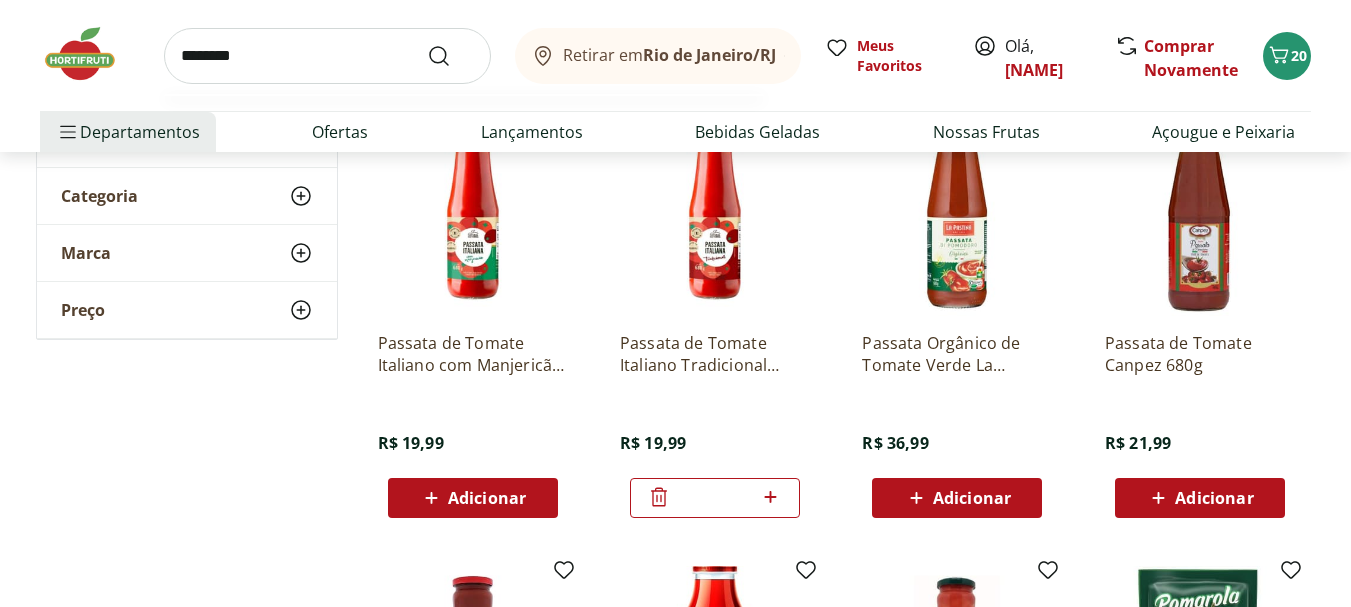 type on "********" 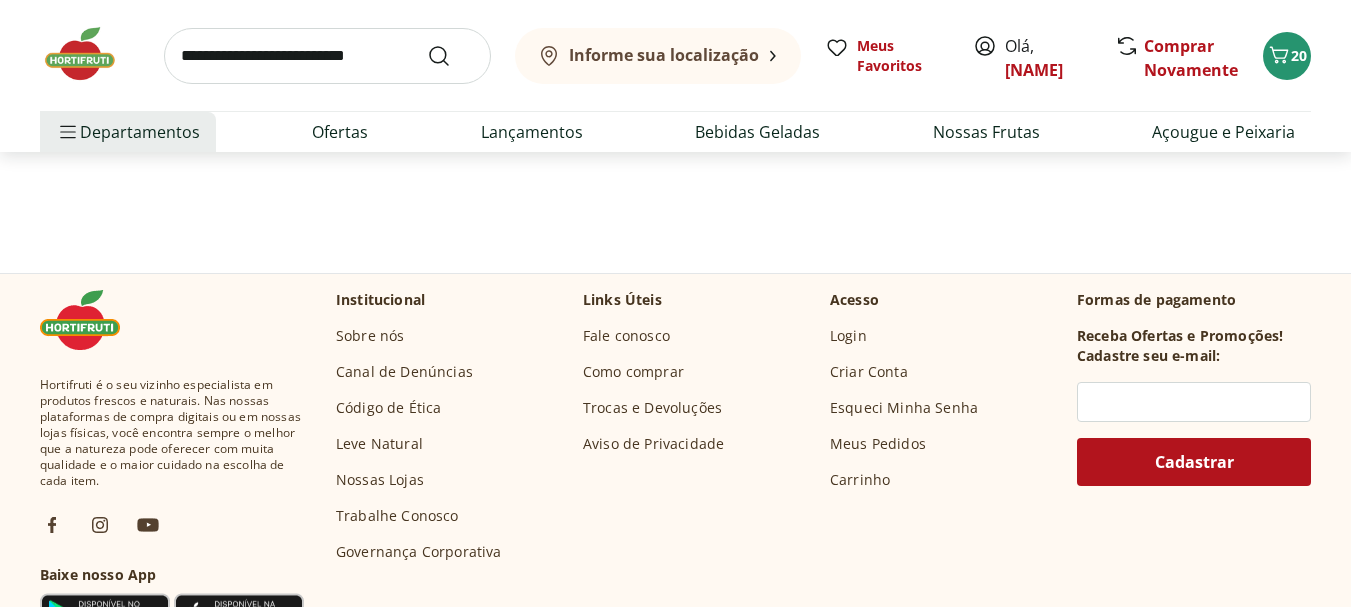 scroll, scrollTop: 0, scrollLeft: 0, axis: both 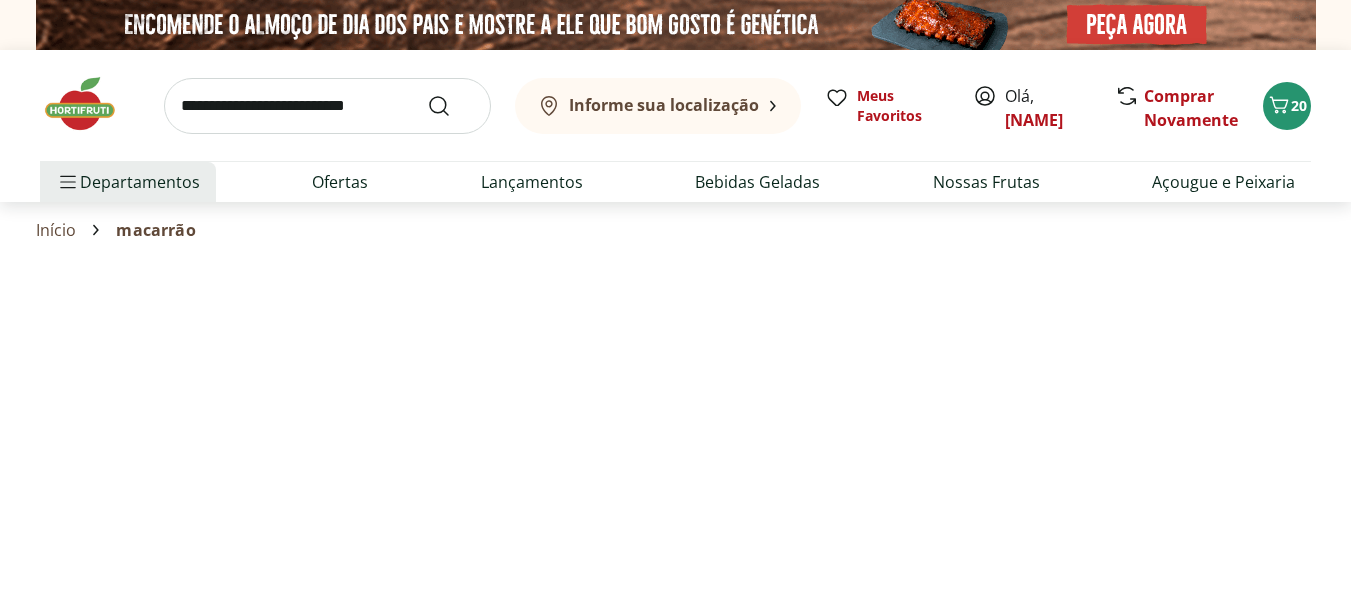 select on "**********" 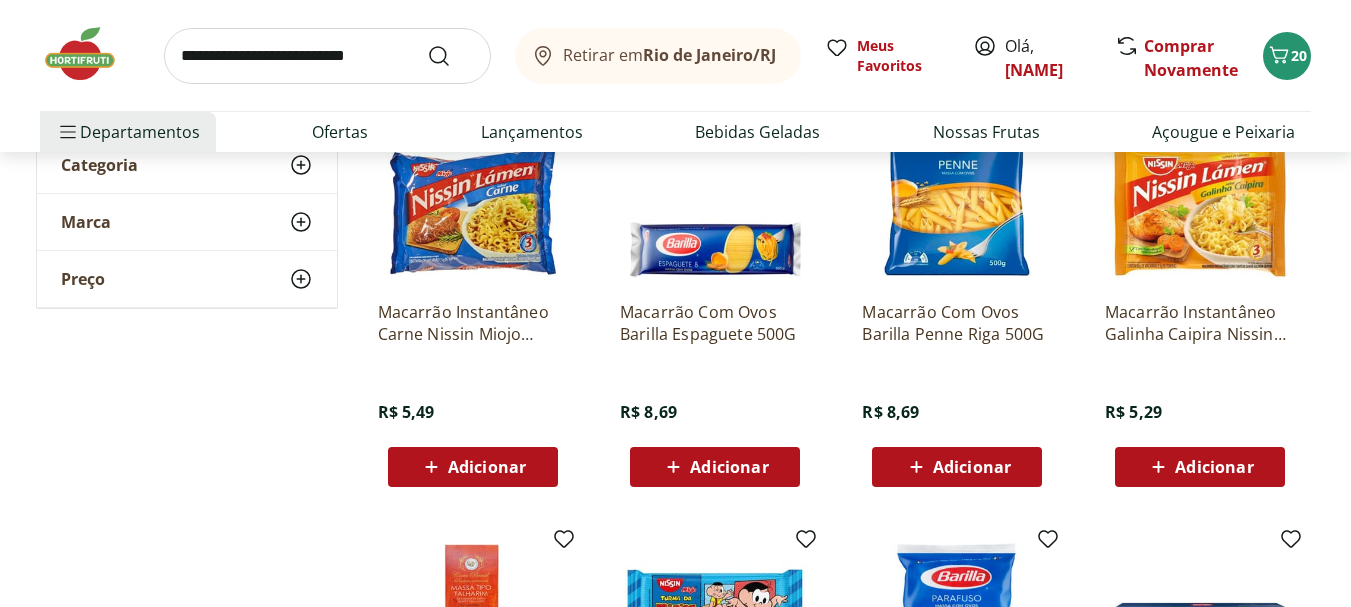 scroll, scrollTop: 336, scrollLeft: 0, axis: vertical 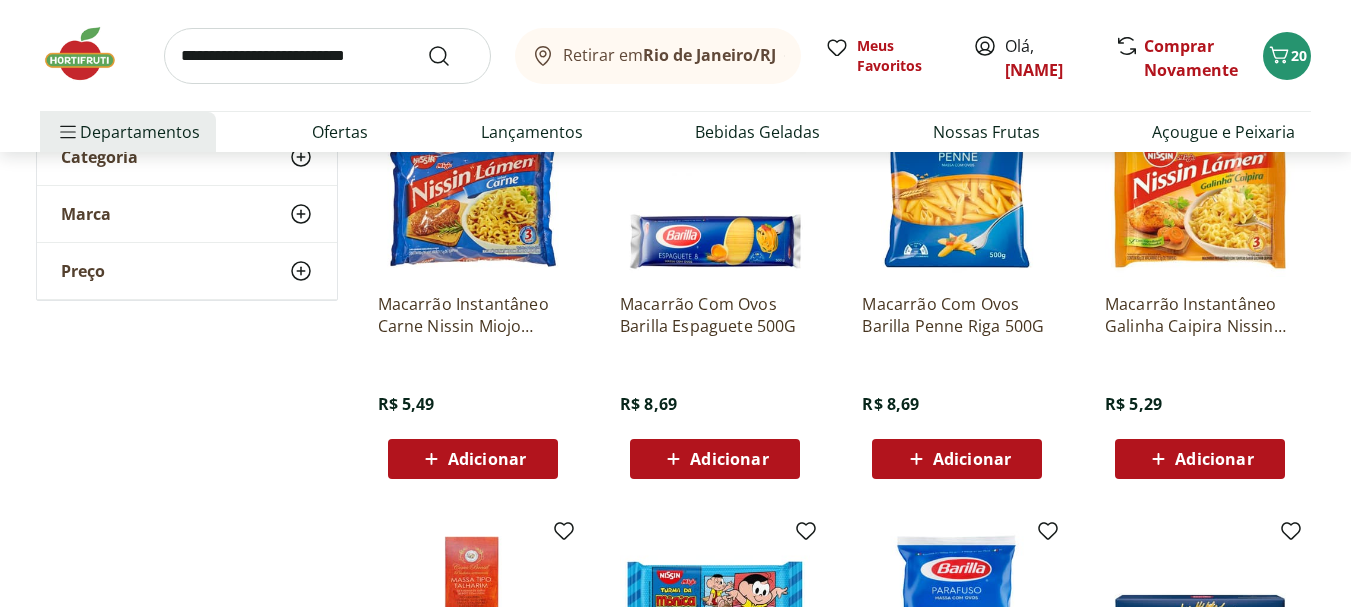 click on "Adicionar" at bounding box center (729, 459) 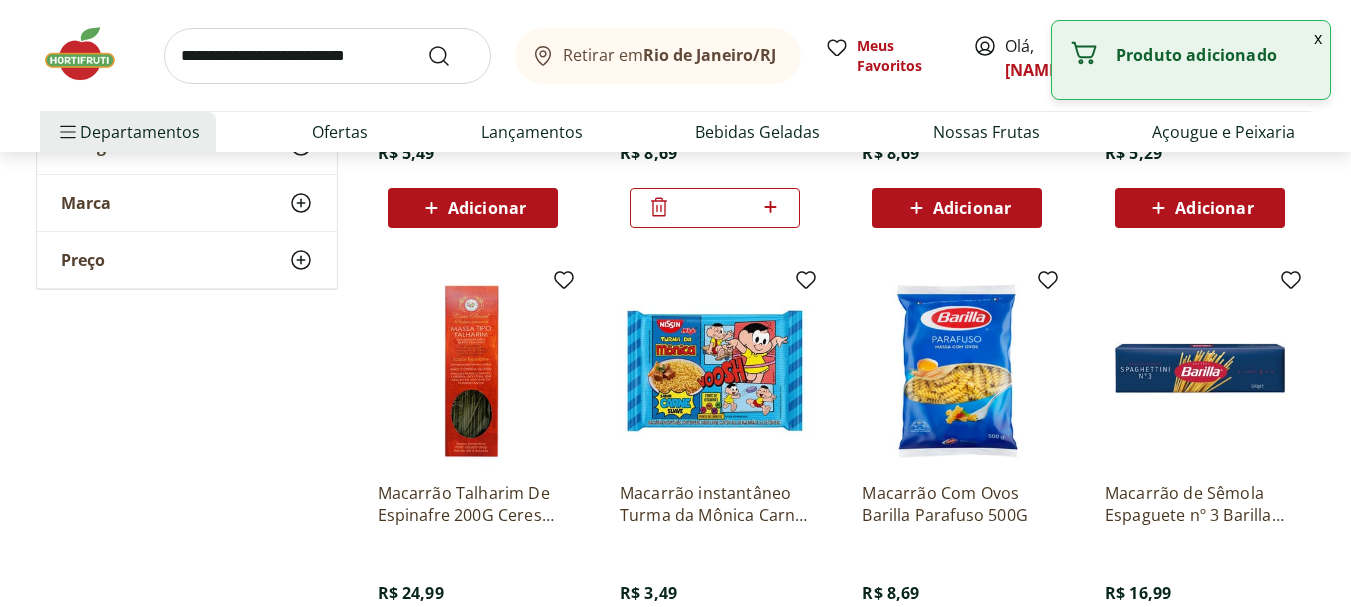 scroll, scrollTop: 596, scrollLeft: 0, axis: vertical 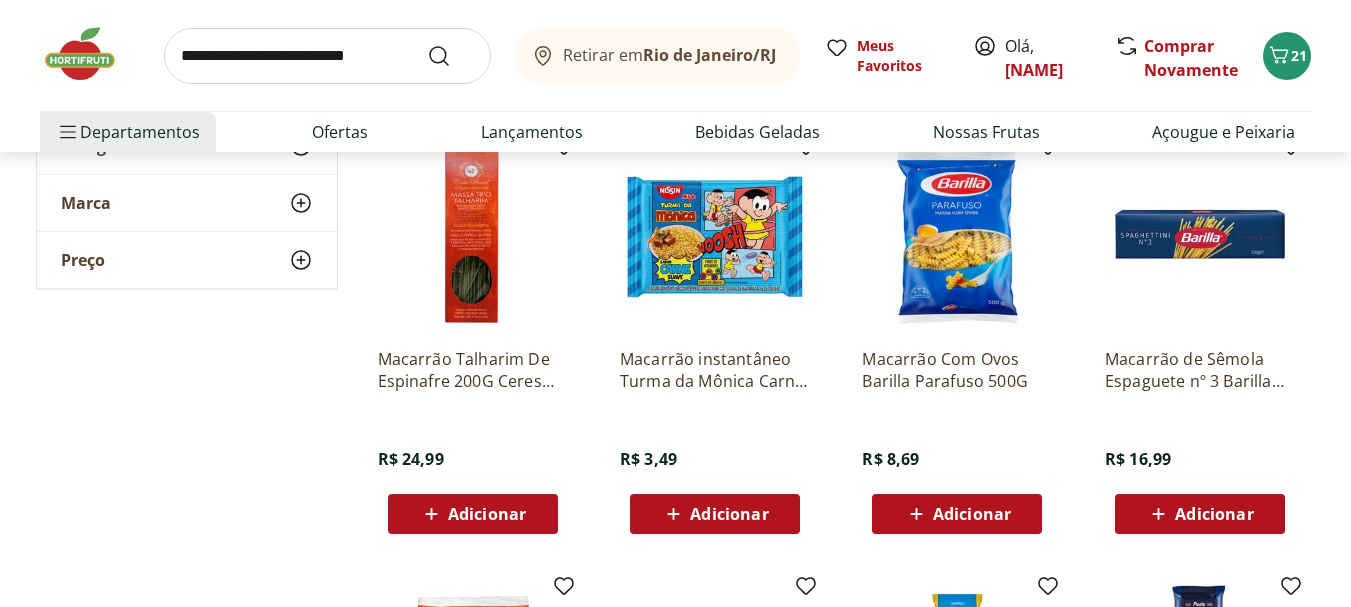 click on "Adicionar" at bounding box center (972, 514) 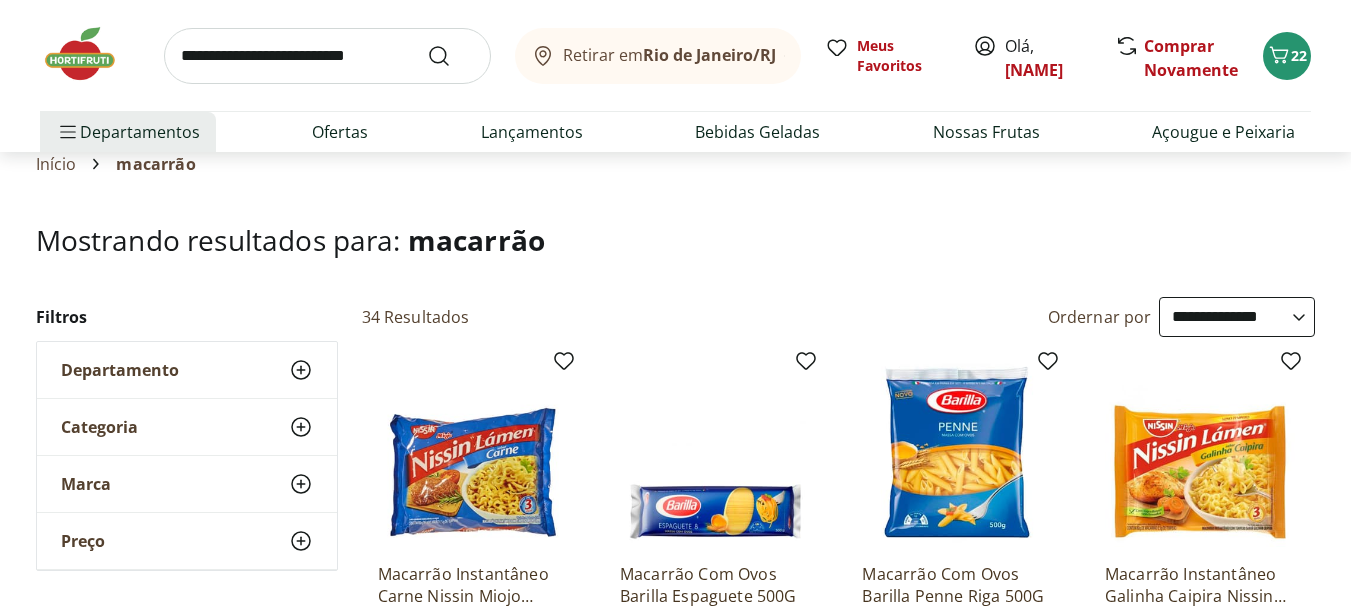 scroll, scrollTop: 0, scrollLeft: 0, axis: both 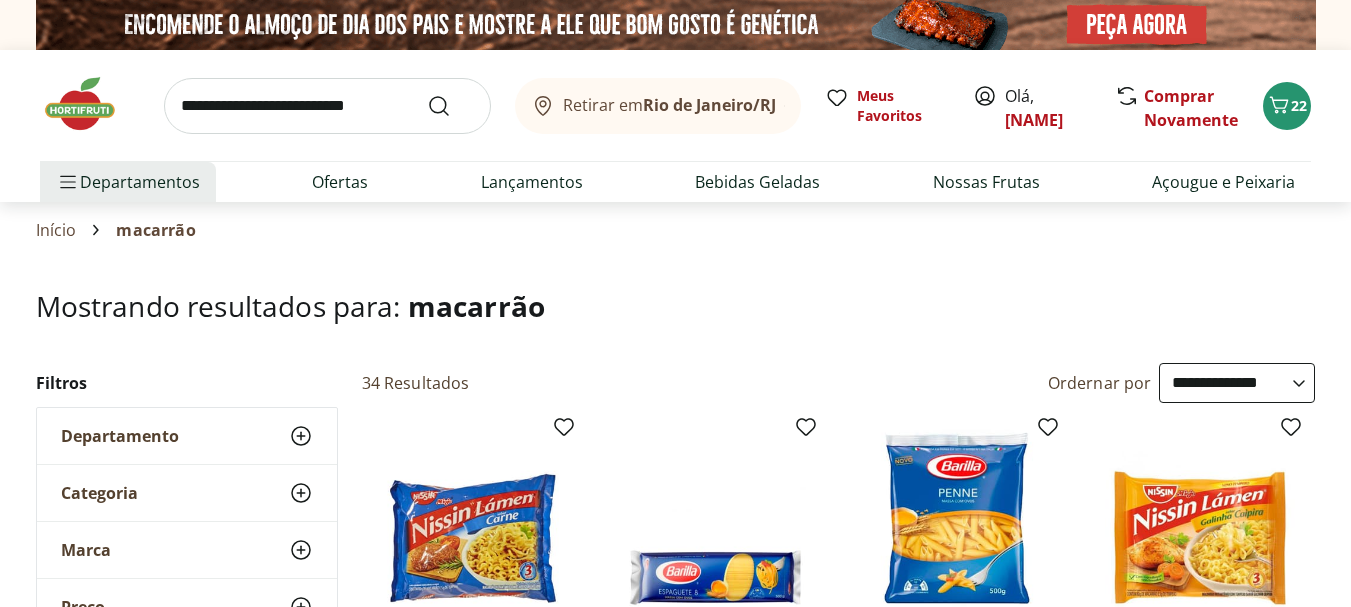 click at bounding box center [327, 106] 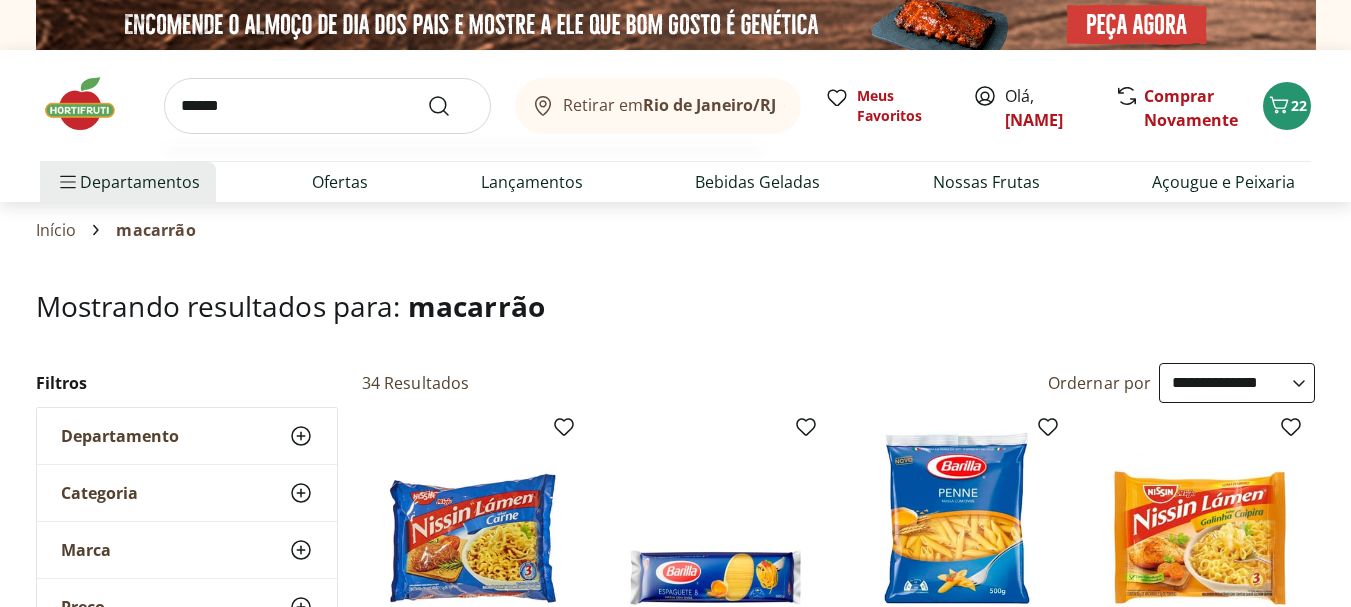 type on "******" 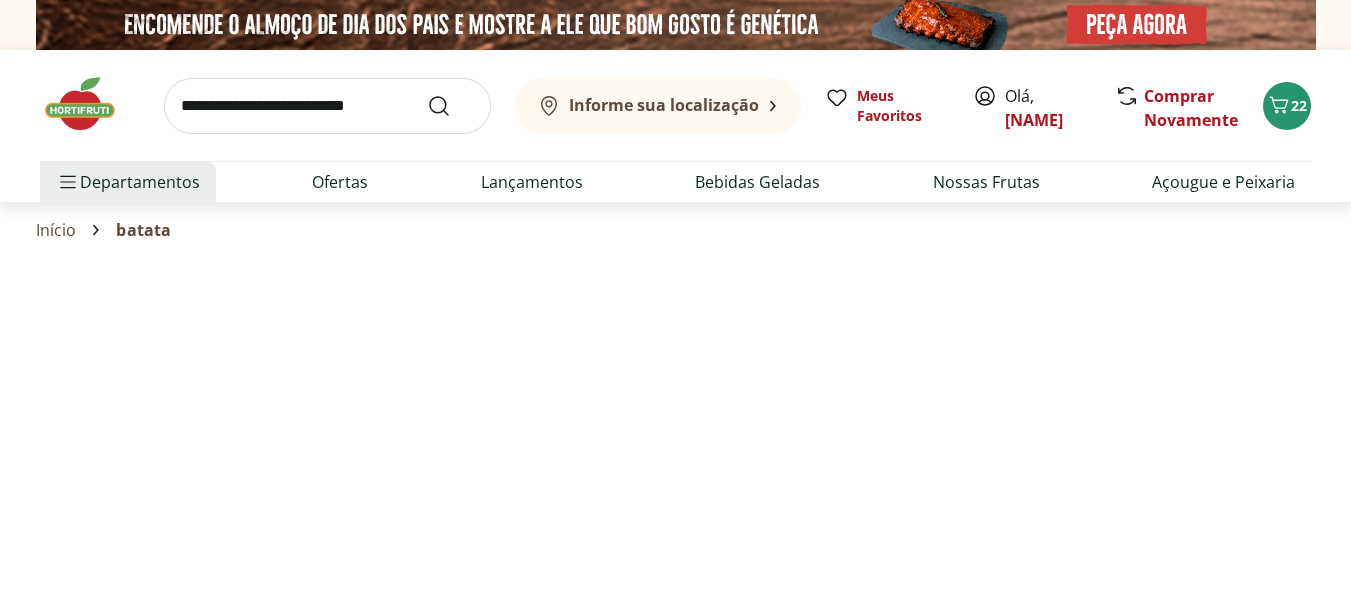 select on "**********" 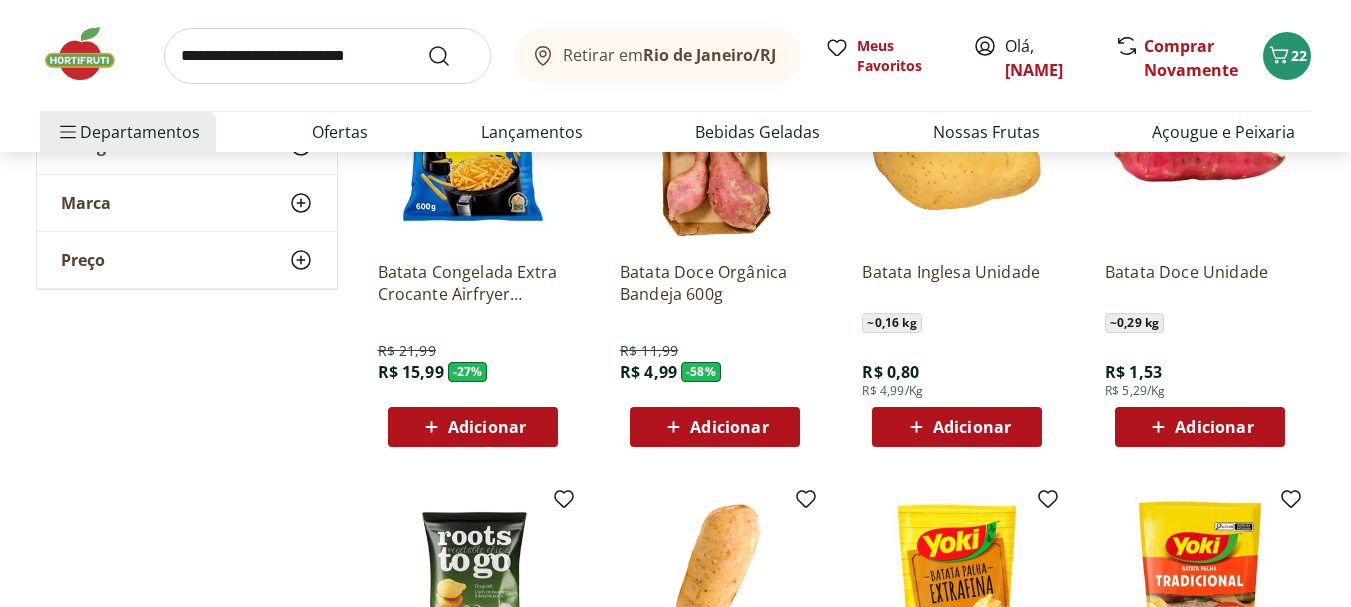 scroll, scrollTop: 386, scrollLeft: 0, axis: vertical 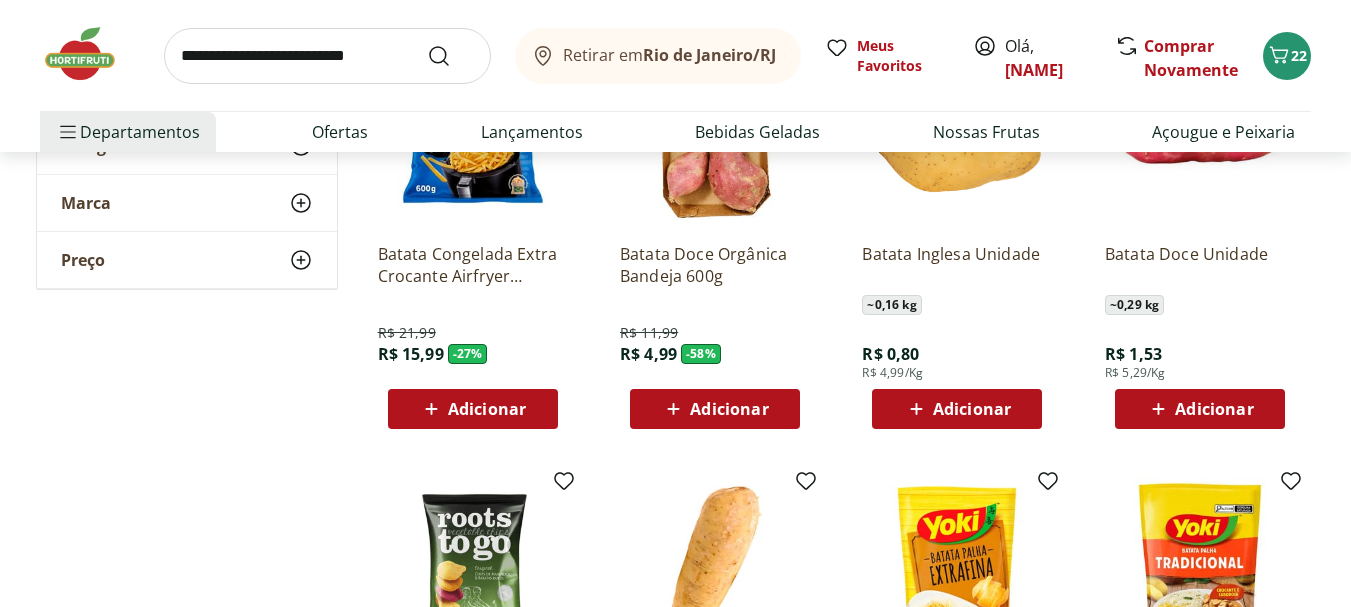 click on "Adicionar" at bounding box center (1214, 409) 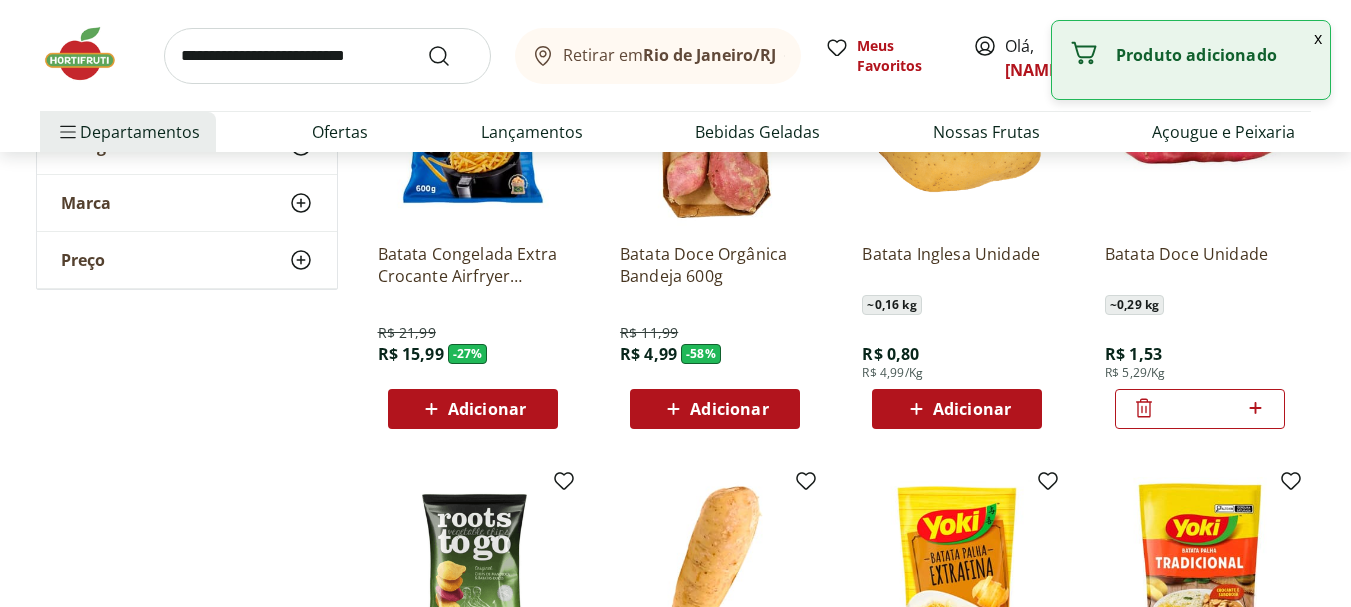 click on "Adicionar" at bounding box center (957, 409) 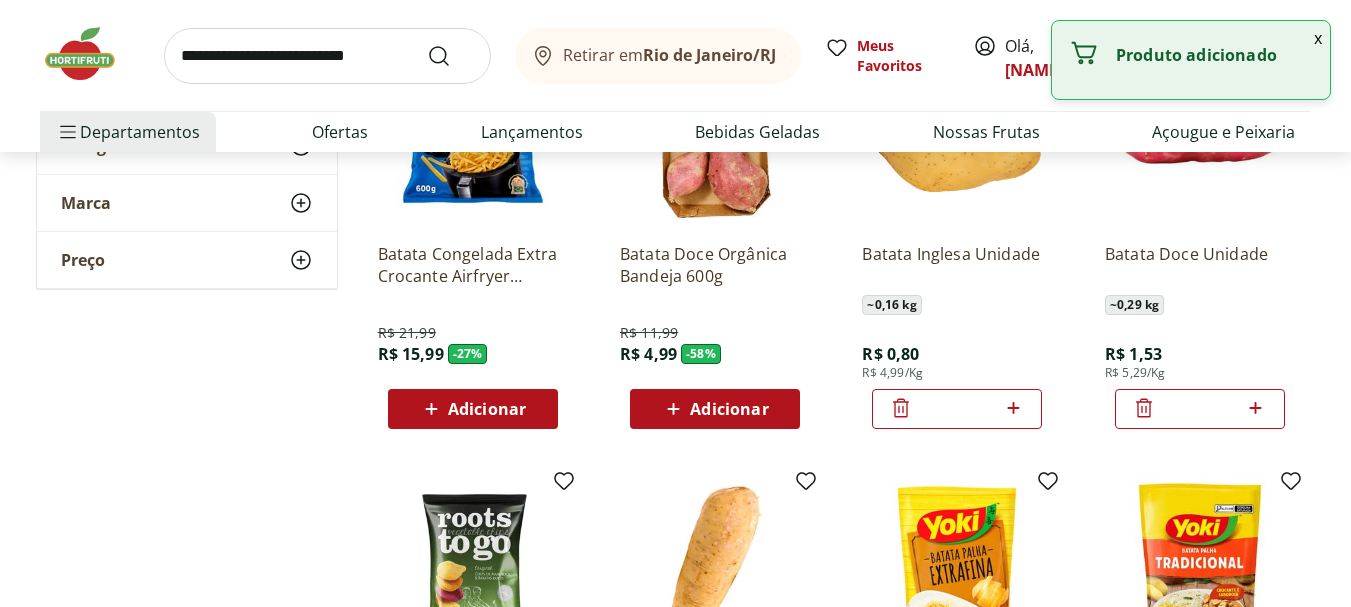 click 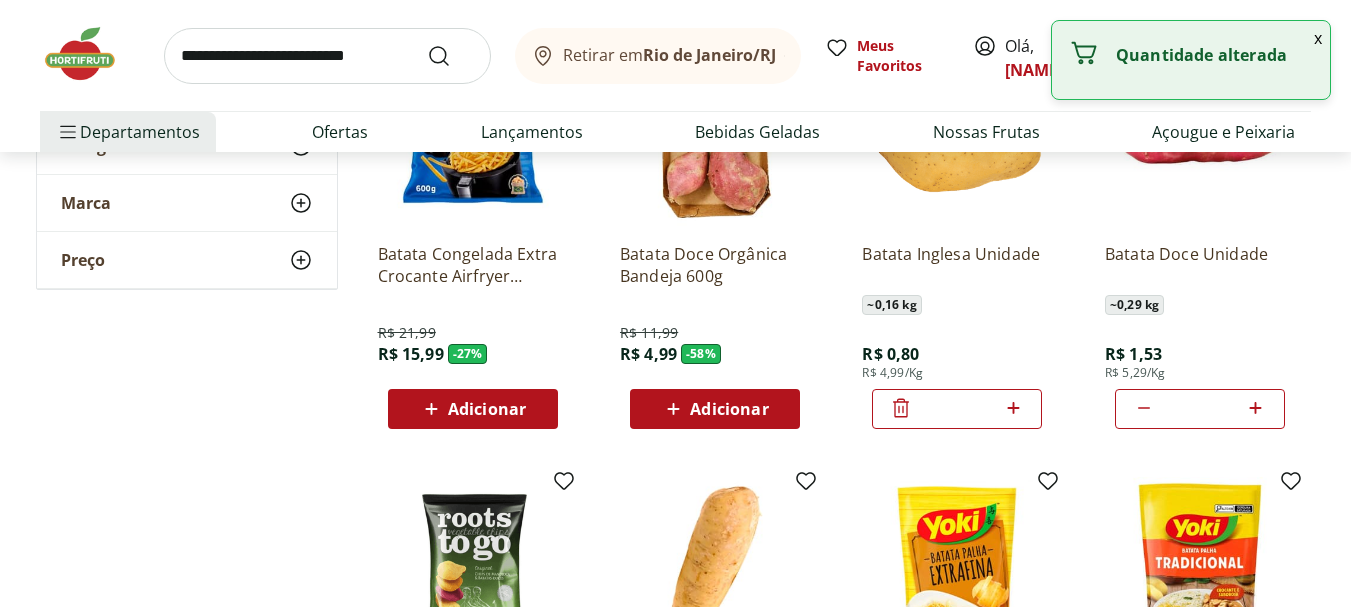 click 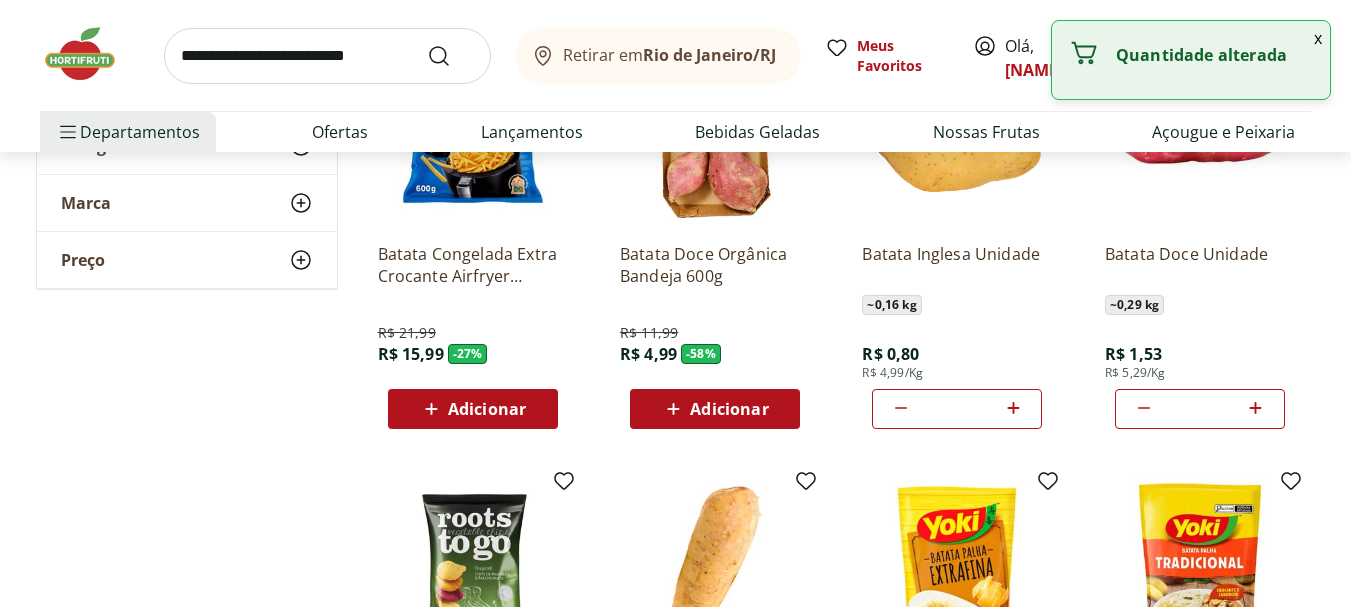 click 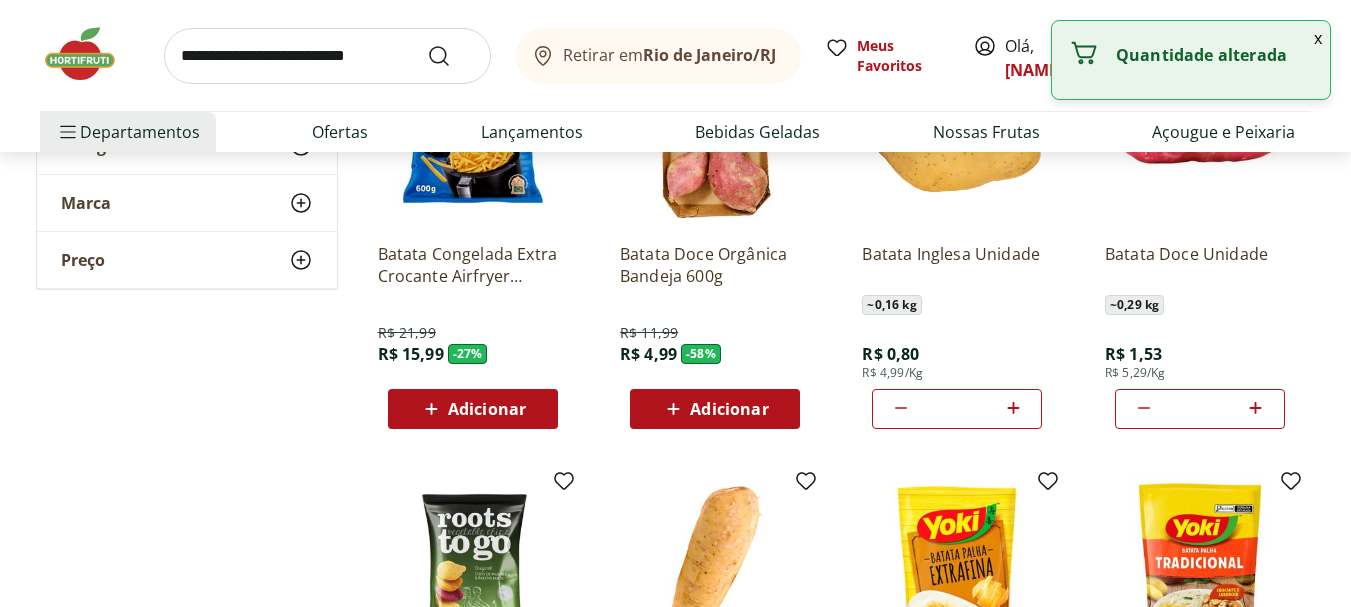 click 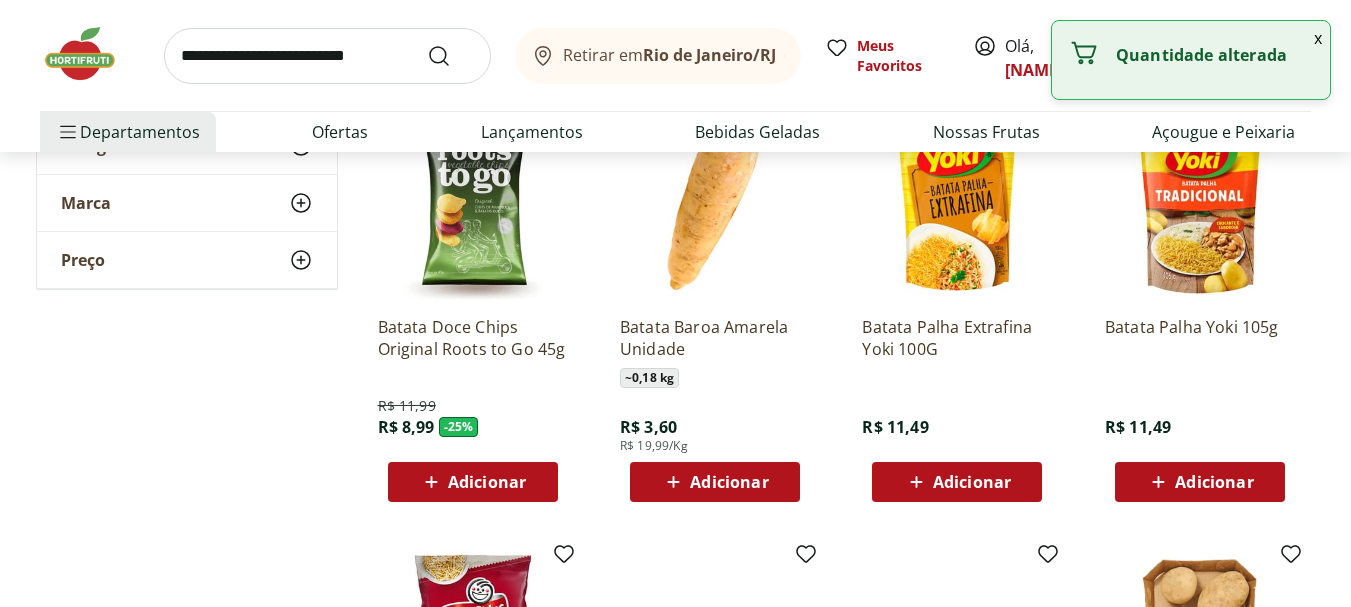 scroll, scrollTop: 762, scrollLeft: 0, axis: vertical 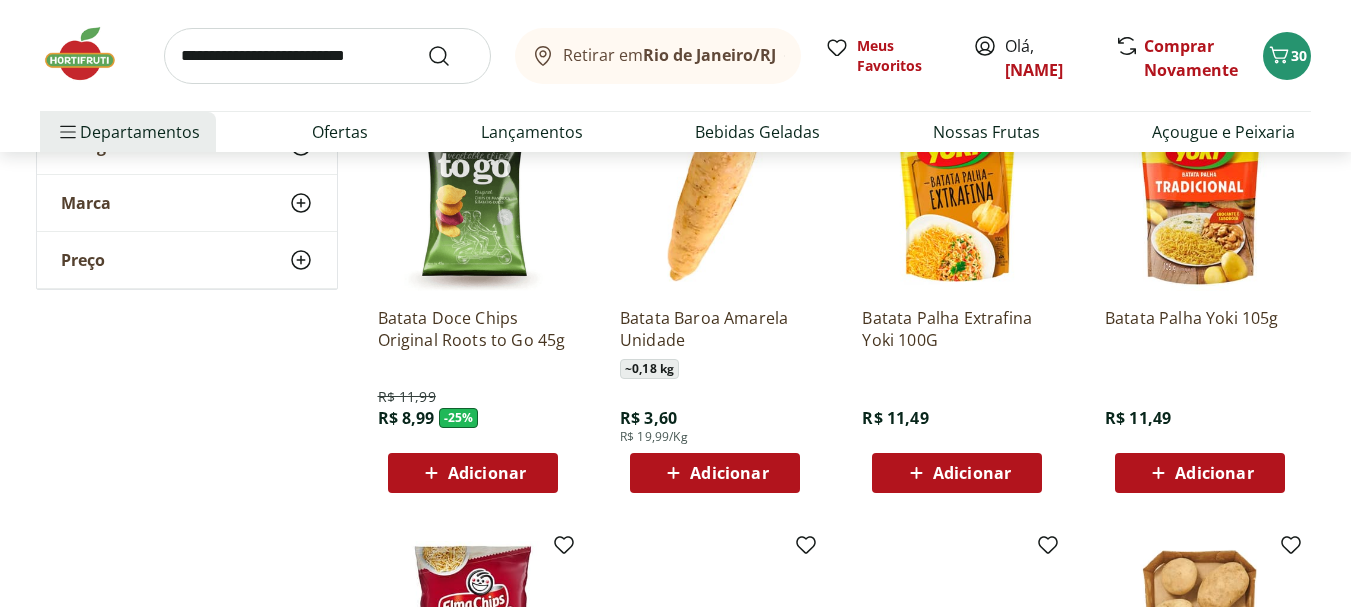 drag, startPoint x: 1193, startPoint y: 473, endPoint x: 1217, endPoint y: 447, distance: 35.383614 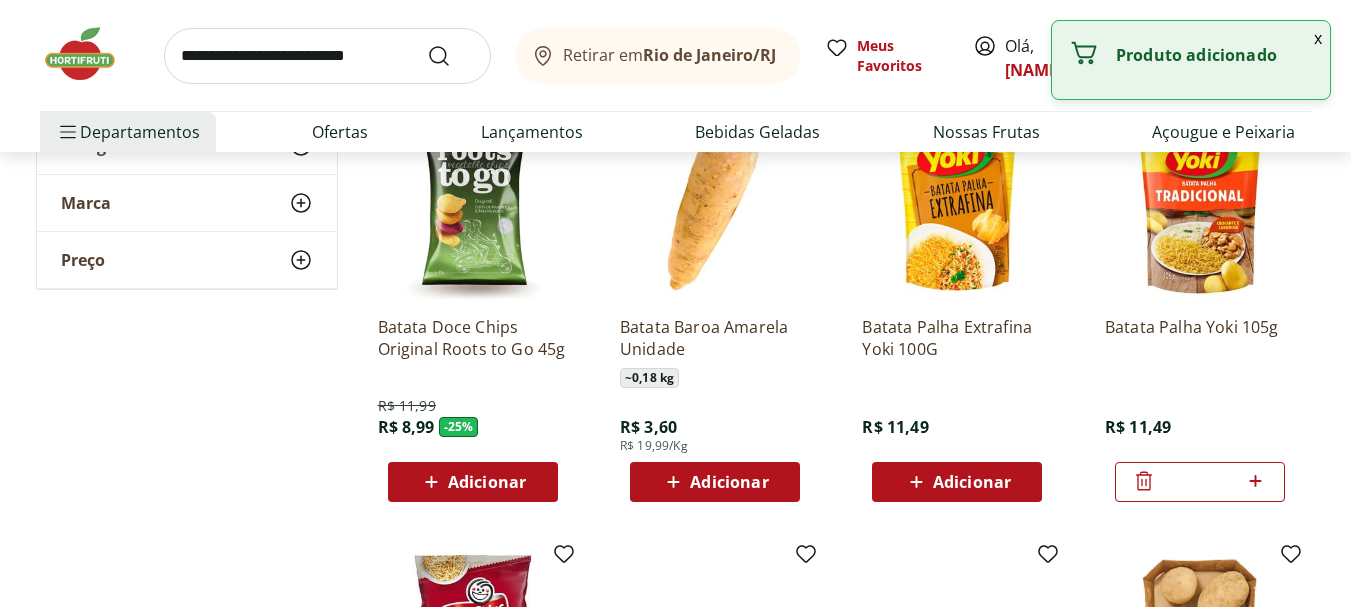 scroll, scrollTop: 762, scrollLeft: 0, axis: vertical 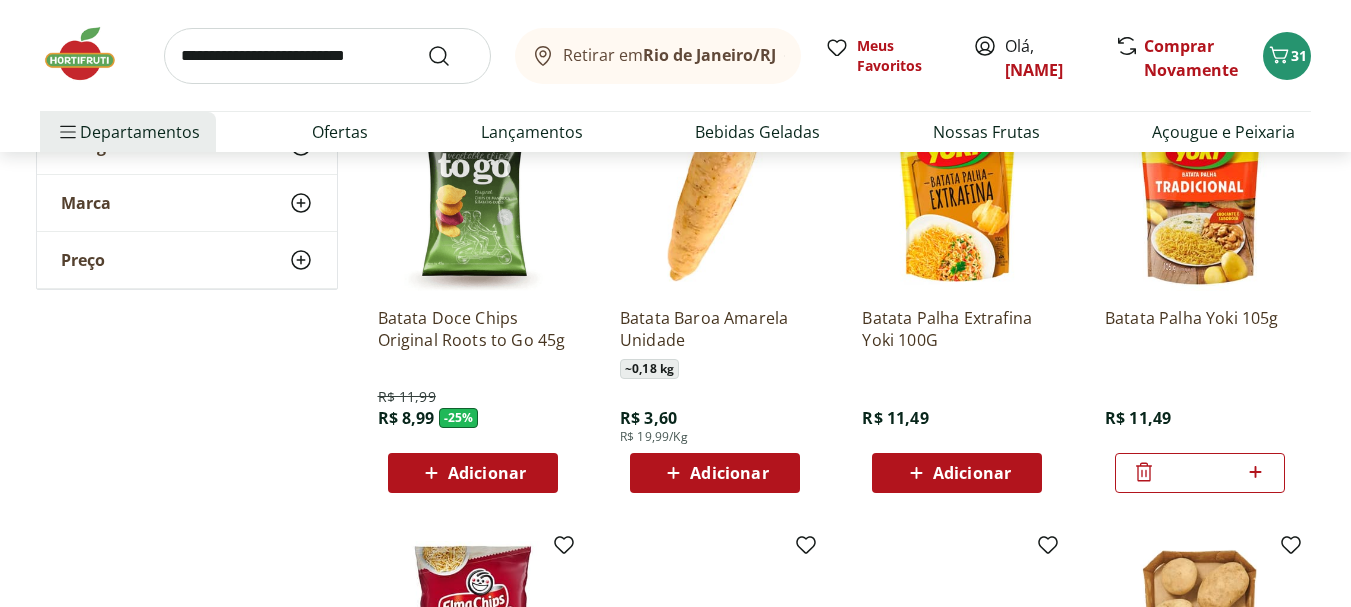 click 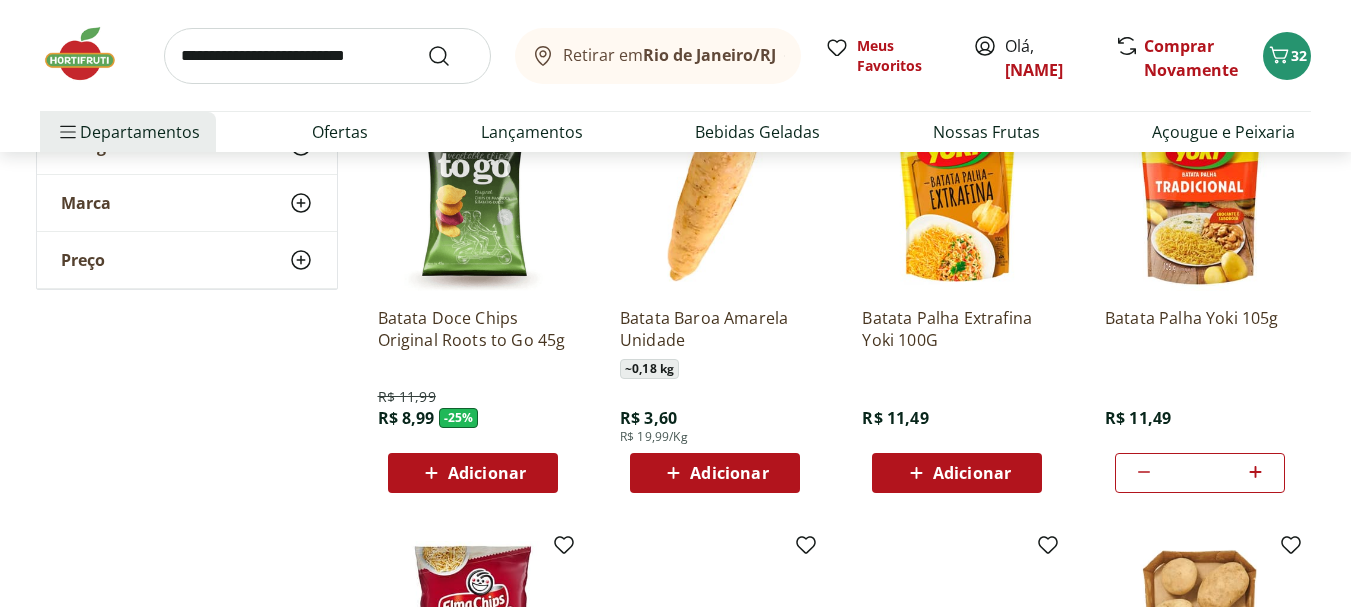 click on "Adicionar" at bounding box center (487, 473) 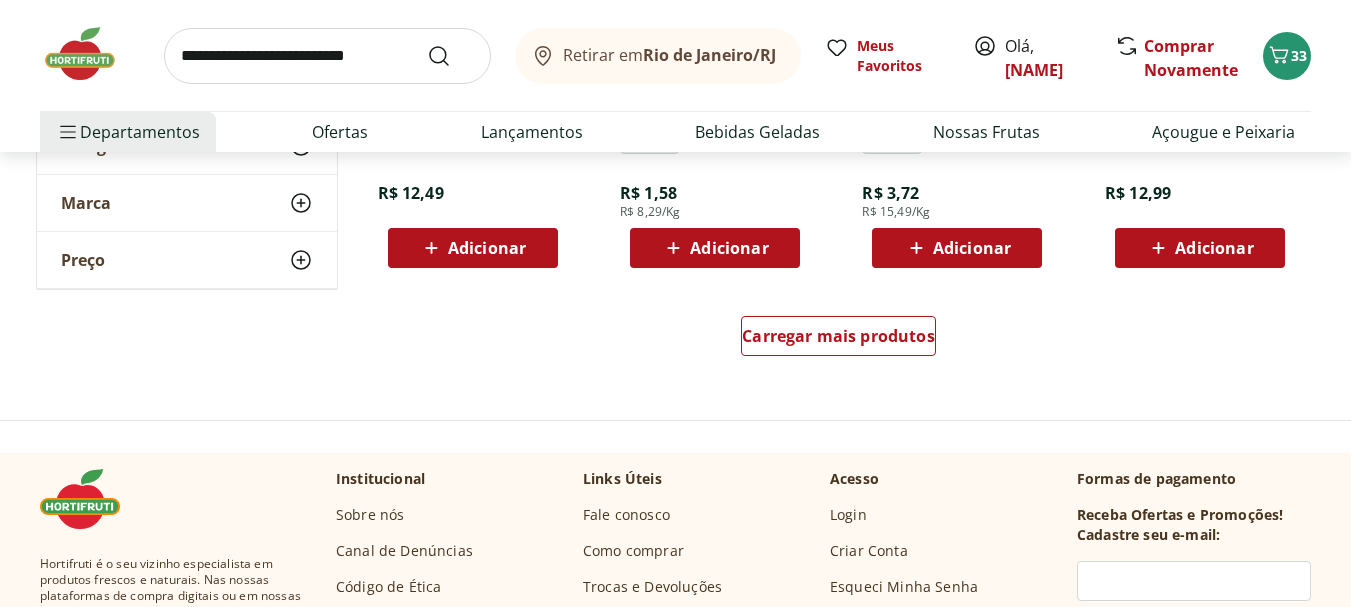 scroll, scrollTop: 1433, scrollLeft: 0, axis: vertical 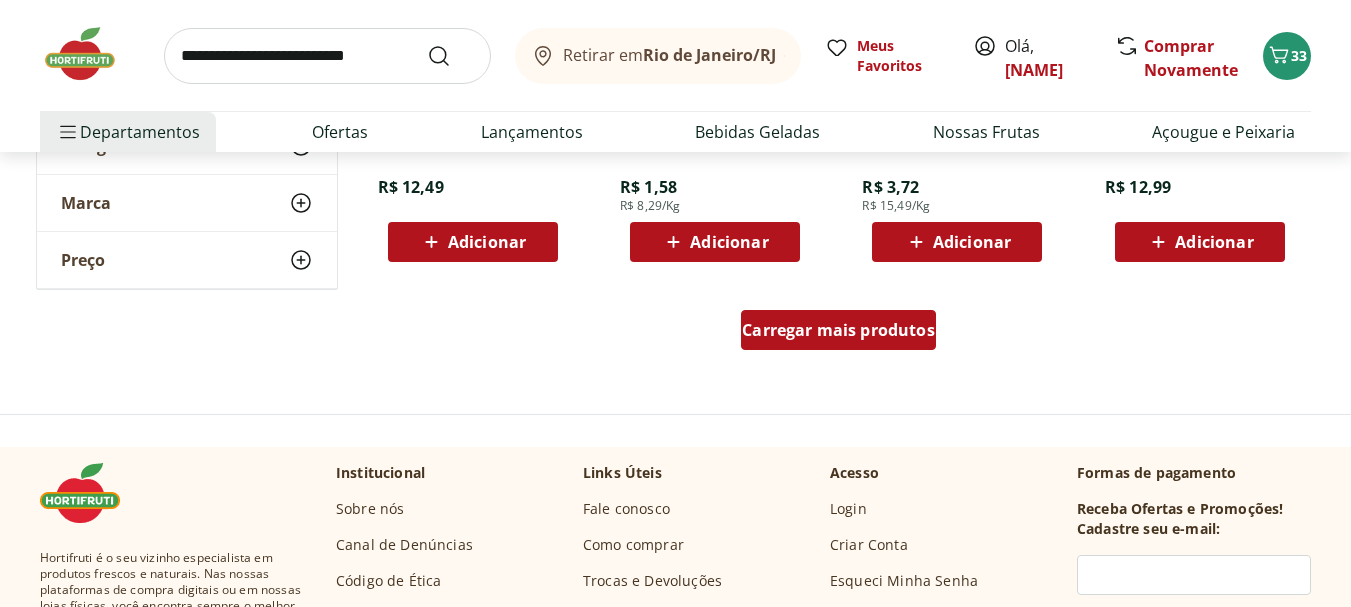 click on "Carregar mais produtos" at bounding box center (838, 330) 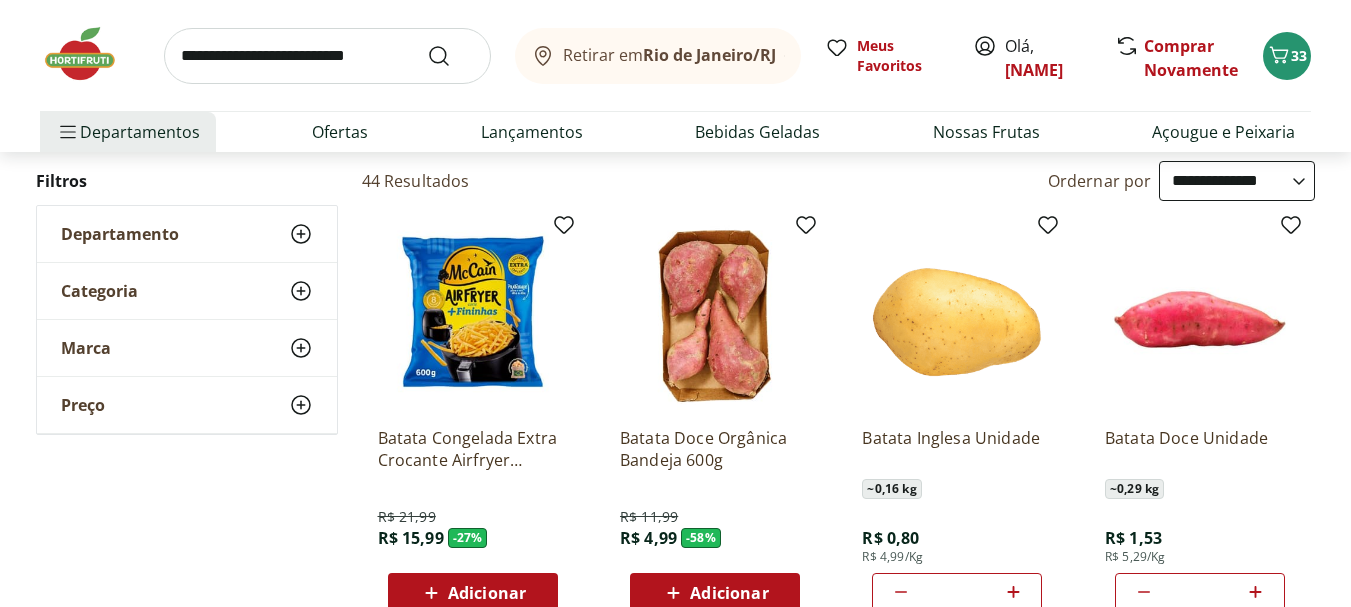 scroll, scrollTop: 0, scrollLeft: 0, axis: both 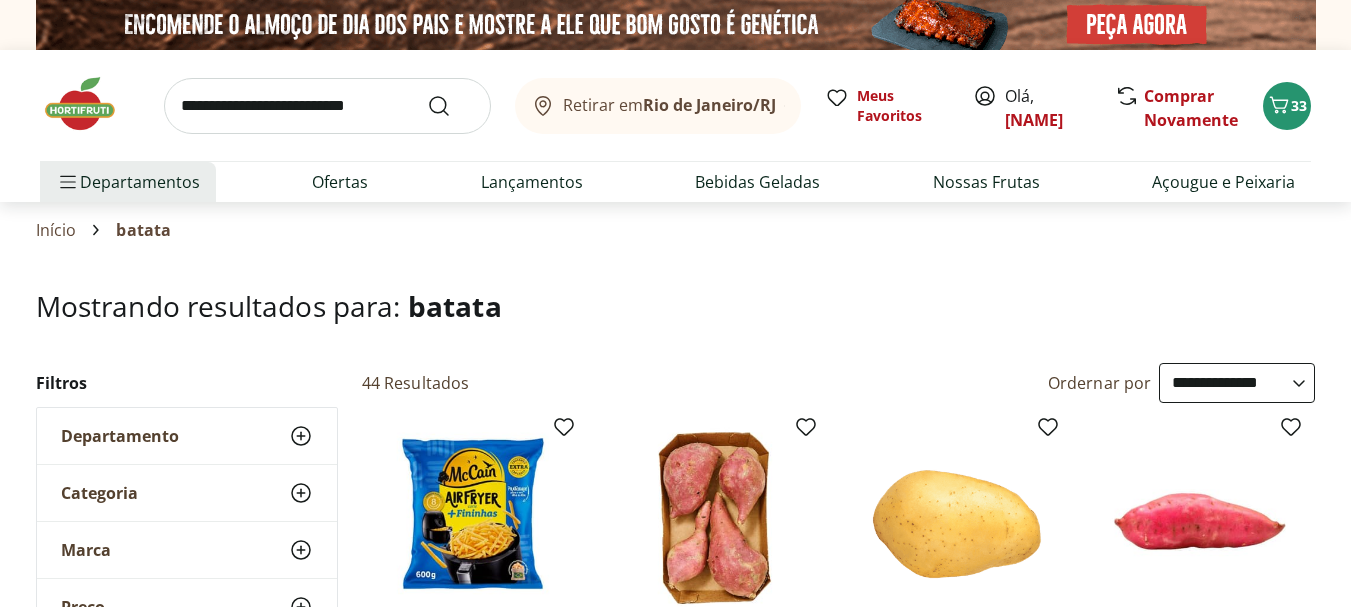 click at bounding box center [327, 106] 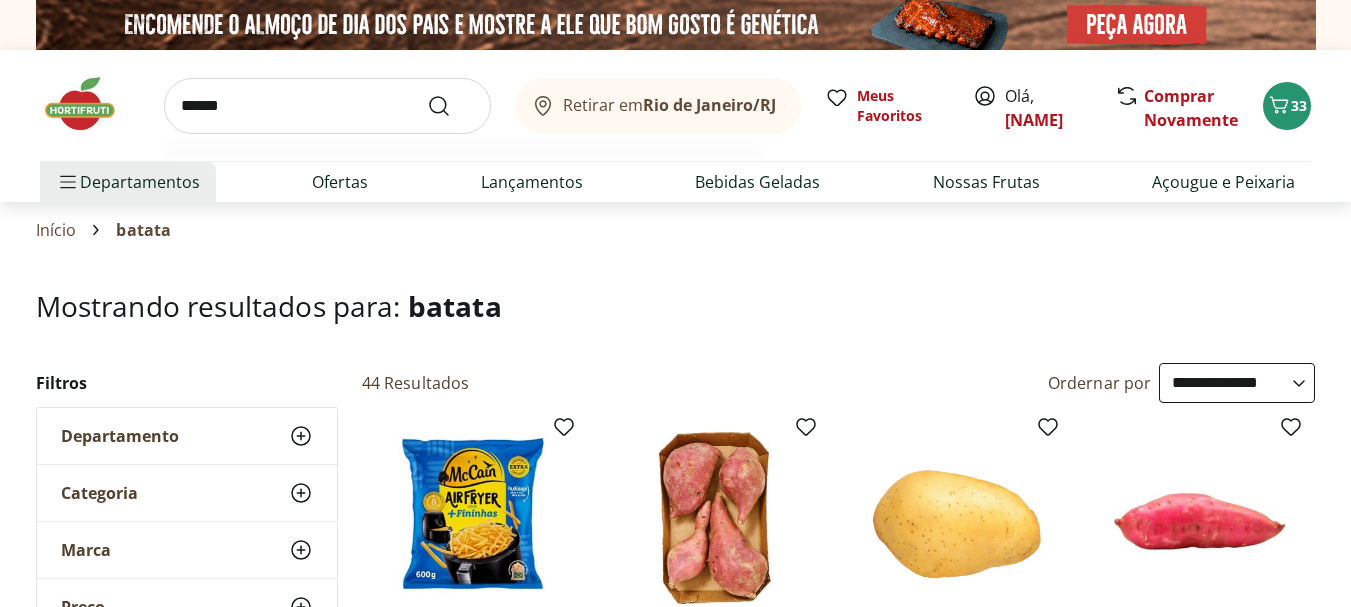 type on "******" 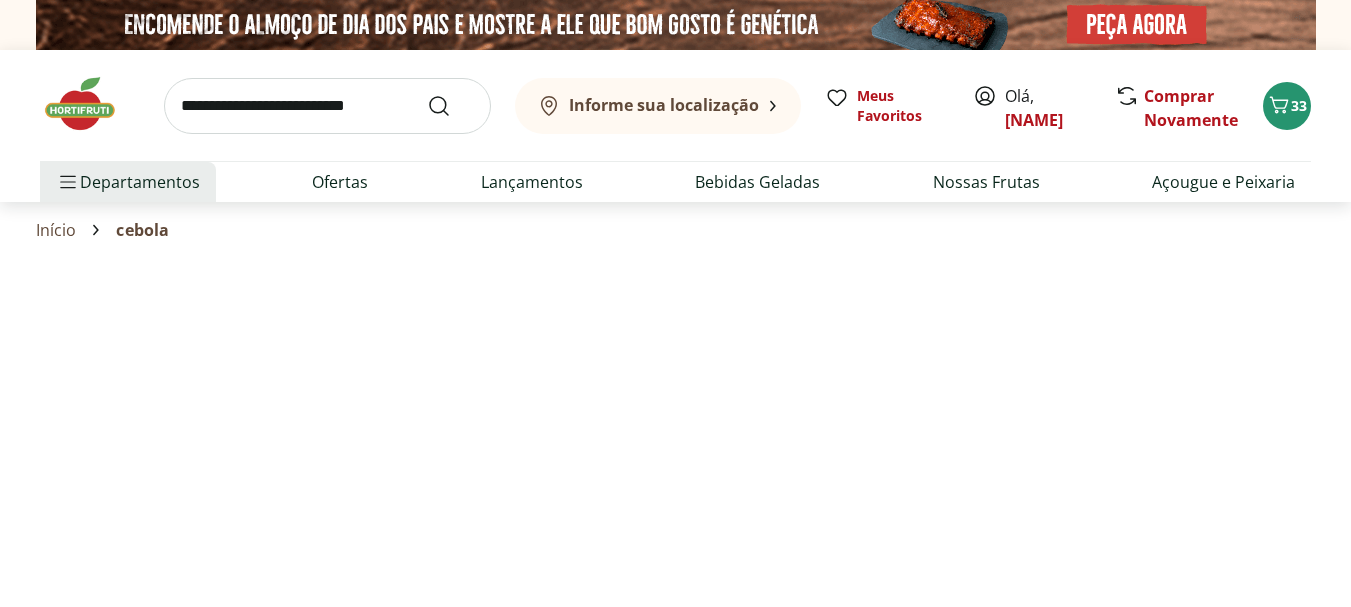 select on "**********" 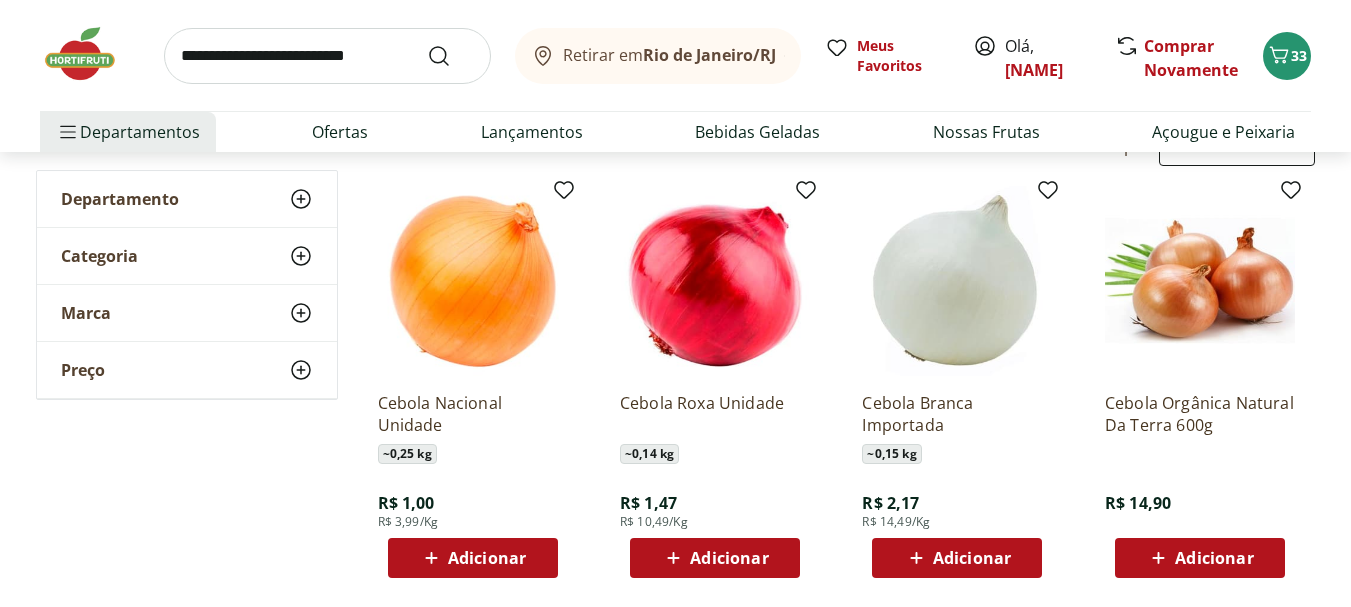 scroll, scrollTop: 247, scrollLeft: 0, axis: vertical 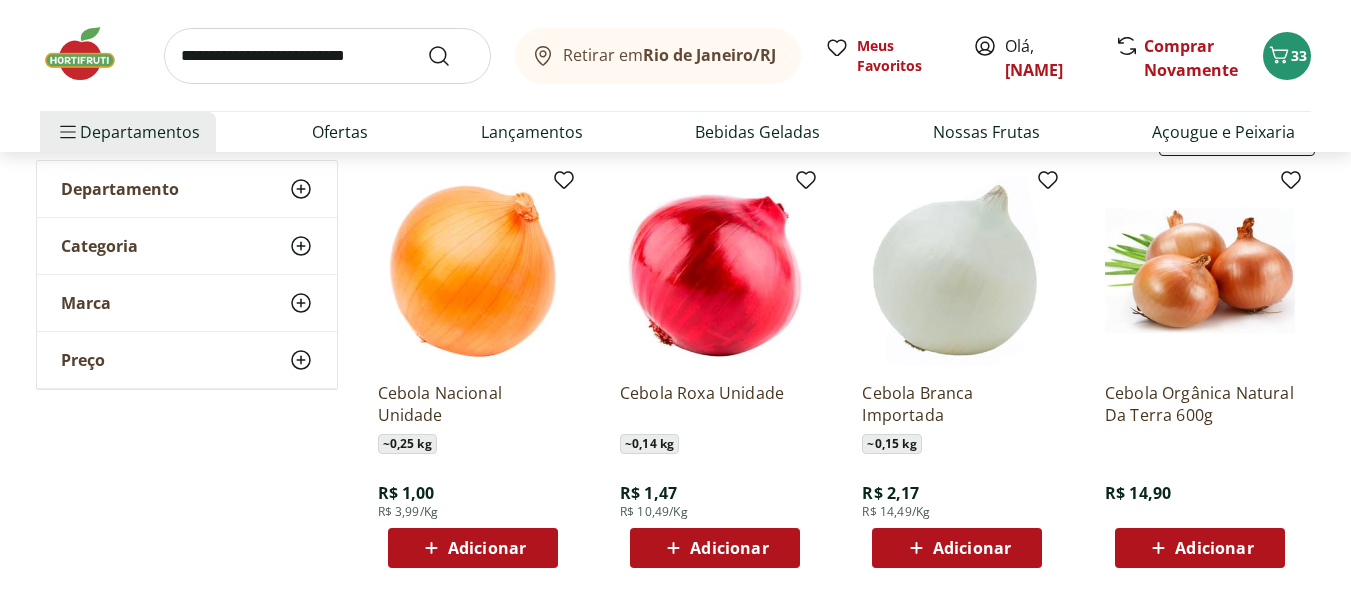click on "Adicionar" at bounding box center [473, 548] 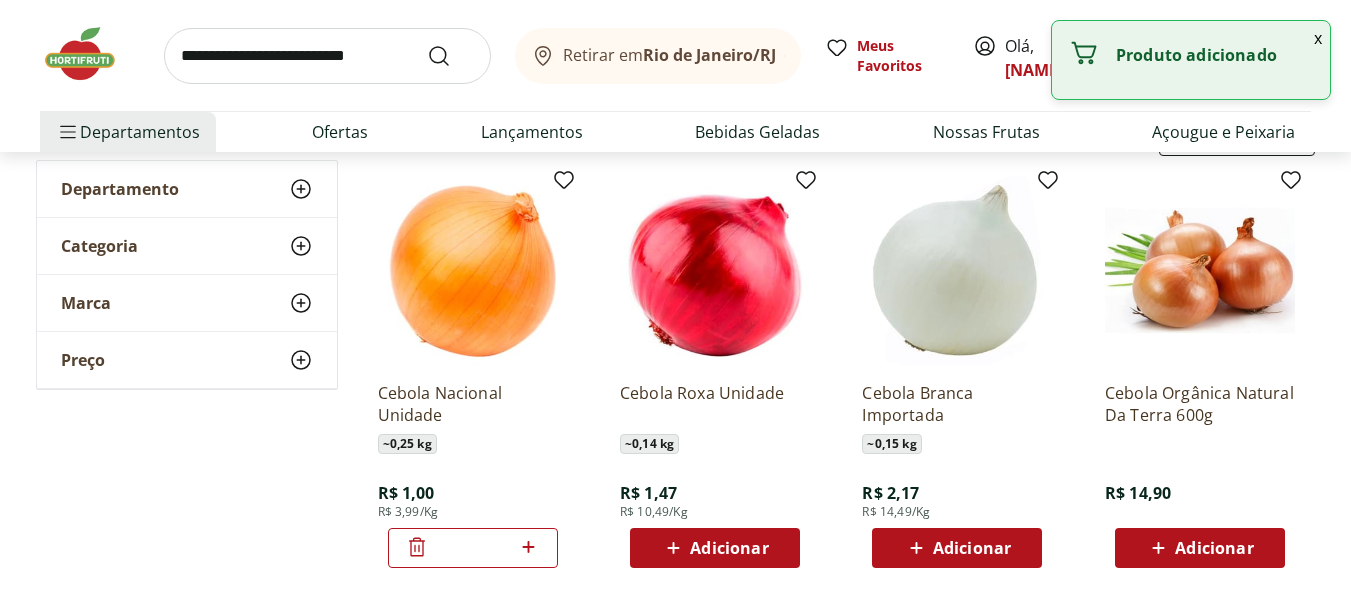click 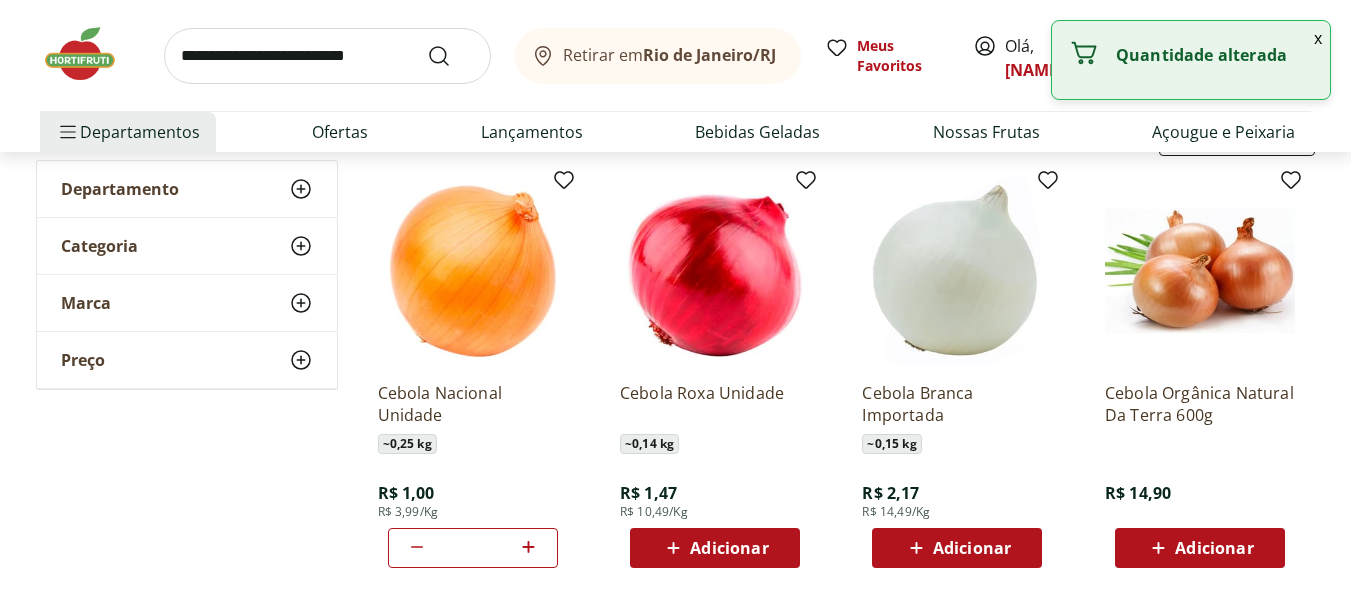 click 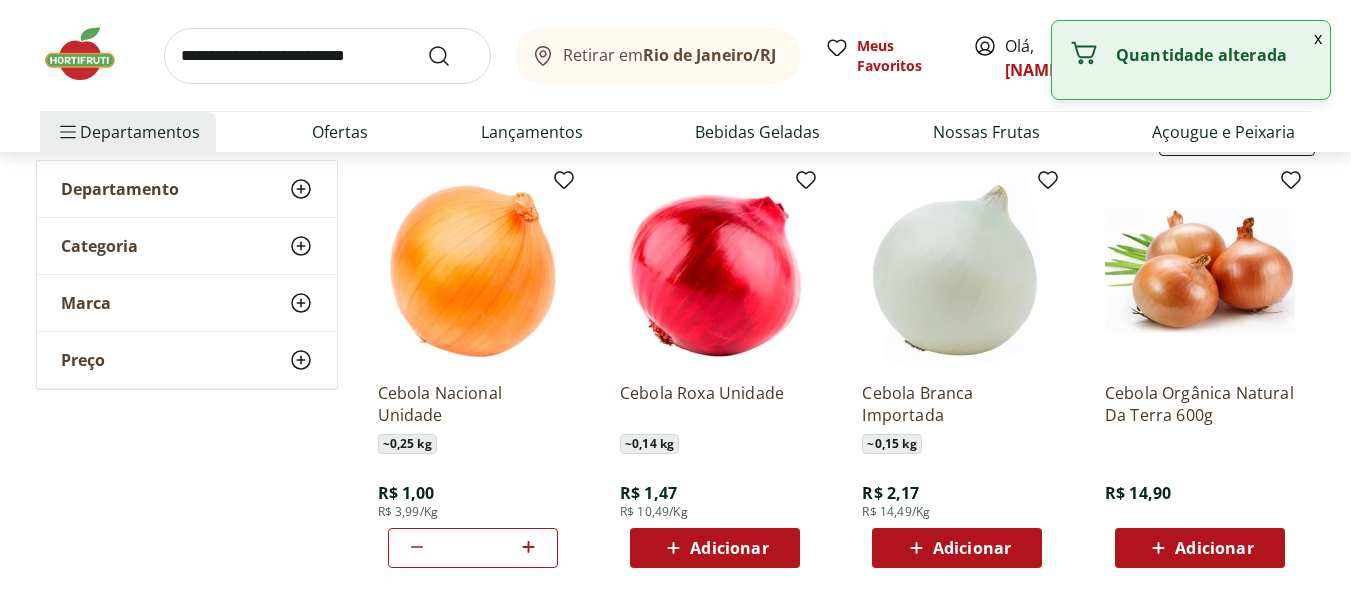 click 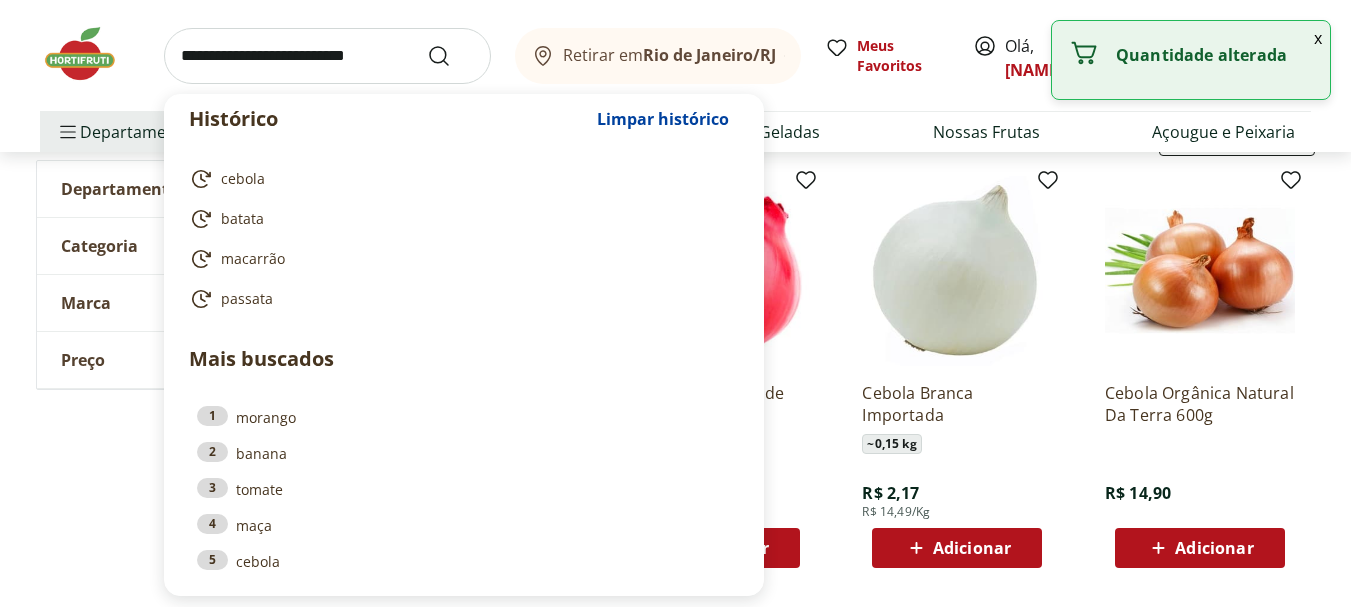 click at bounding box center (327, 56) 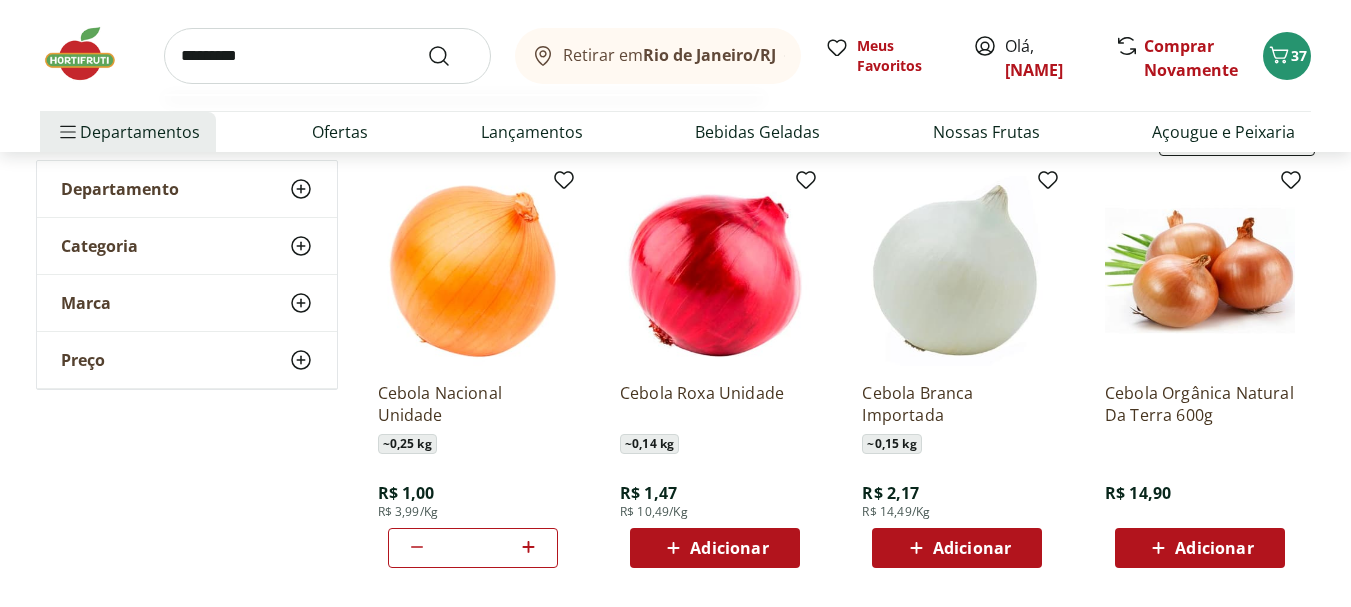type on "*********" 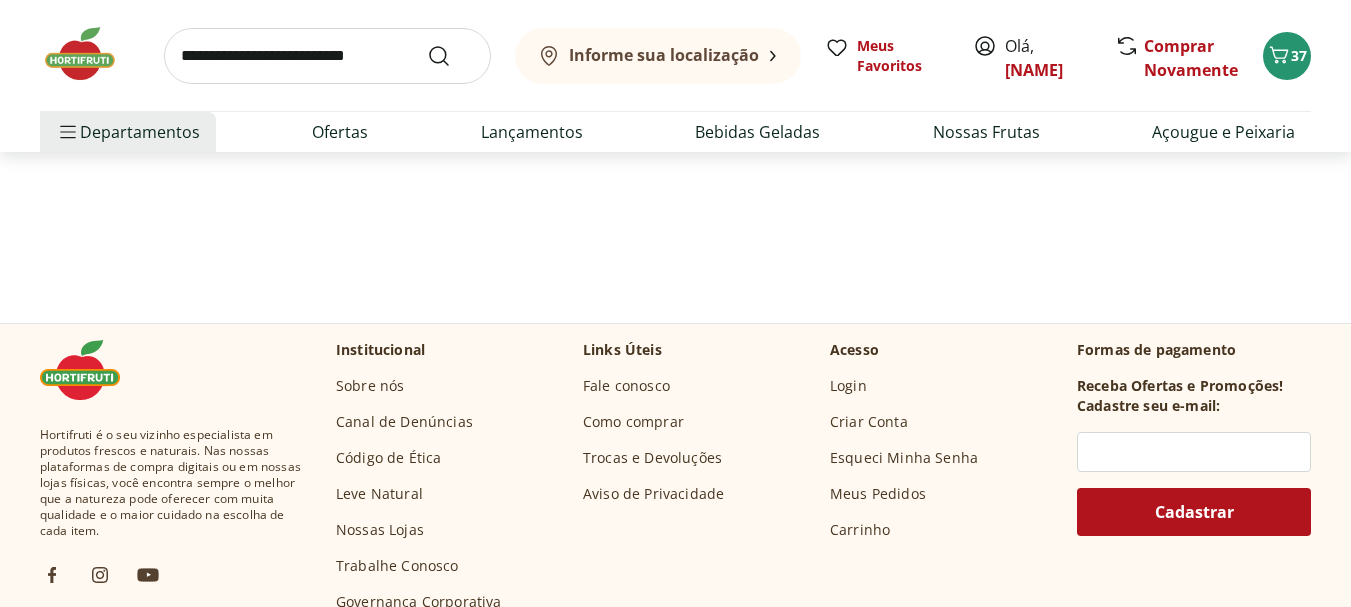scroll, scrollTop: 0, scrollLeft: 0, axis: both 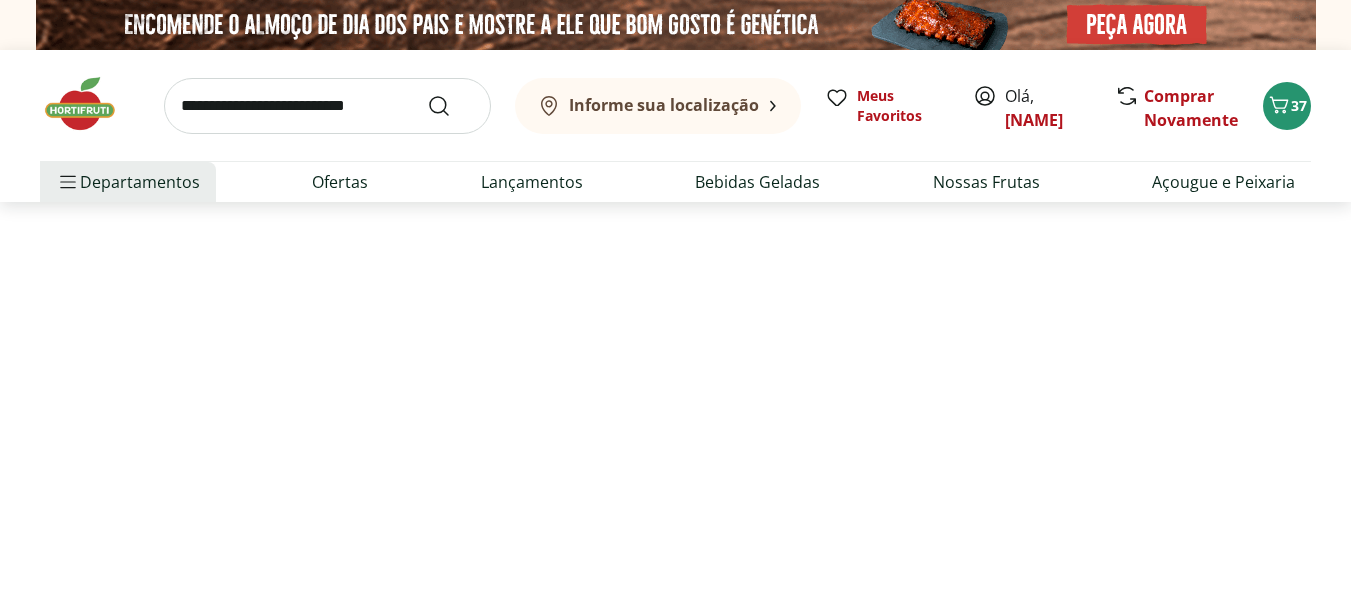 select on "**********" 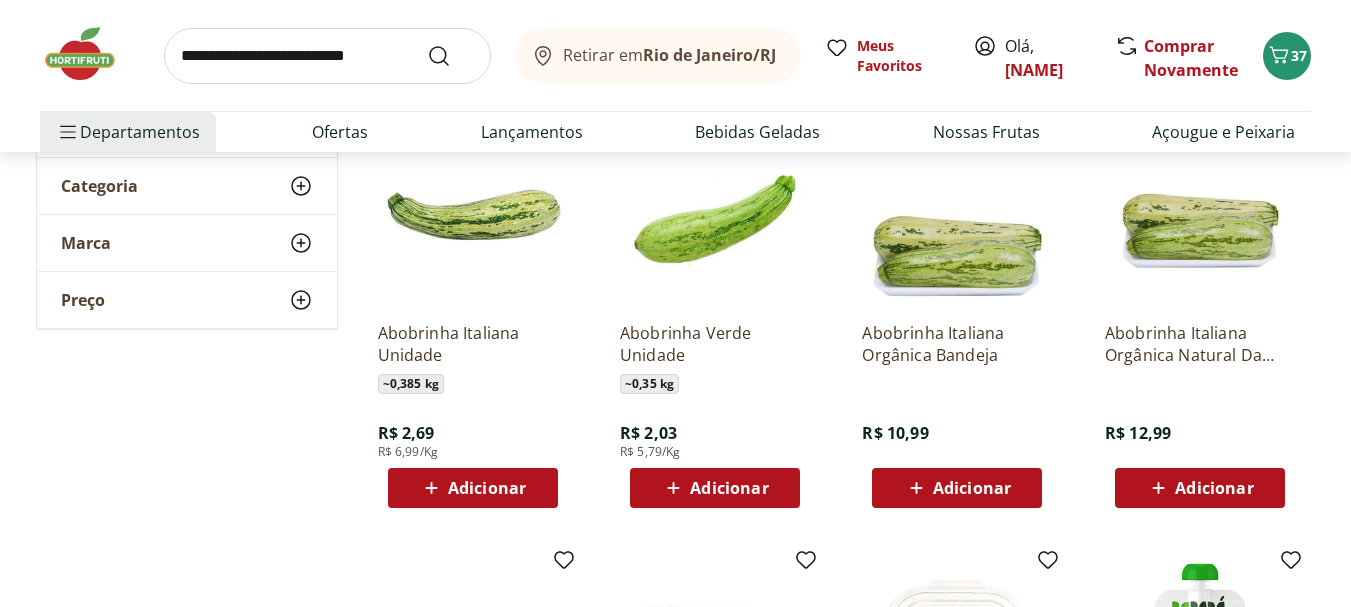 scroll, scrollTop: 320, scrollLeft: 0, axis: vertical 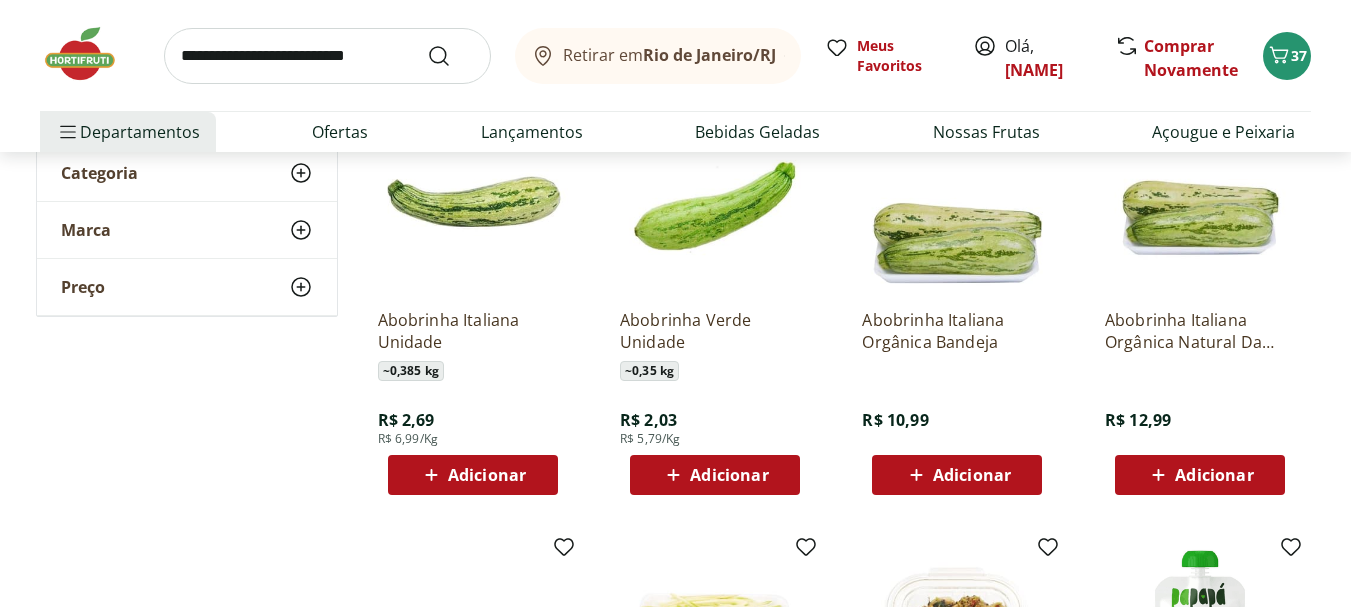 click on "Adicionar" at bounding box center [487, 475] 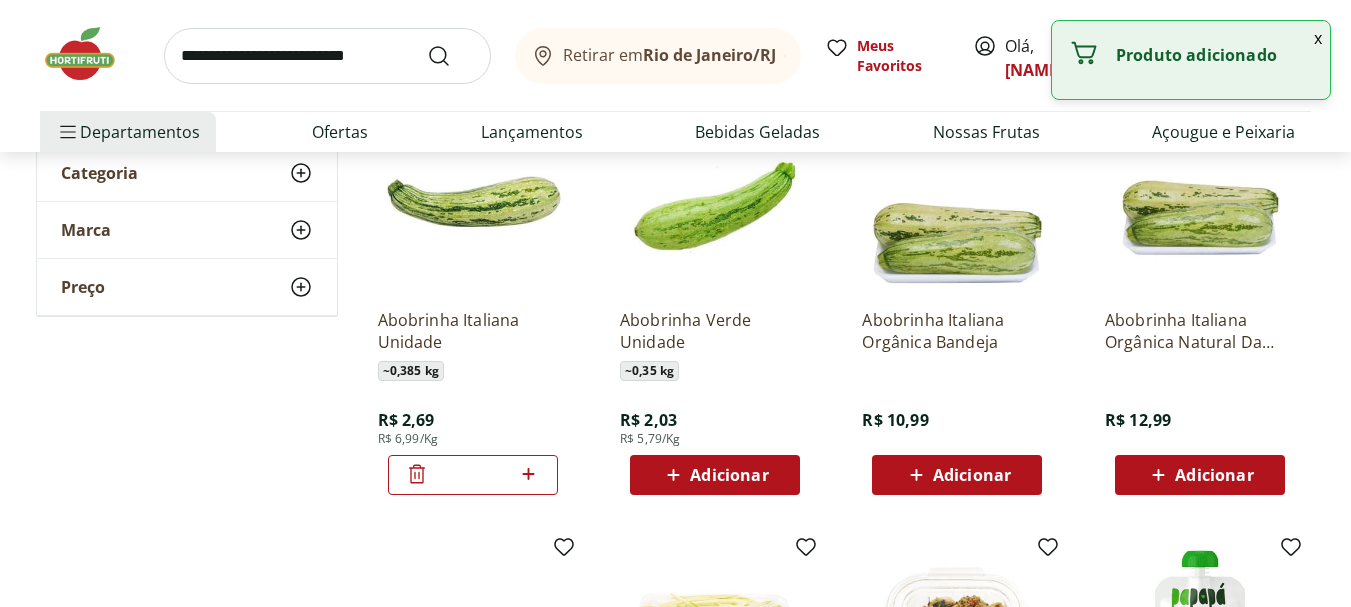 click at bounding box center (327, 56) 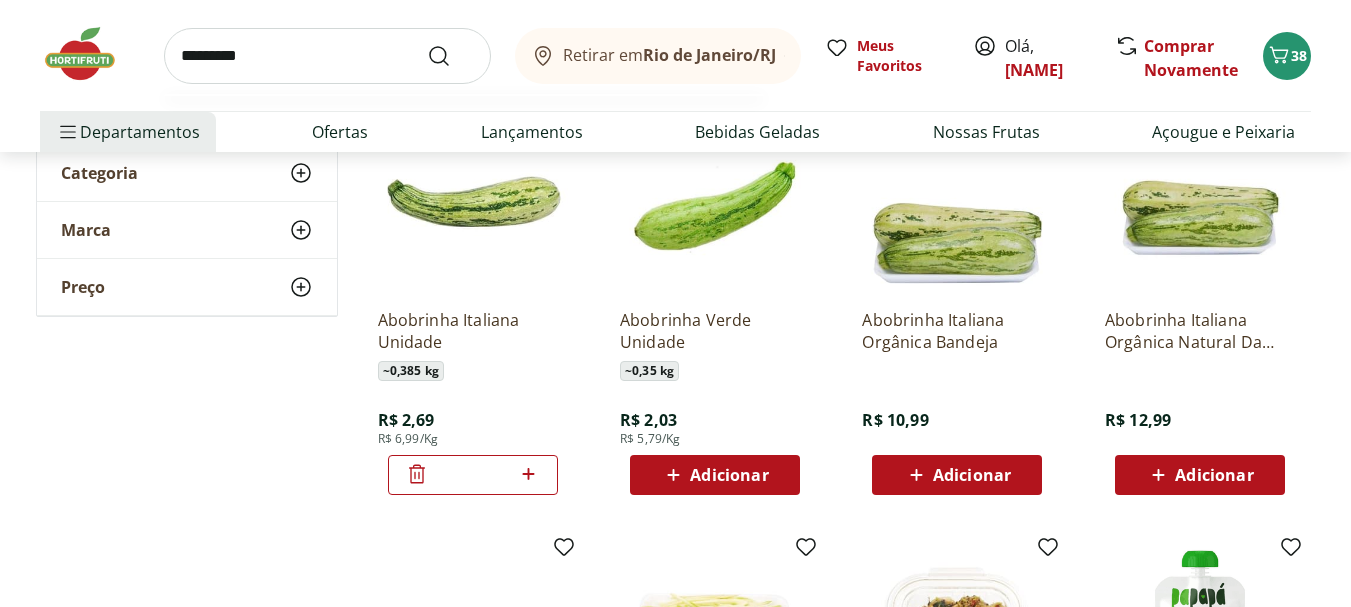 type on "*********" 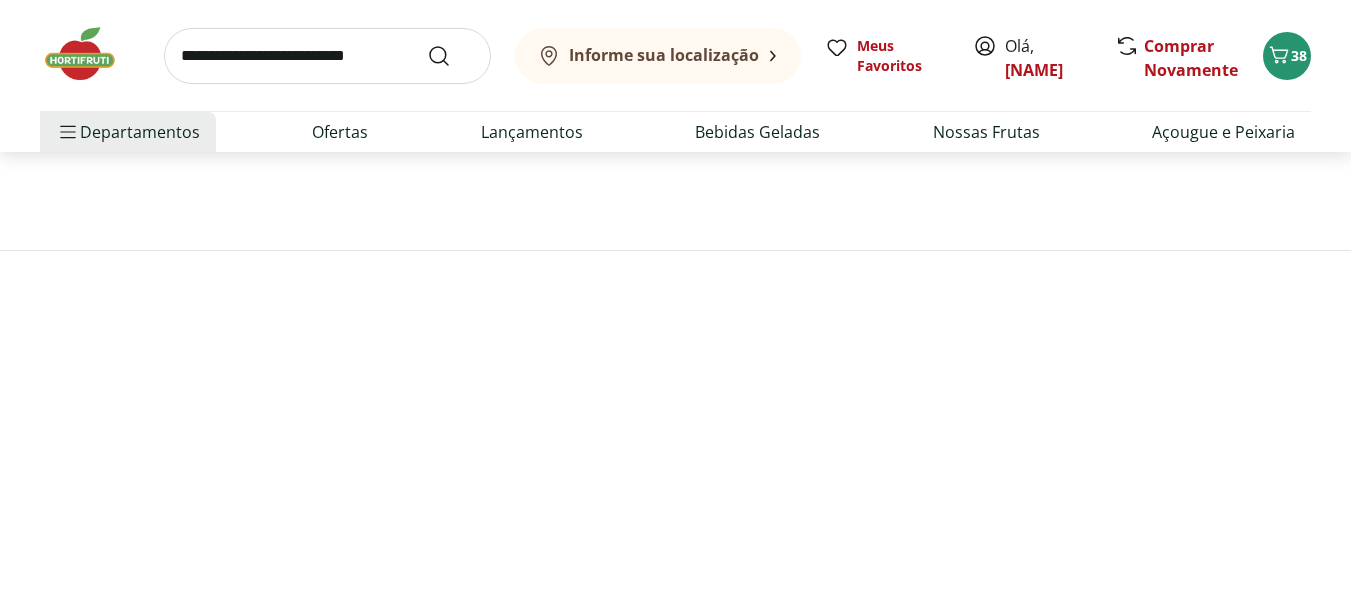 scroll, scrollTop: 0, scrollLeft: 0, axis: both 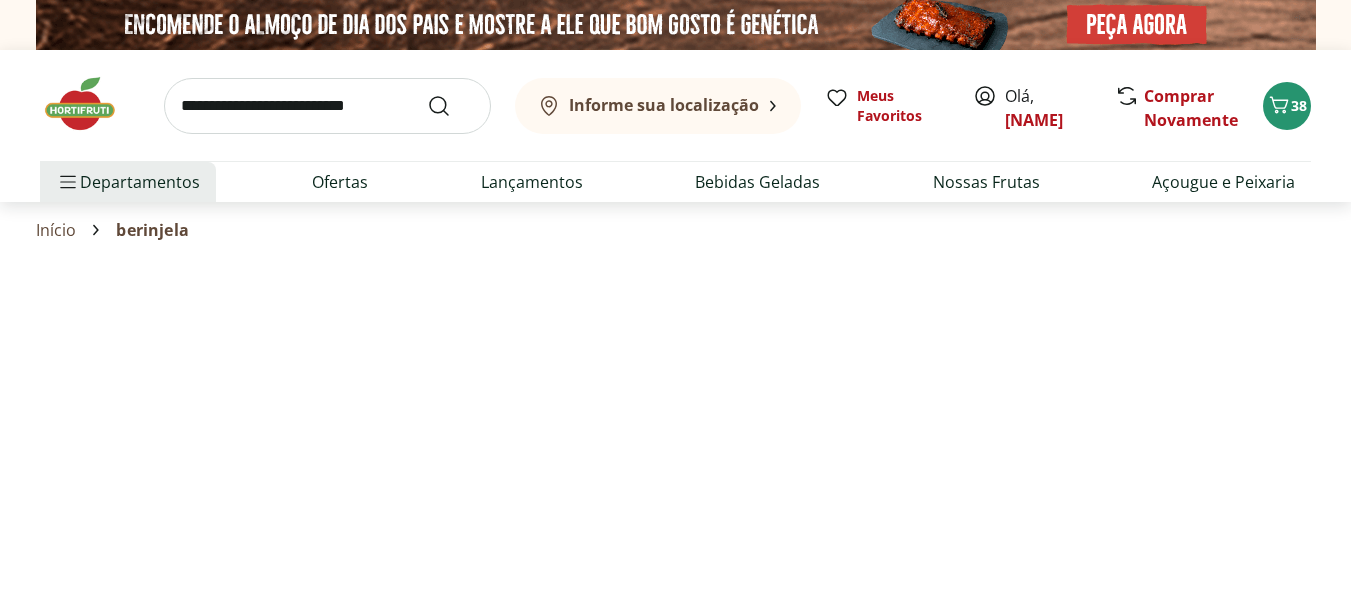 select on "**********" 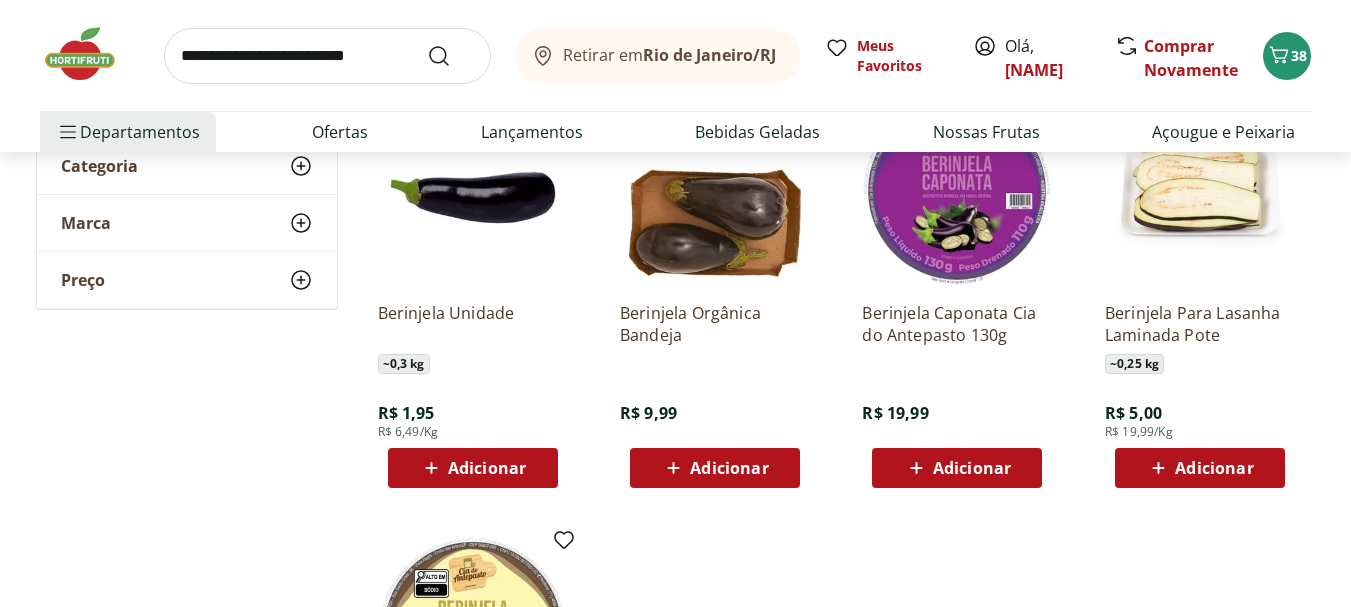 scroll, scrollTop: 333, scrollLeft: 0, axis: vertical 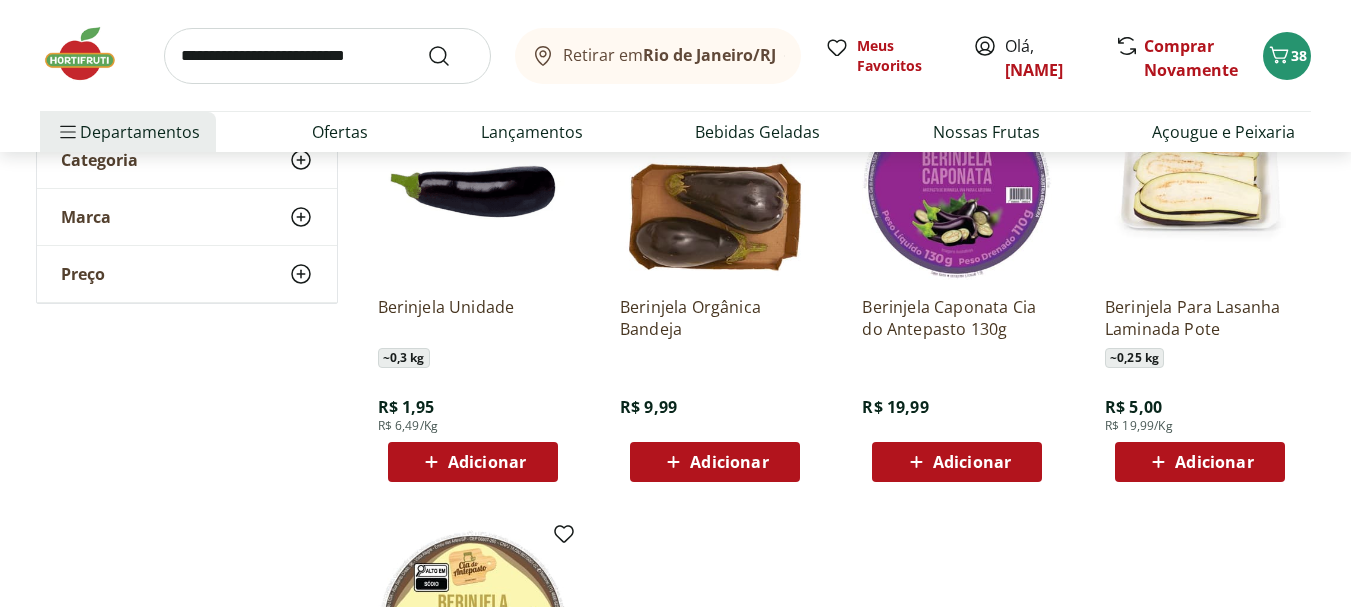 click on "Adicionar" at bounding box center (487, 462) 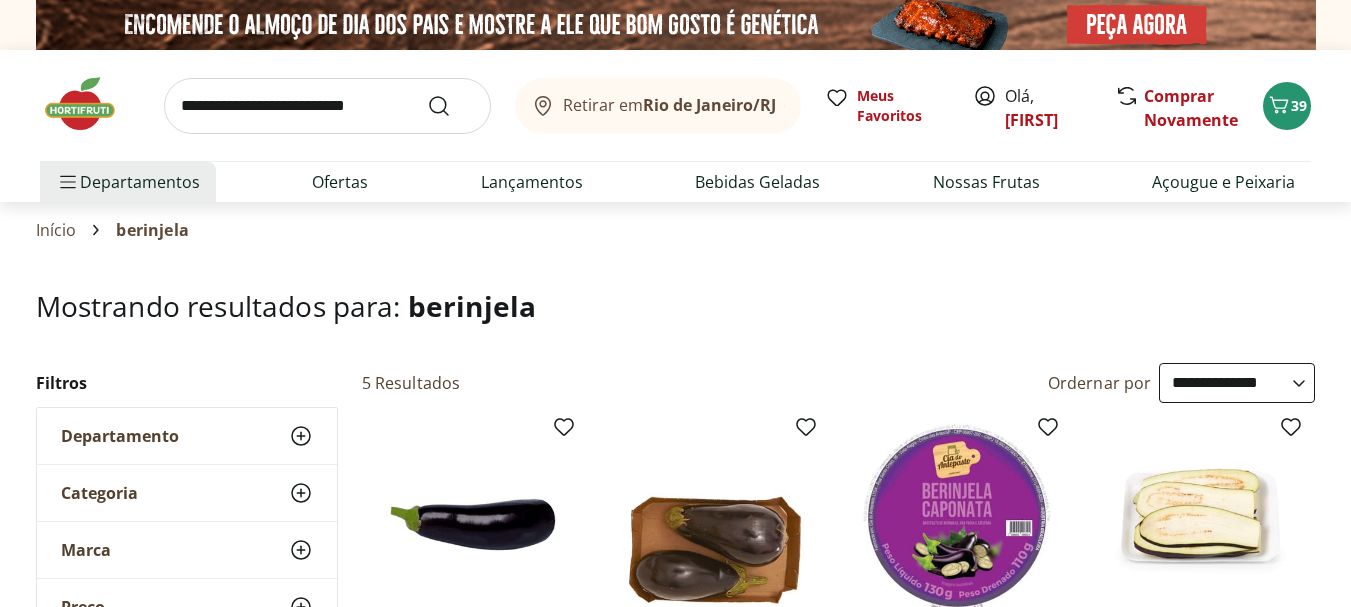 select on "**********" 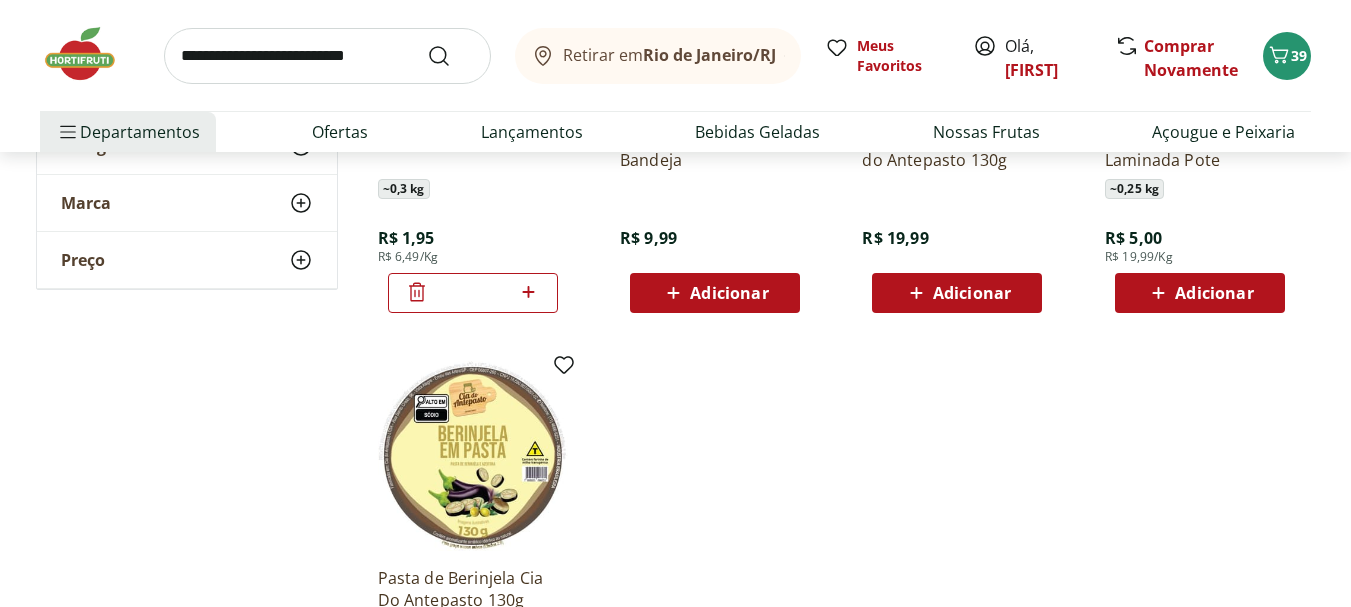 scroll, scrollTop: 0, scrollLeft: 0, axis: both 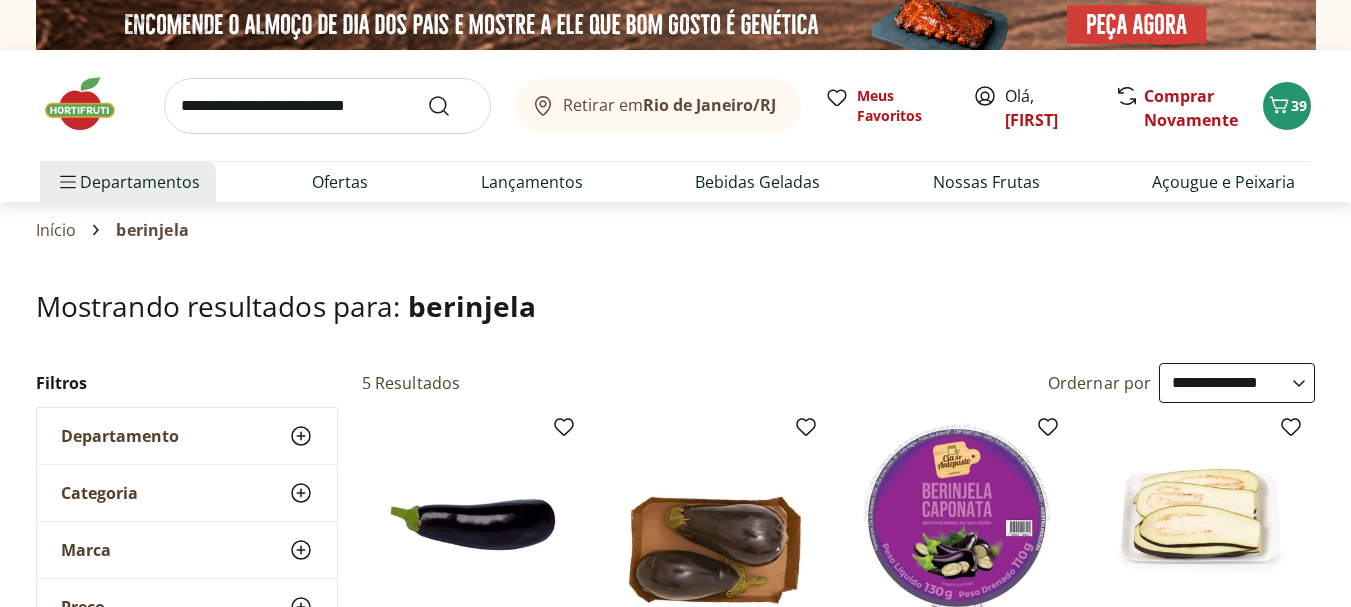 click at bounding box center [327, 106] 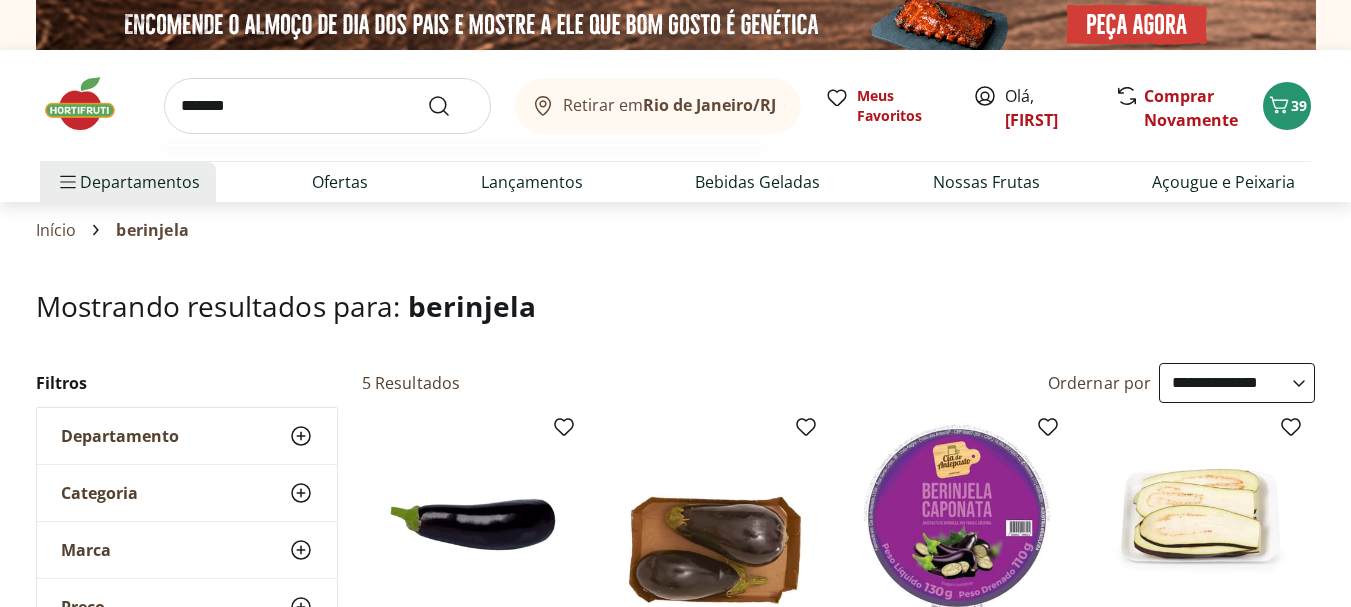 type on "*******" 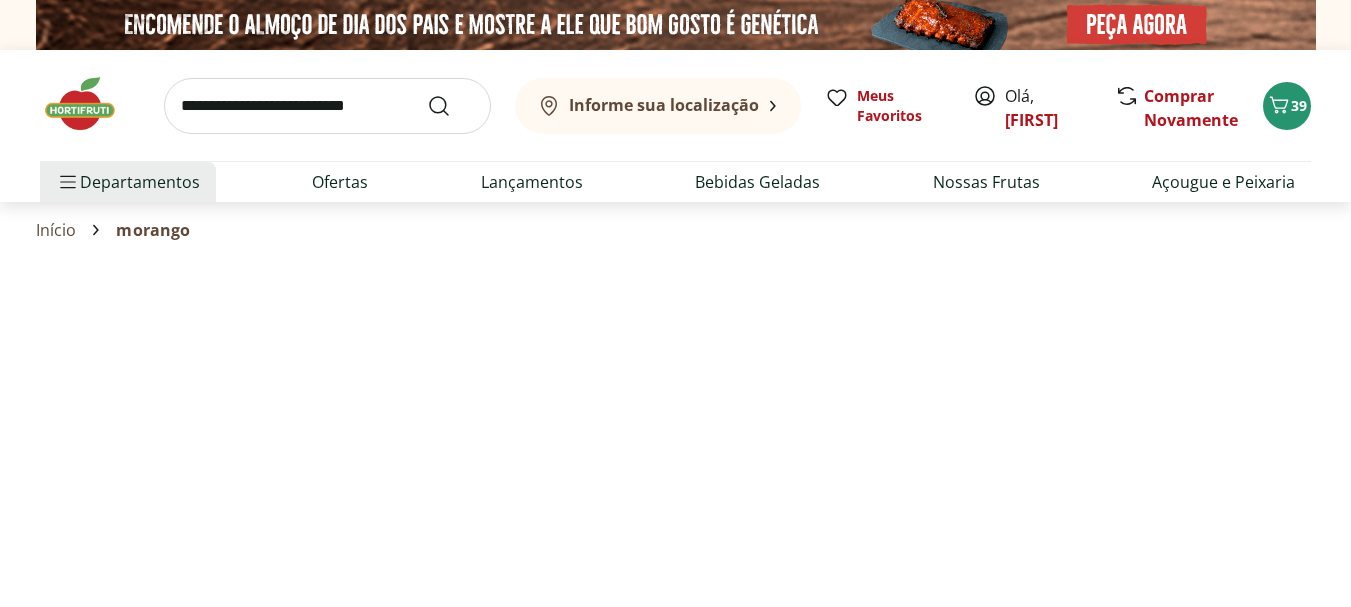 select on "**********" 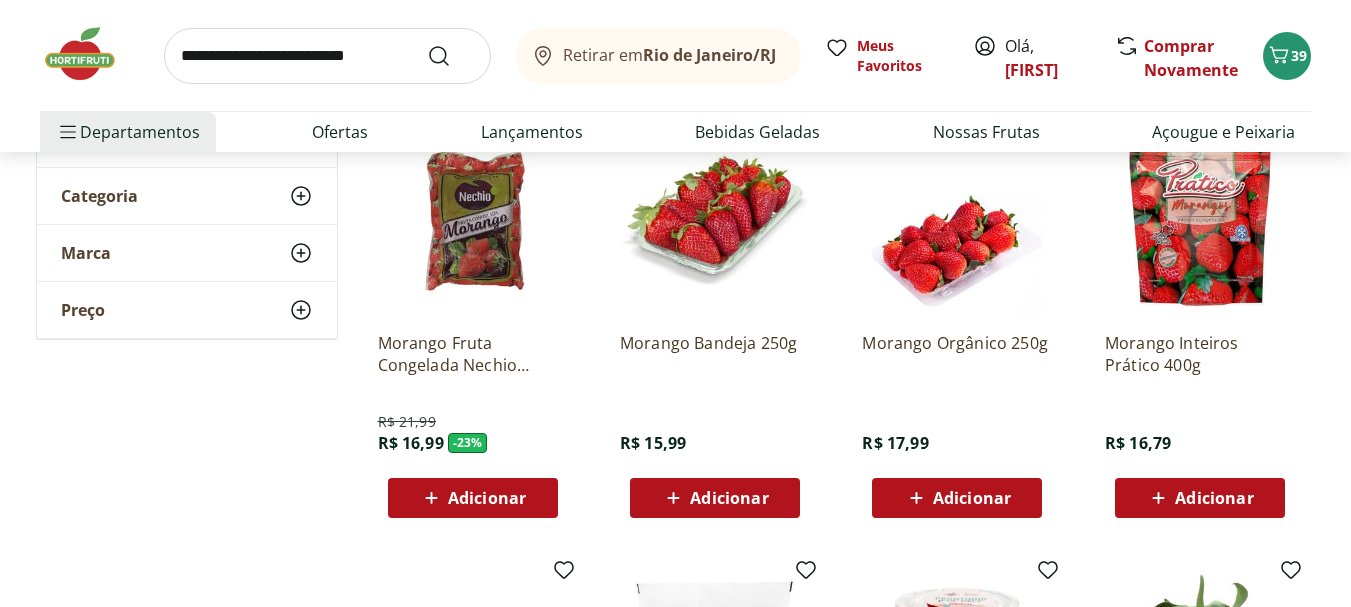 scroll, scrollTop: 305, scrollLeft: 0, axis: vertical 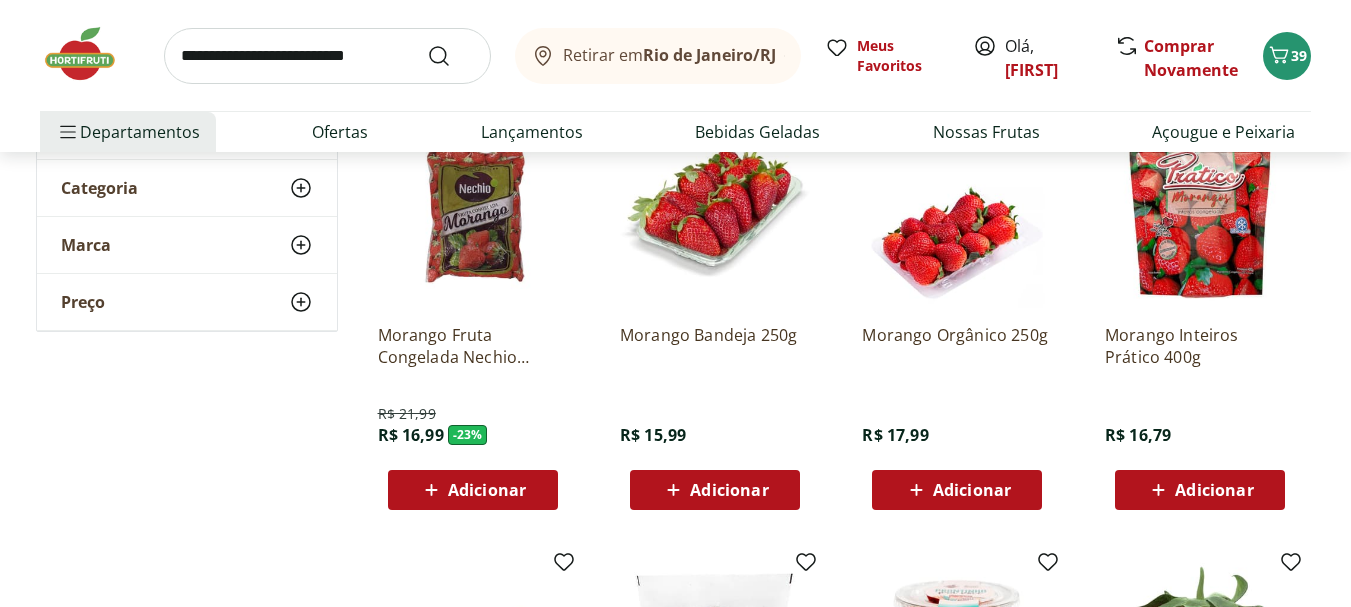 click on "Adicionar" at bounding box center [972, 490] 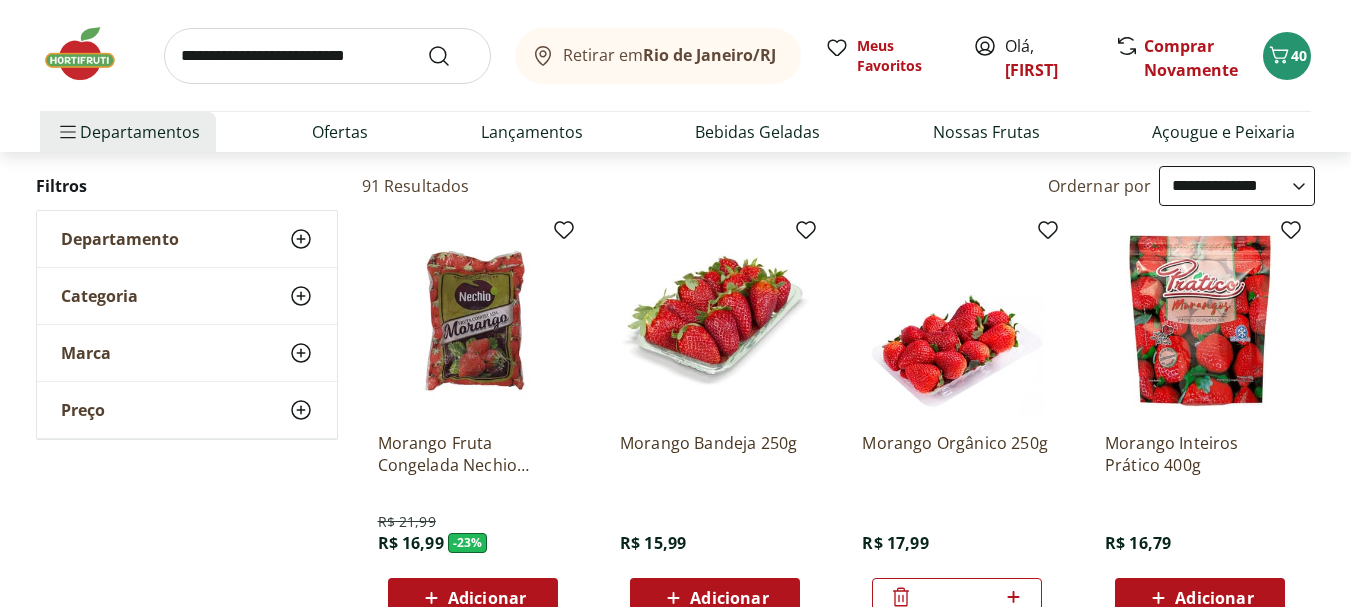 scroll, scrollTop: 0, scrollLeft: 0, axis: both 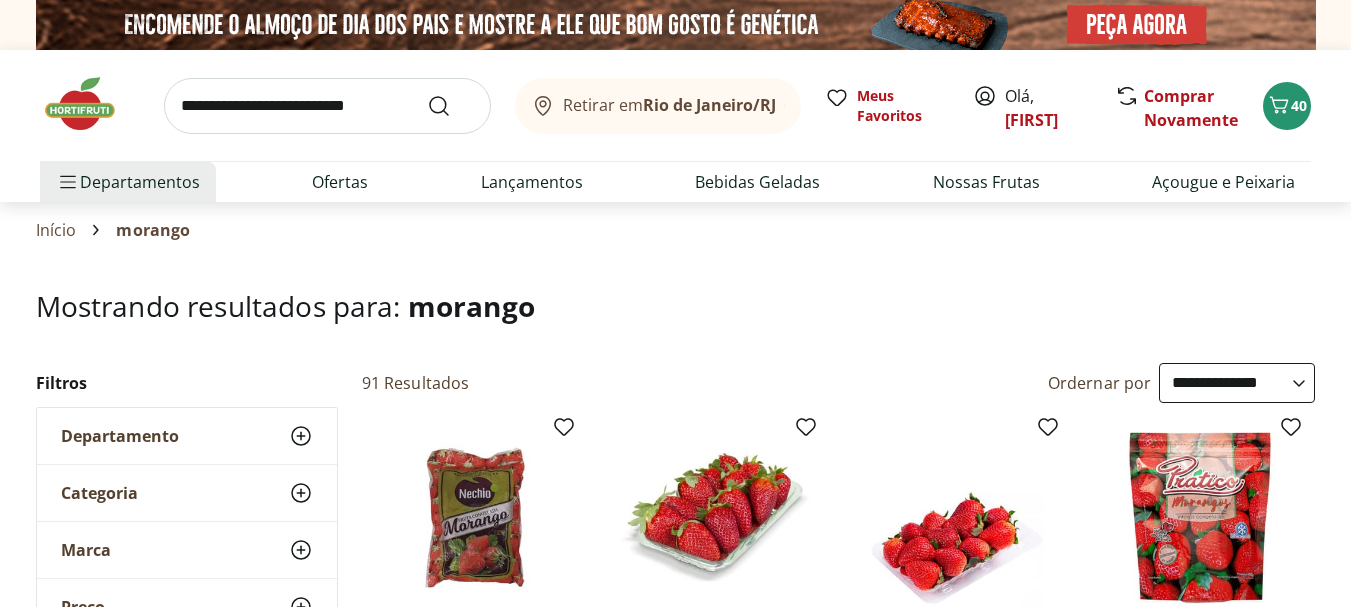 click at bounding box center [327, 106] 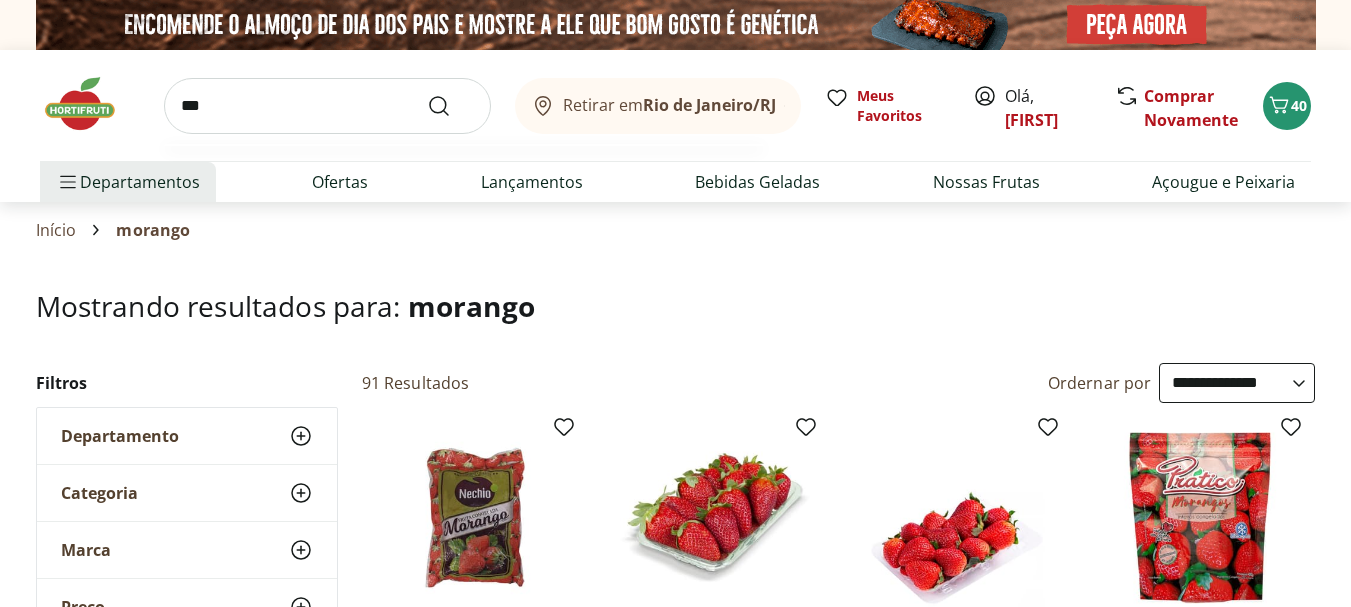 type on "***" 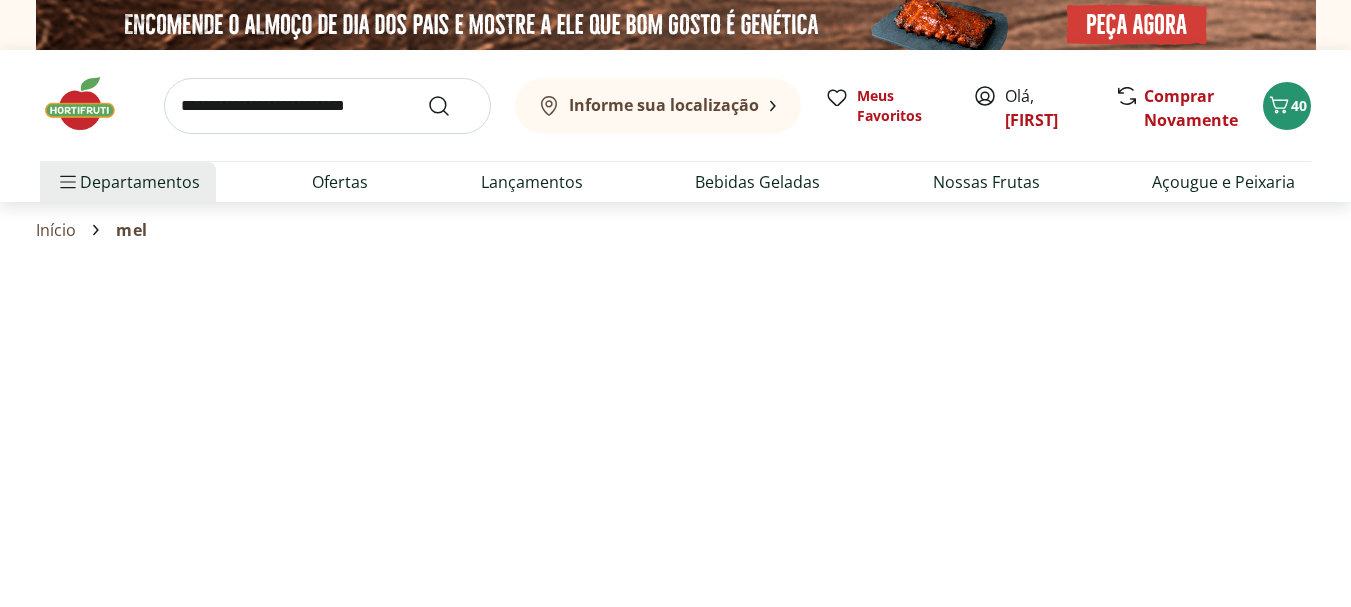 select on "**********" 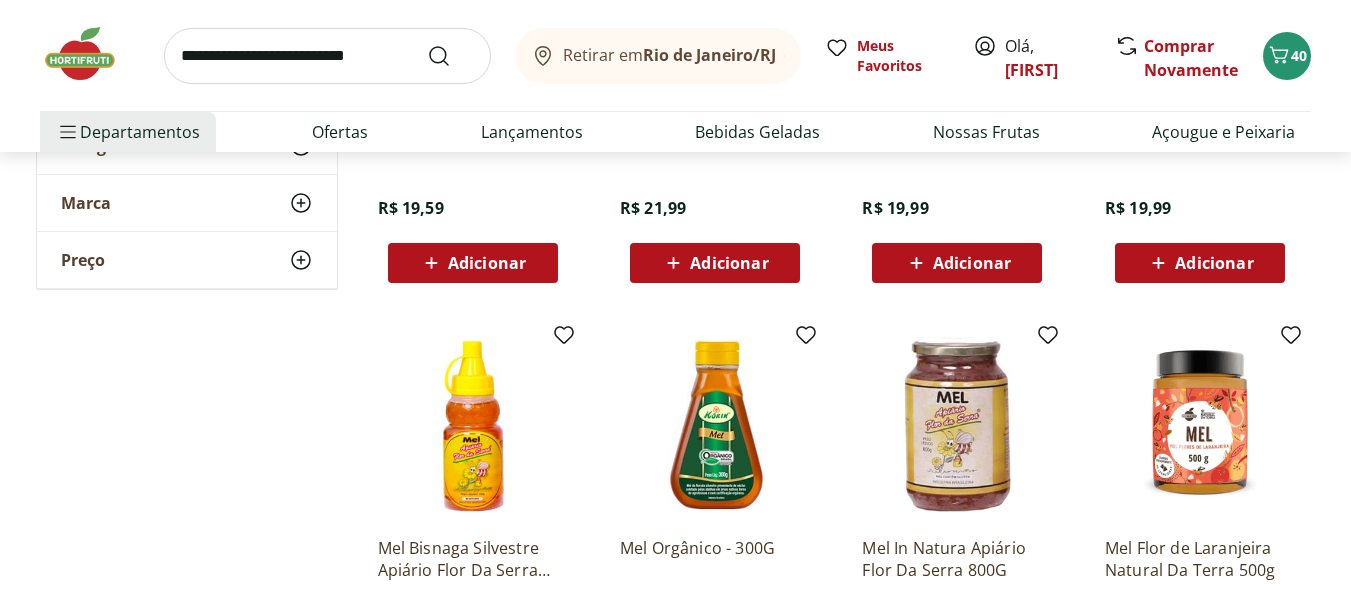 scroll, scrollTop: 0, scrollLeft: 0, axis: both 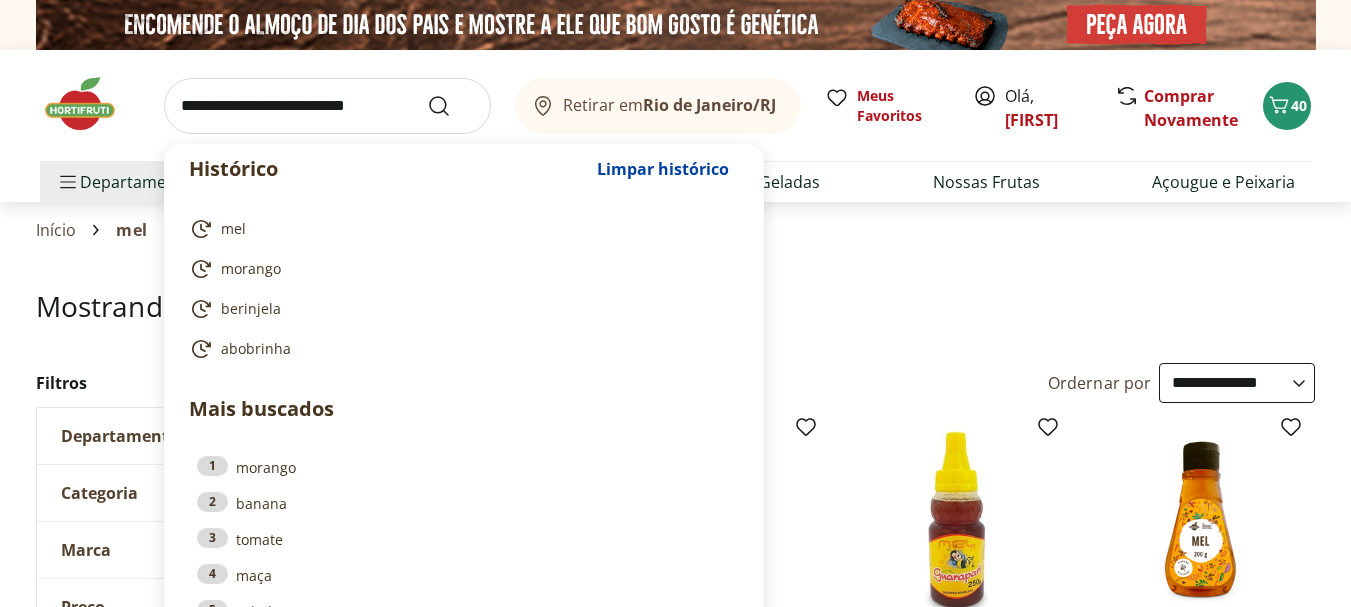 click at bounding box center [327, 106] 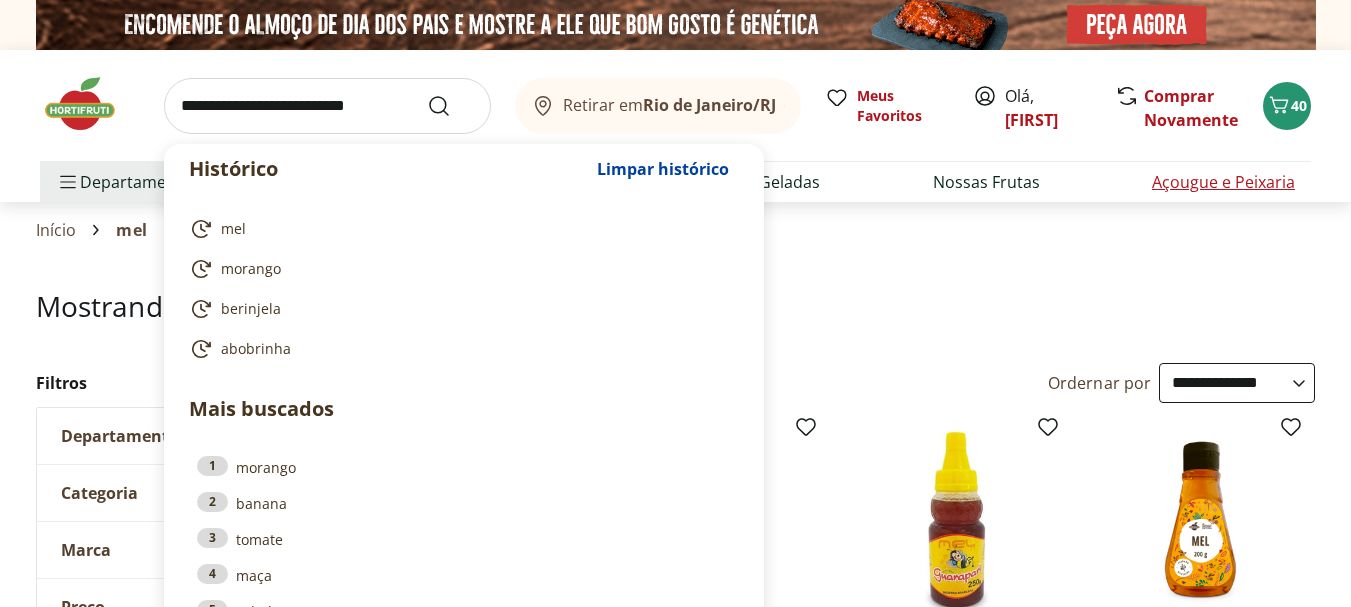 click on "Açougue e Peixaria" at bounding box center [1223, 182] 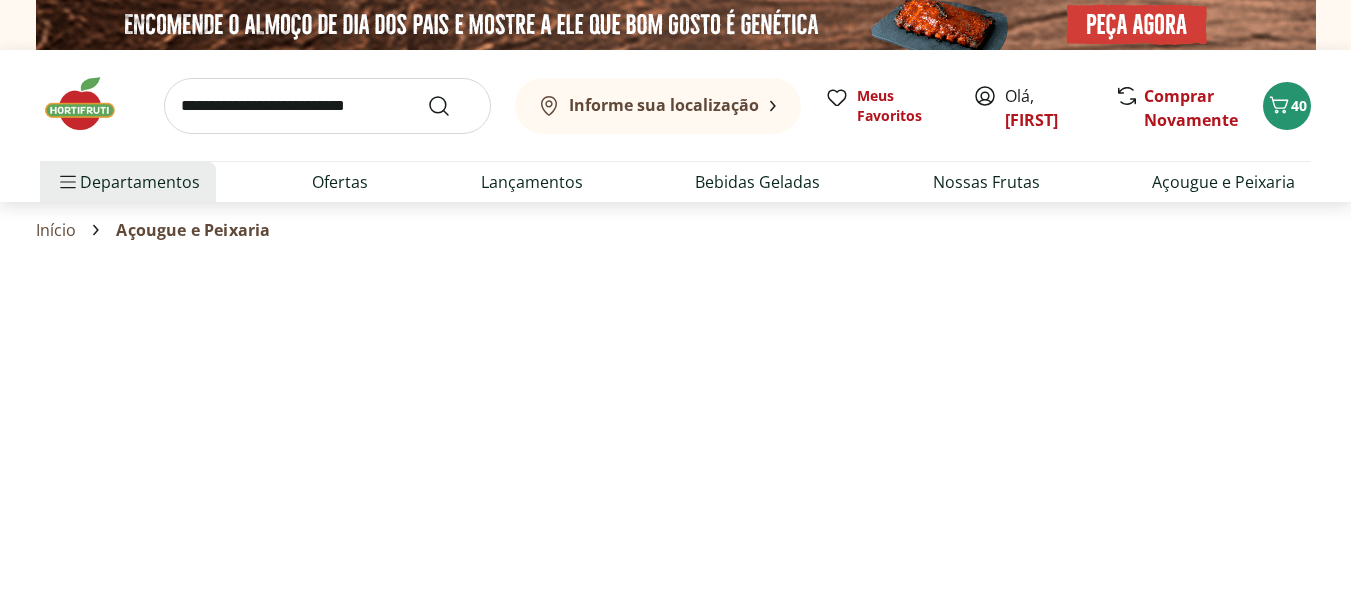 select on "**********" 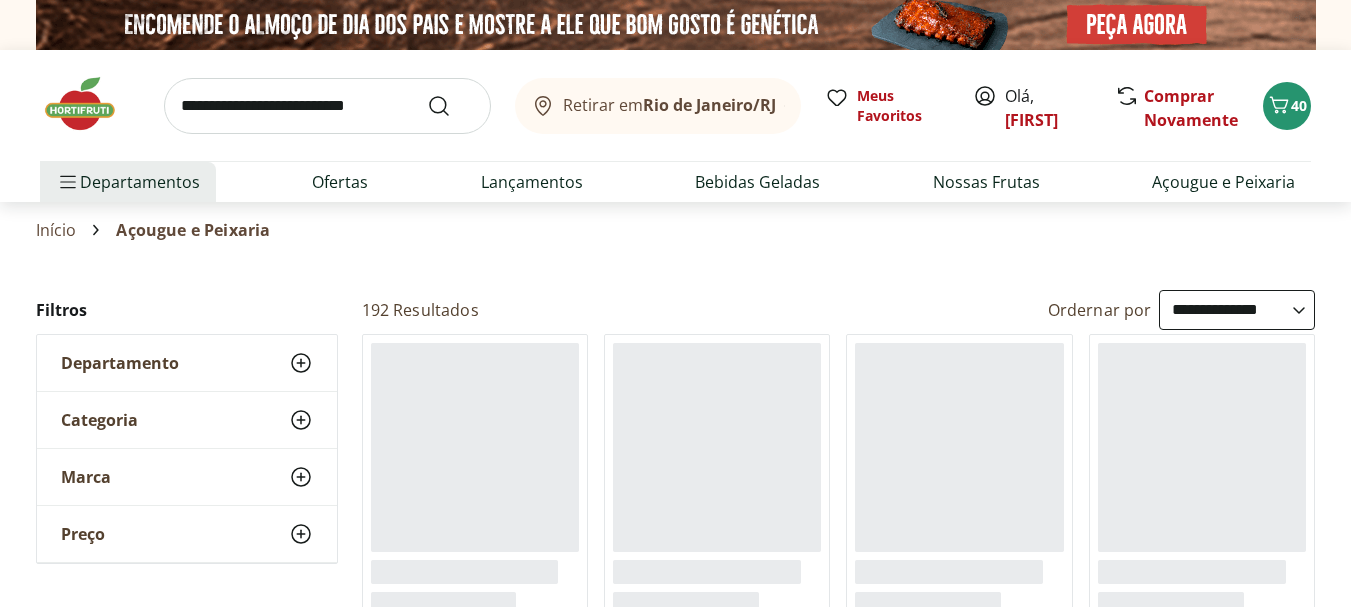 click 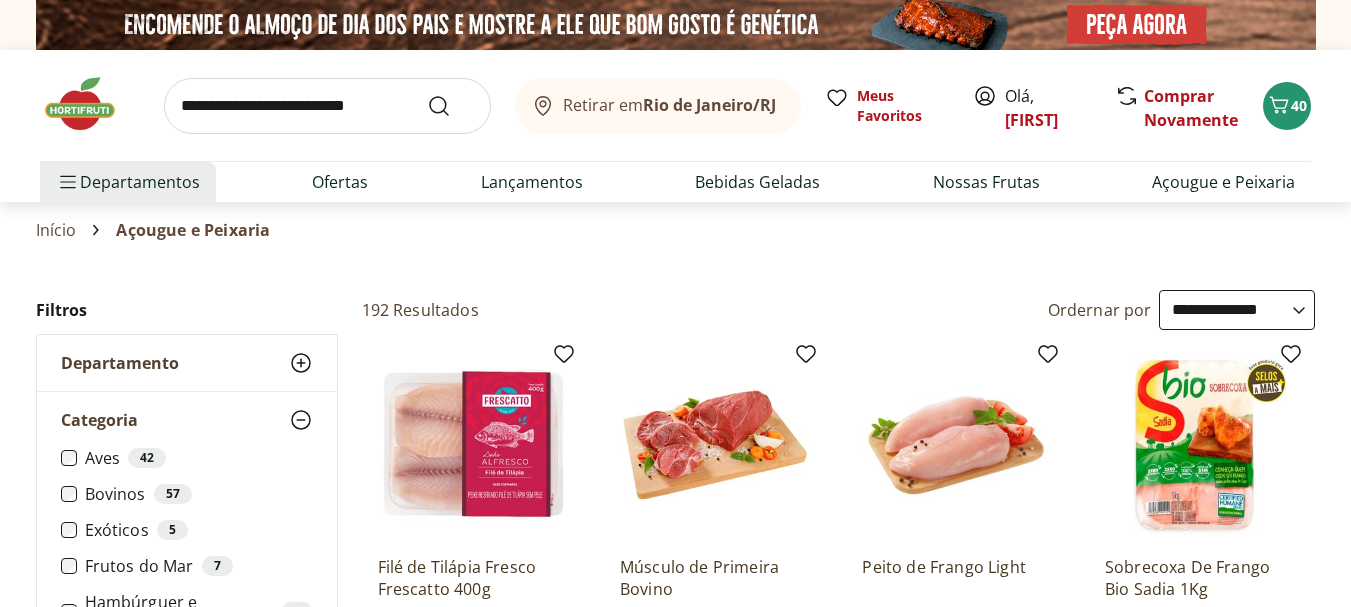click on "Bovinos   57" at bounding box center [199, 494] 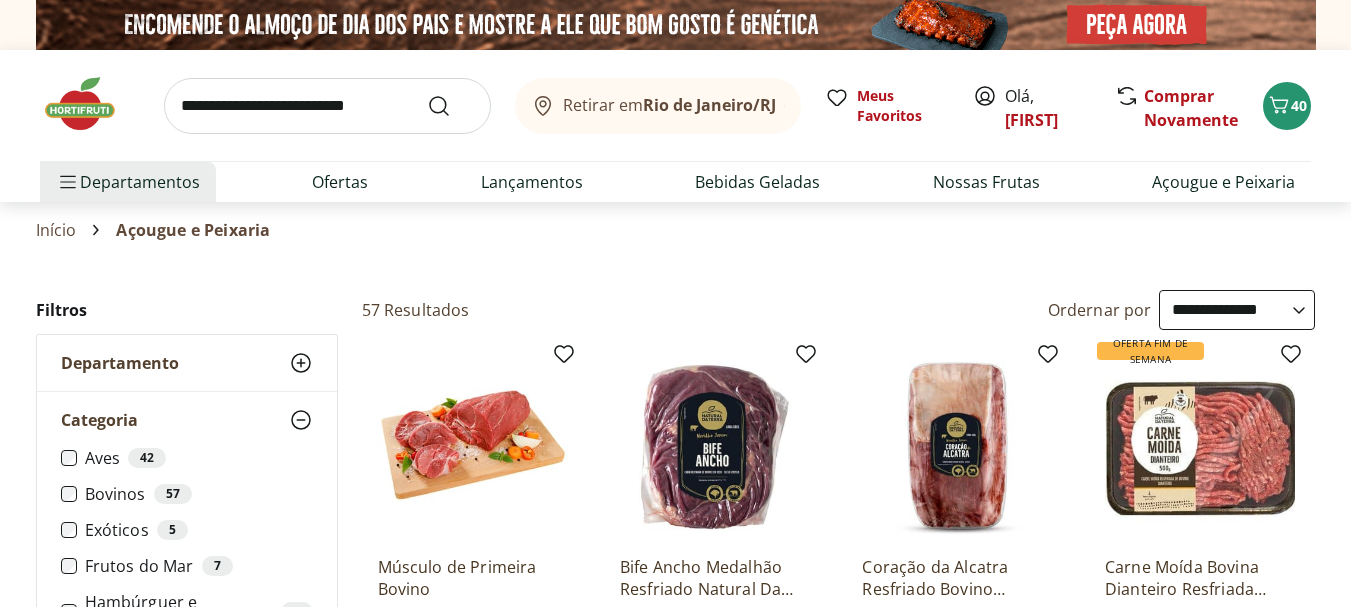 scroll, scrollTop: 187, scrollLeft: 0, axis: vertical 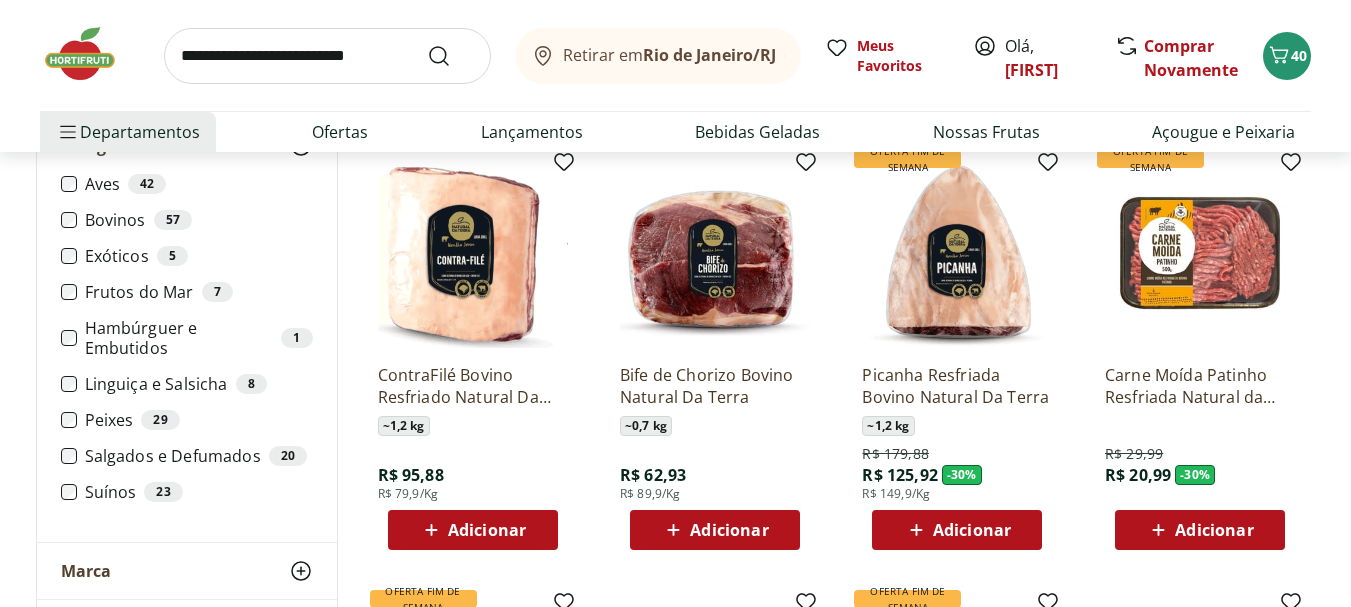 click on "Adicionar" at bounding box center [1214, 530] 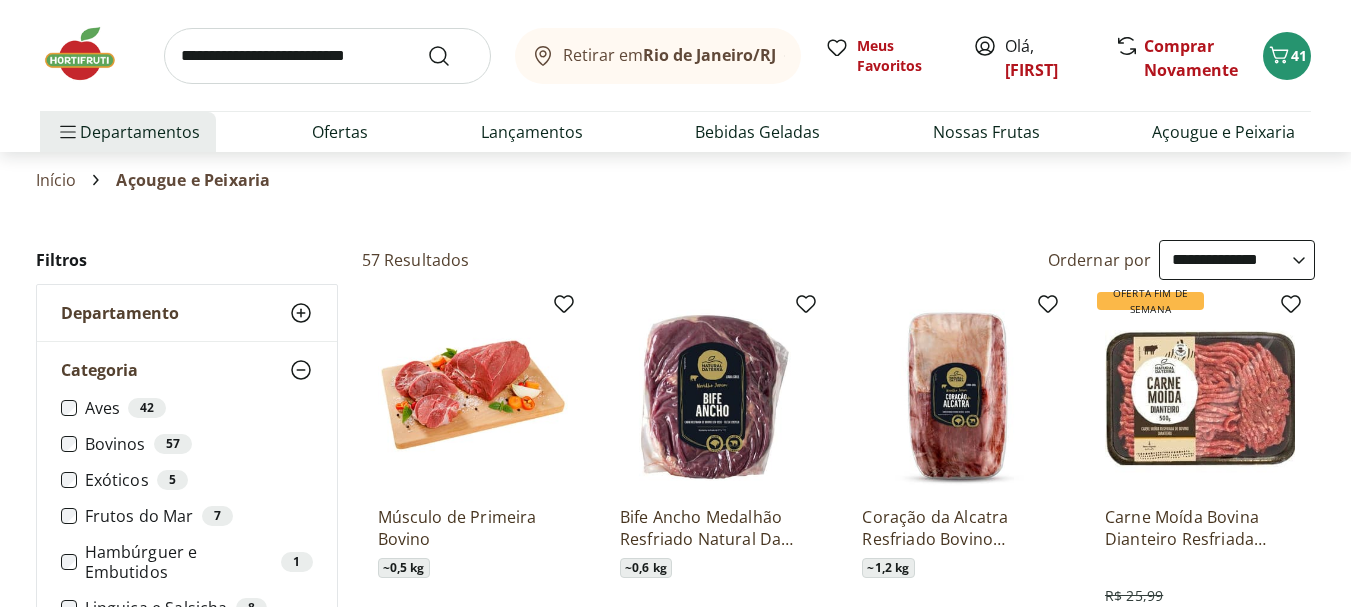 scroll, scrollTop: 0, scrollLeft: 0, axis: both 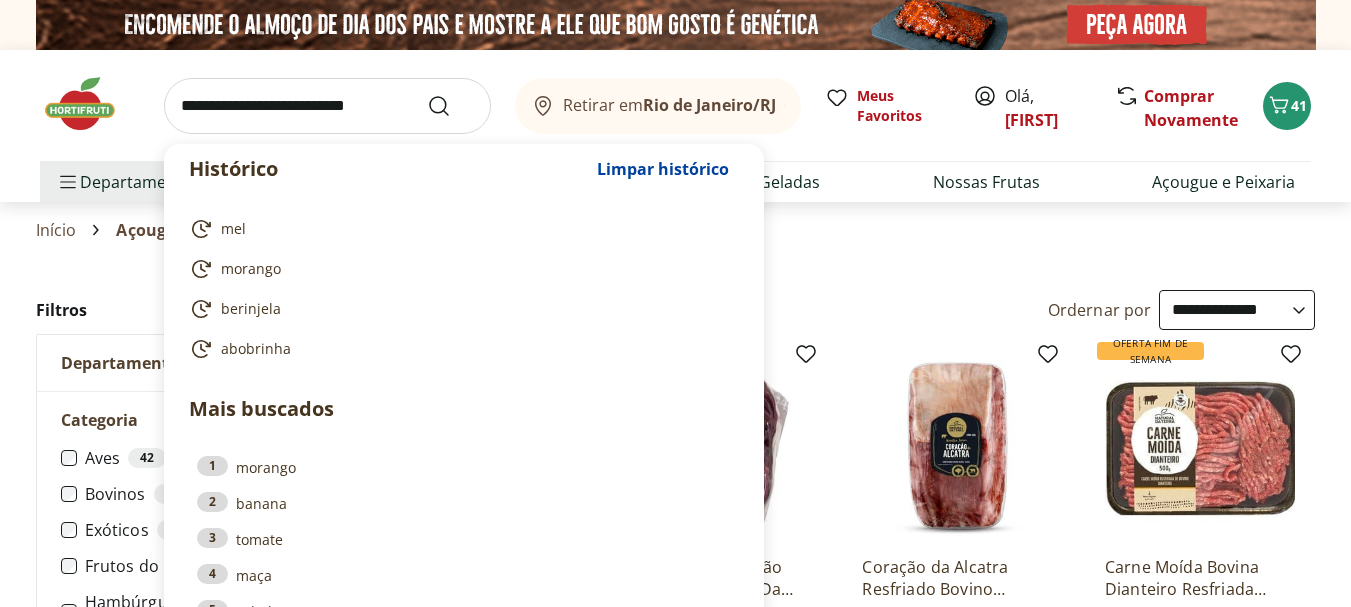 click at bounding box center [327, 106] 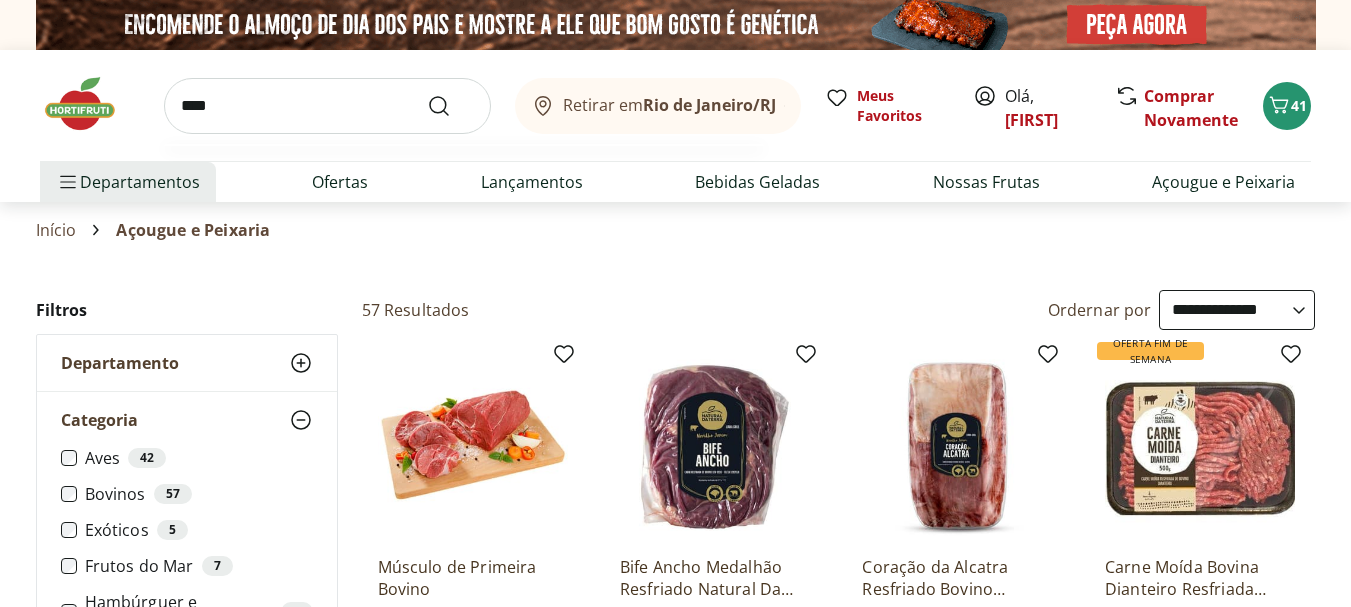 type on "****" 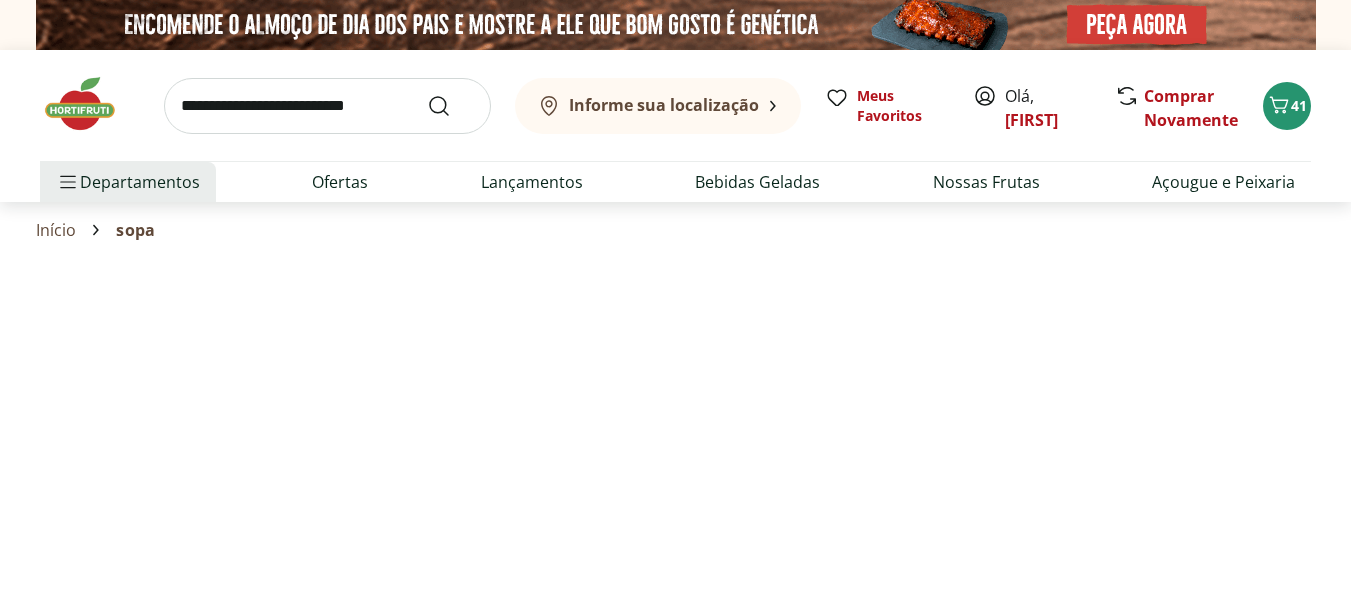 select on "**********" 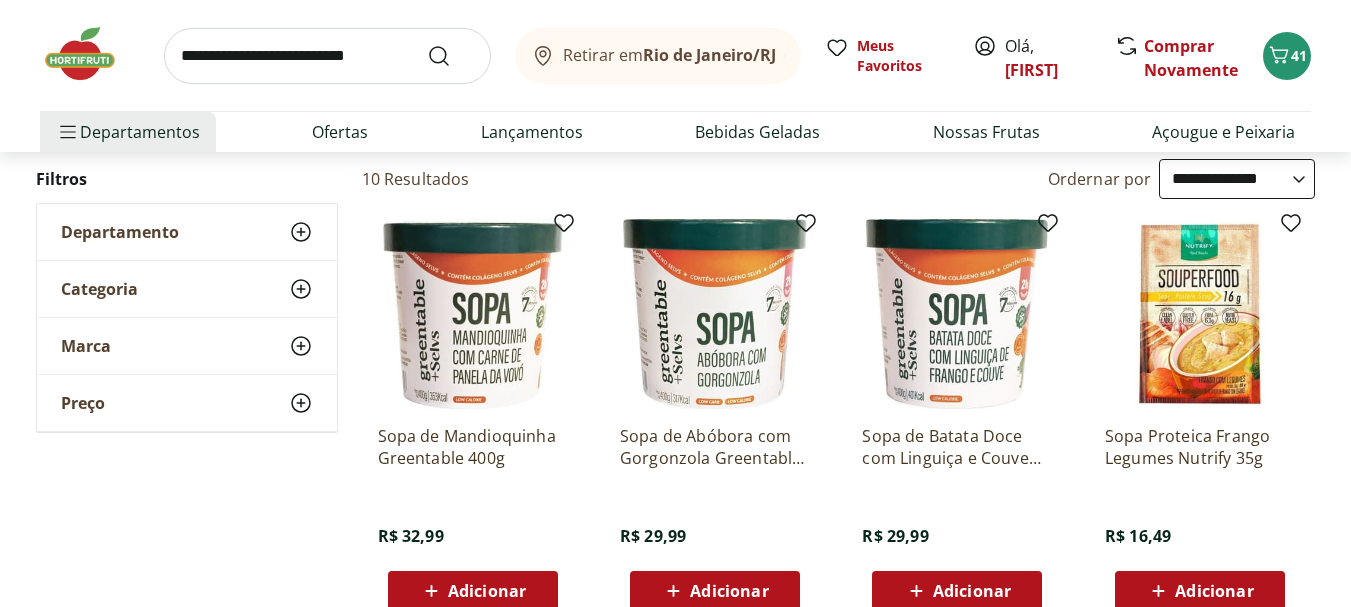 scroll, scrollTop: 0, scrollLeft: 0, axis: both 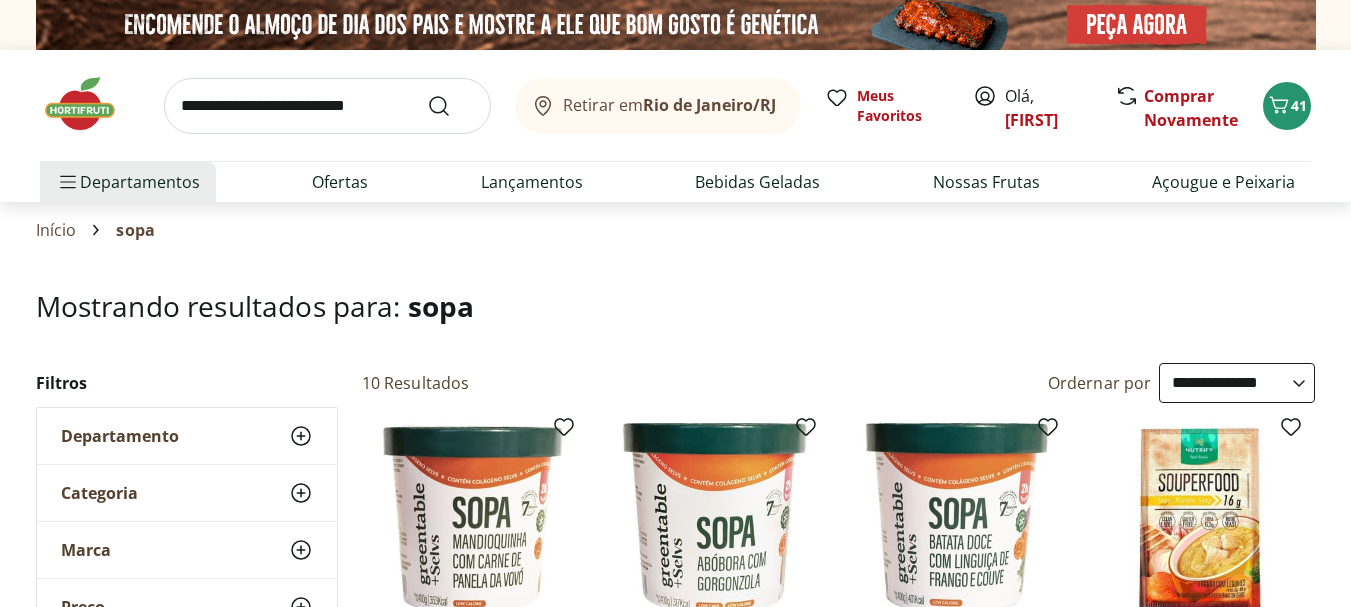 click at bounding box center (327, 106) 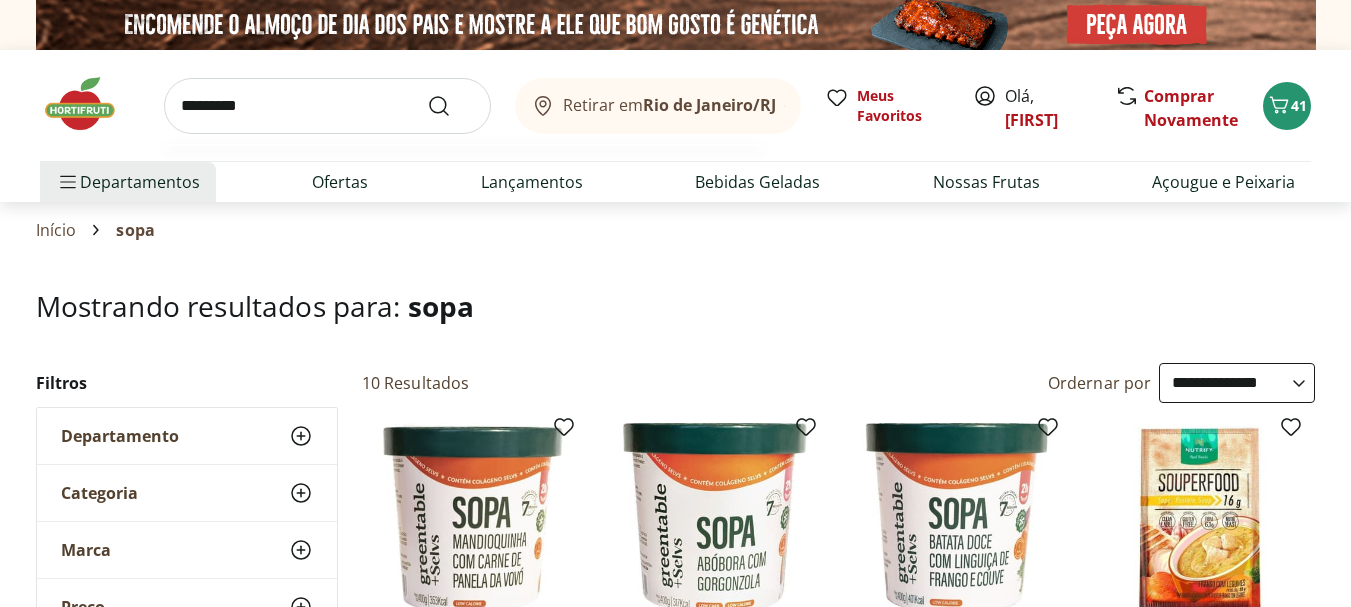 type on "*********" 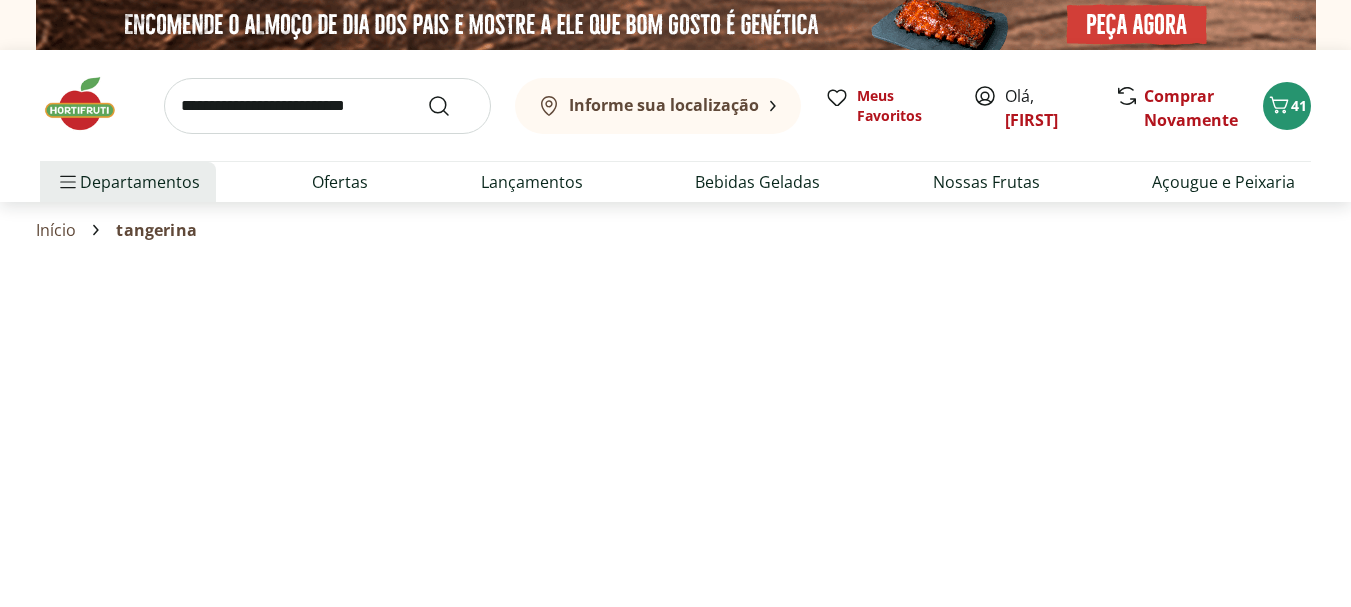 select on "**********" 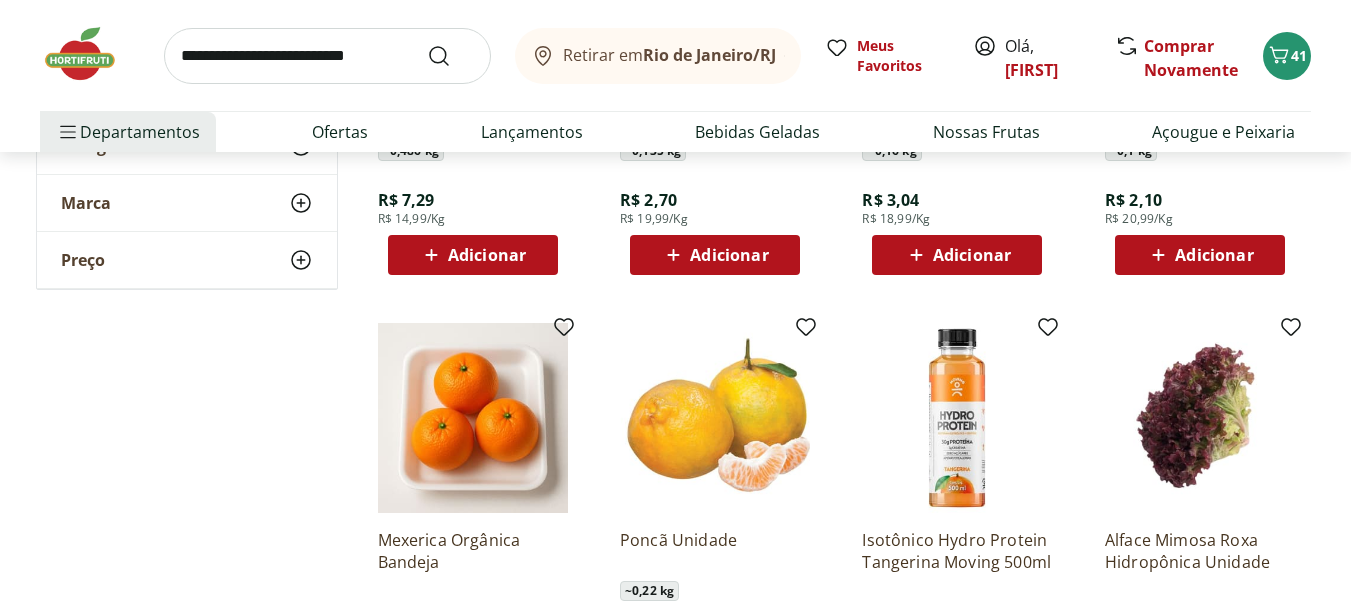 scroll, scrollTop: 702, scrollLeft: 0, axis: vertical 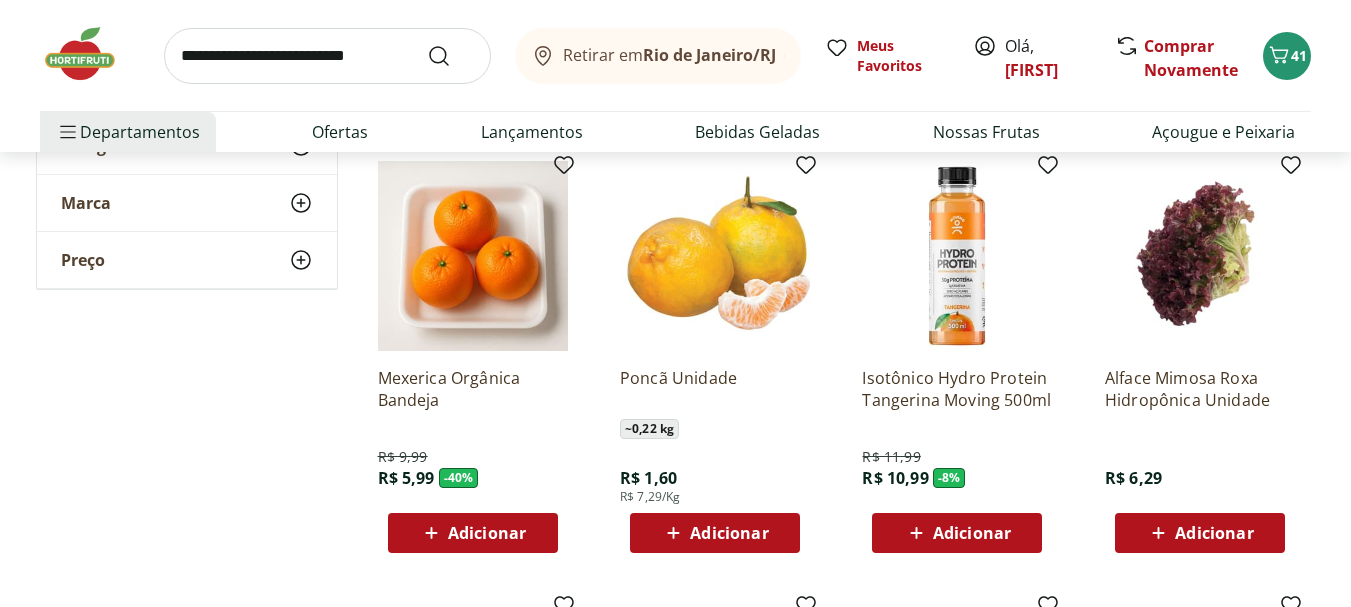 click on "Adicionar" at bounding box center (729, 533) 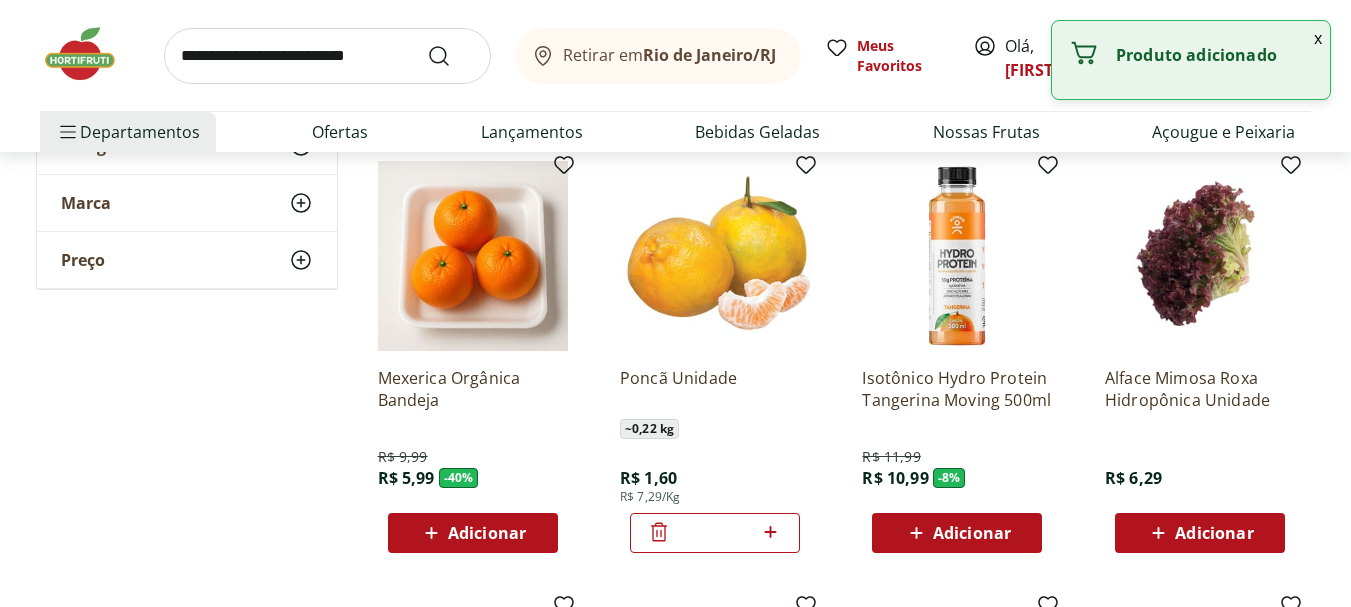click 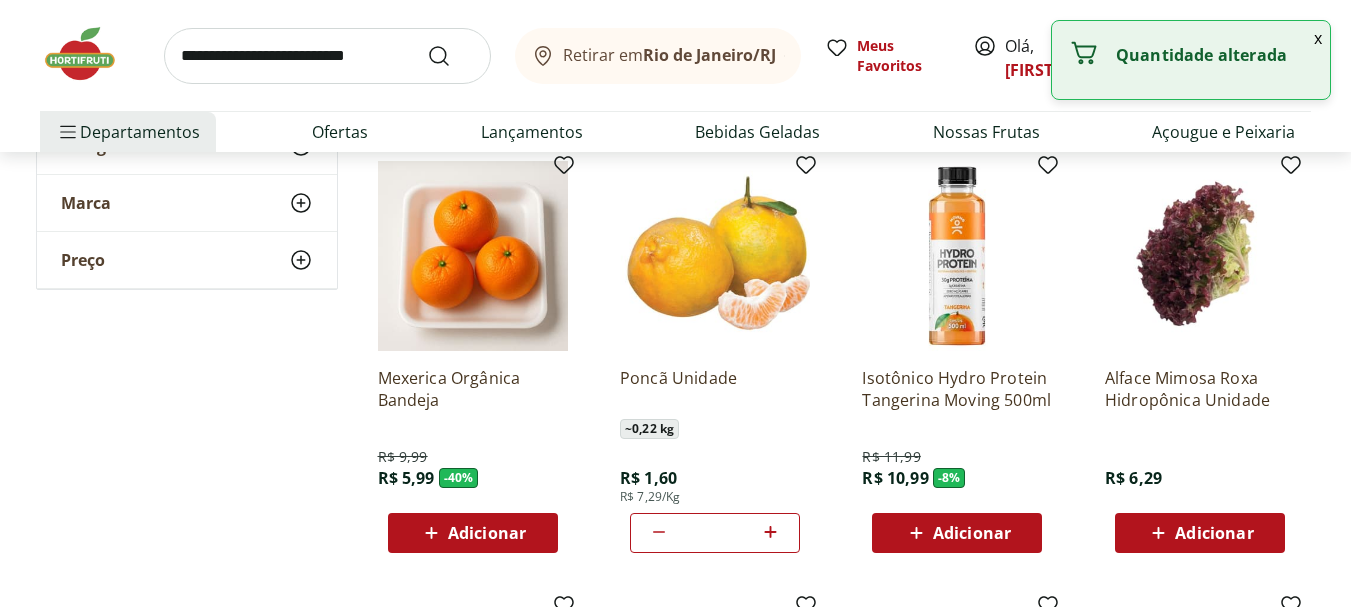 click 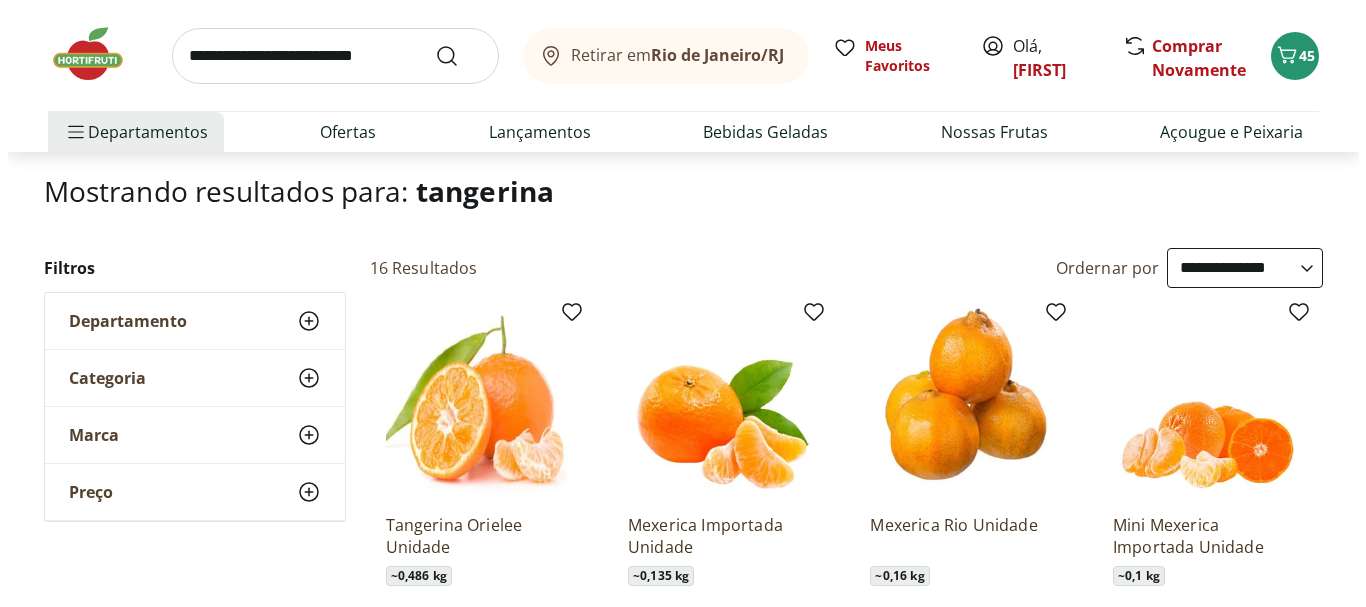 scroll, scrollTop: 0, scrollLeft: 0, axis: both 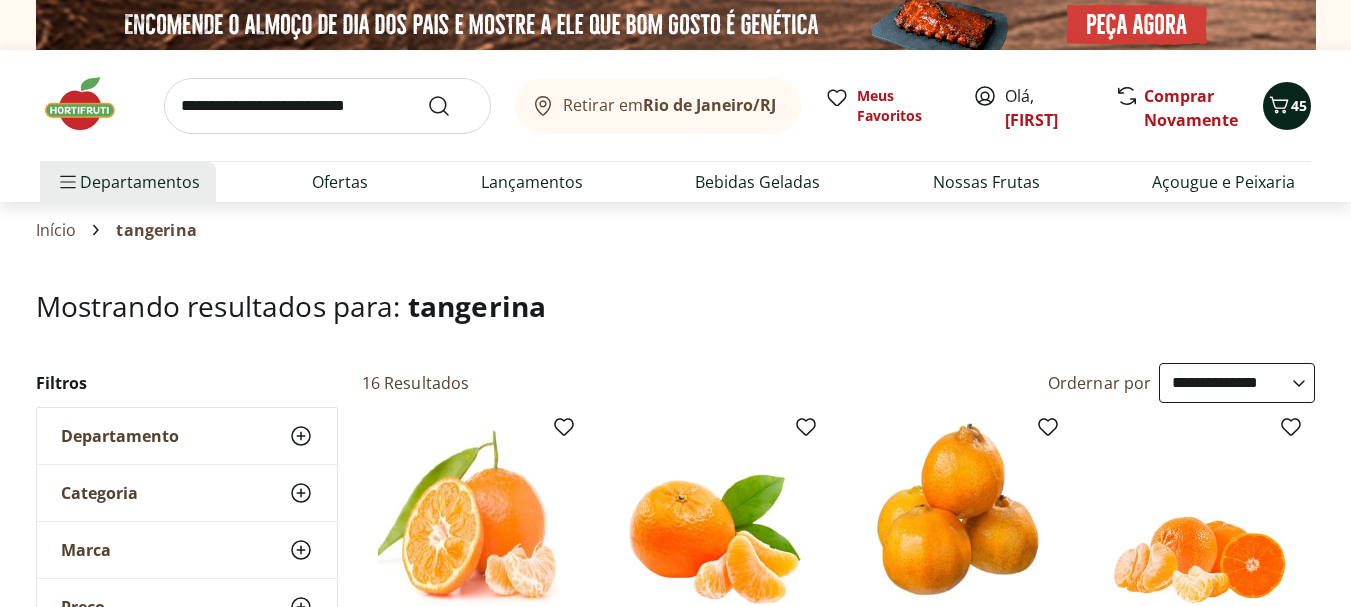 click 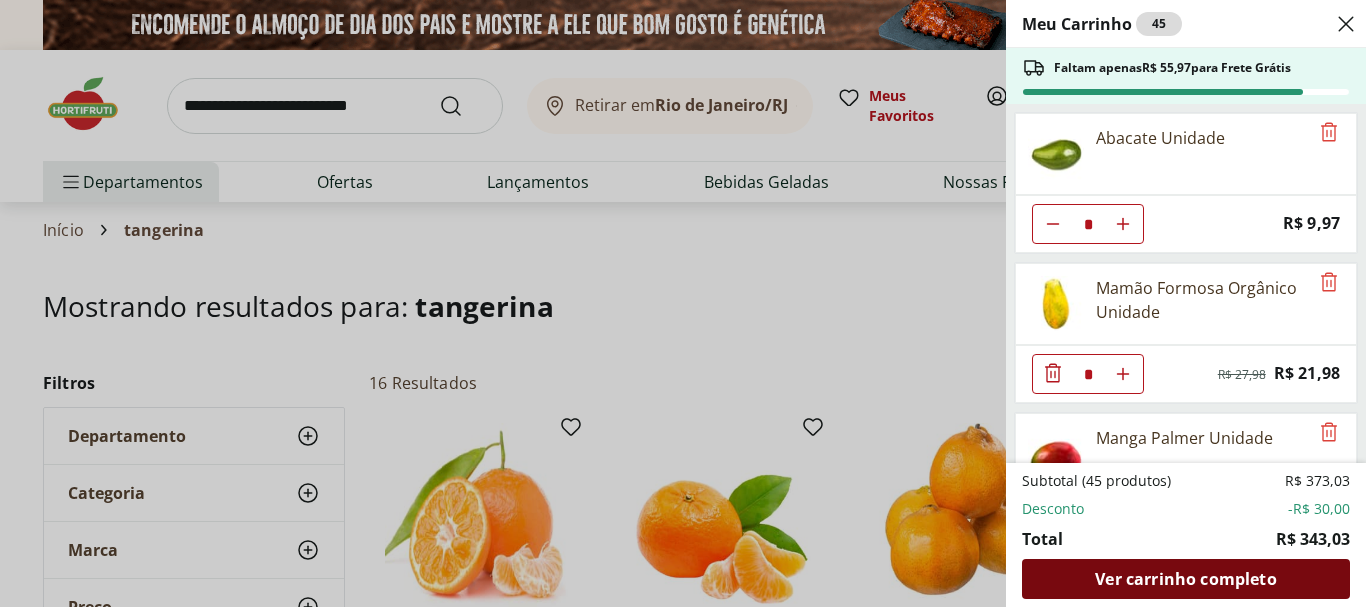 click on "Ver carrinho completo" at bounding box center [1185, 579] 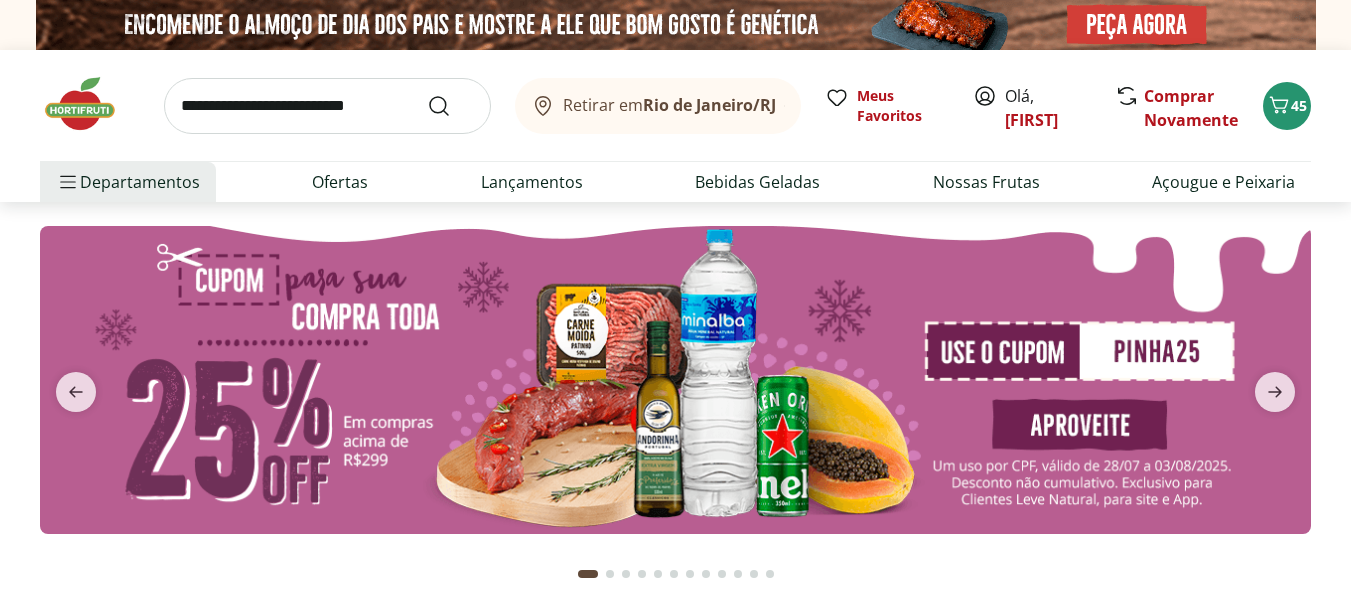 scroll, scrollTop: 0, scrollLeft: 0, axis: both 